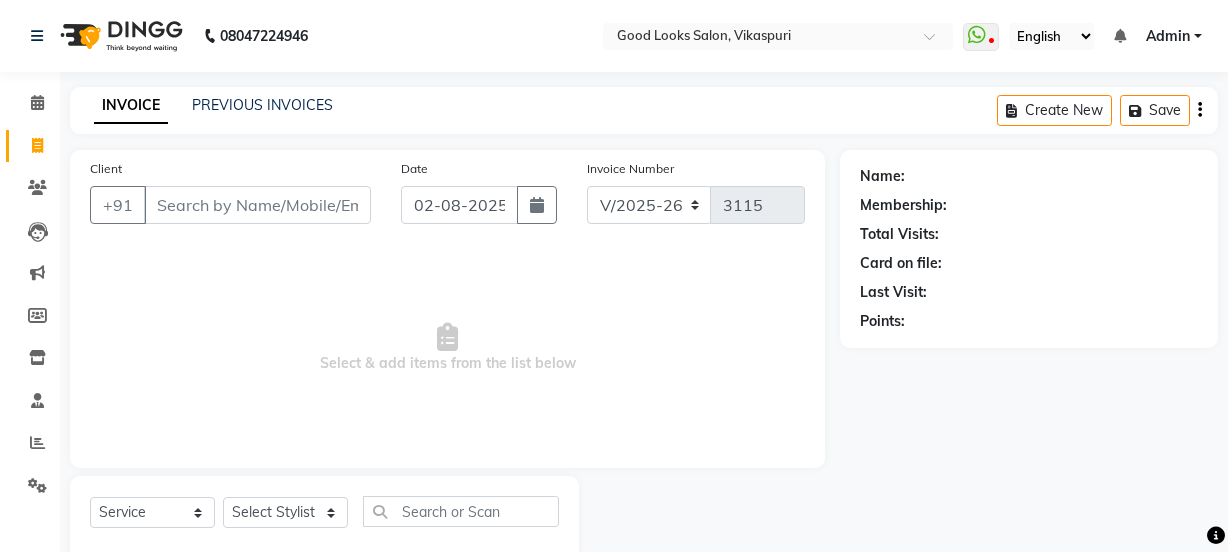 select on "4230" 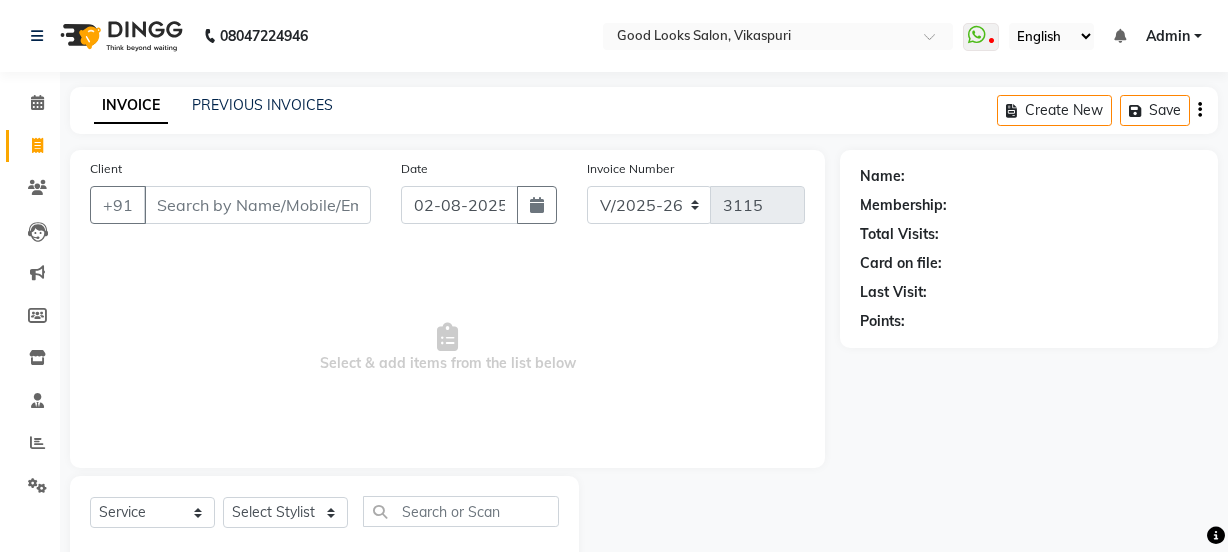 scroll, scrollTop: 50, scrollLeft: 0, axis: vertical 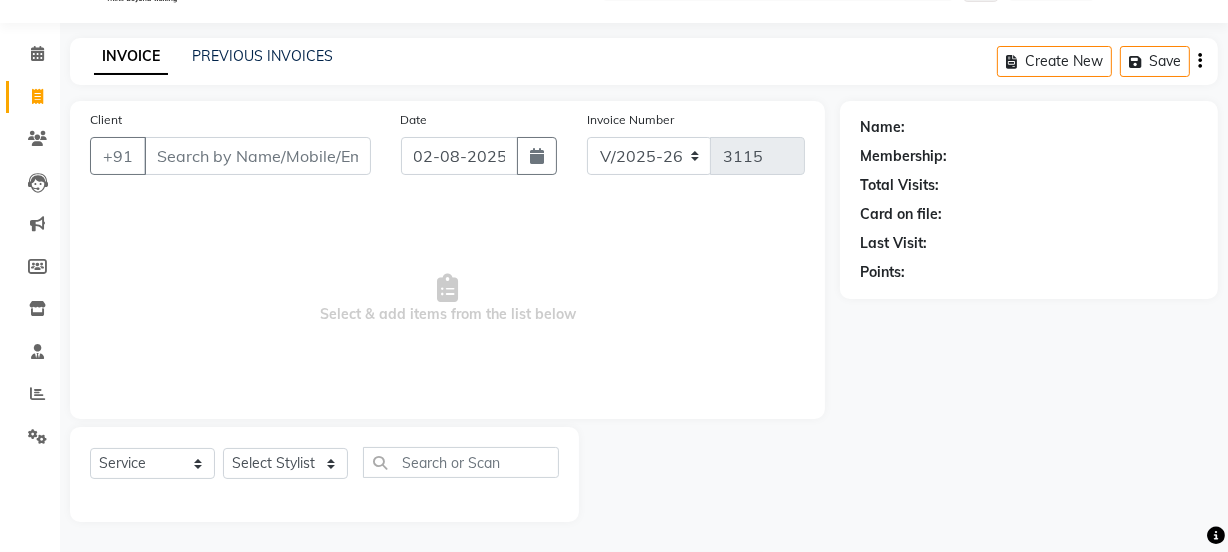 type on "0" 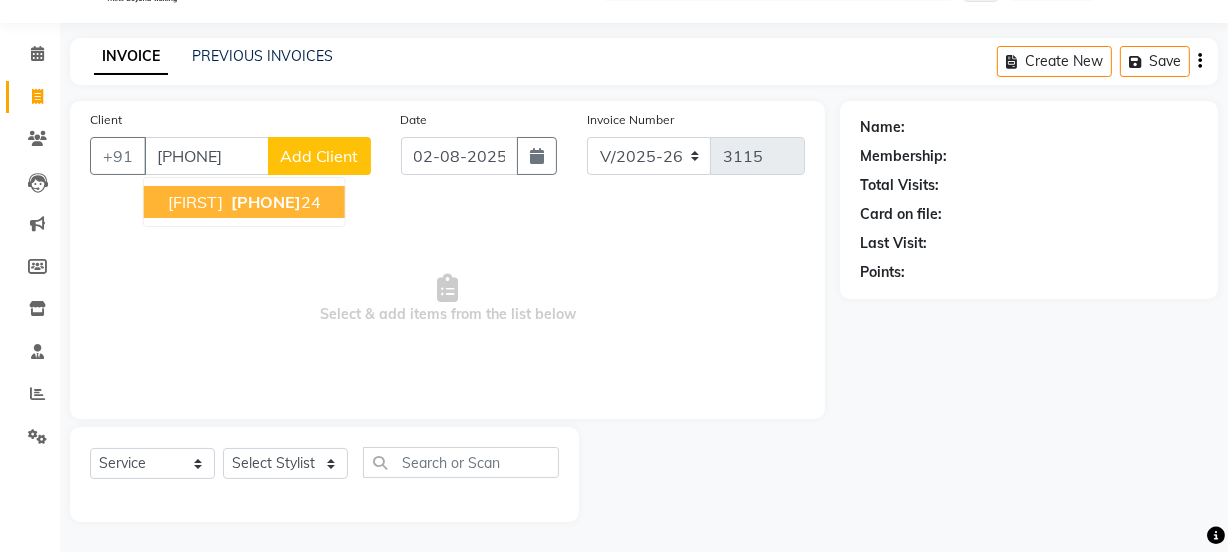 click on "[PHONE]" at bounding box center [266, 202] 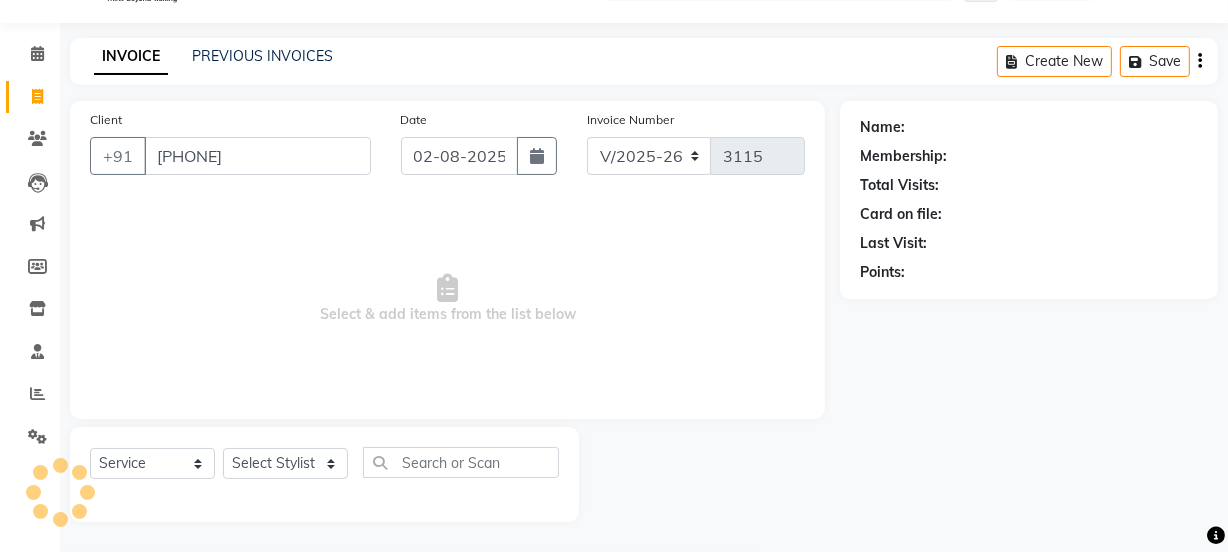 type on "[PHONE]" 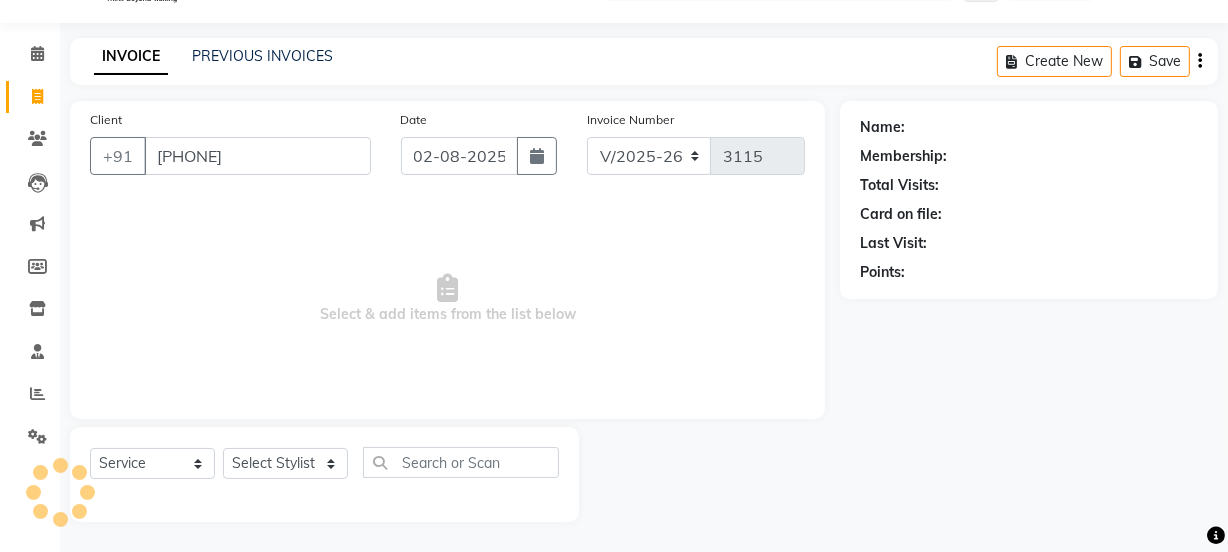 select on "1: Object" 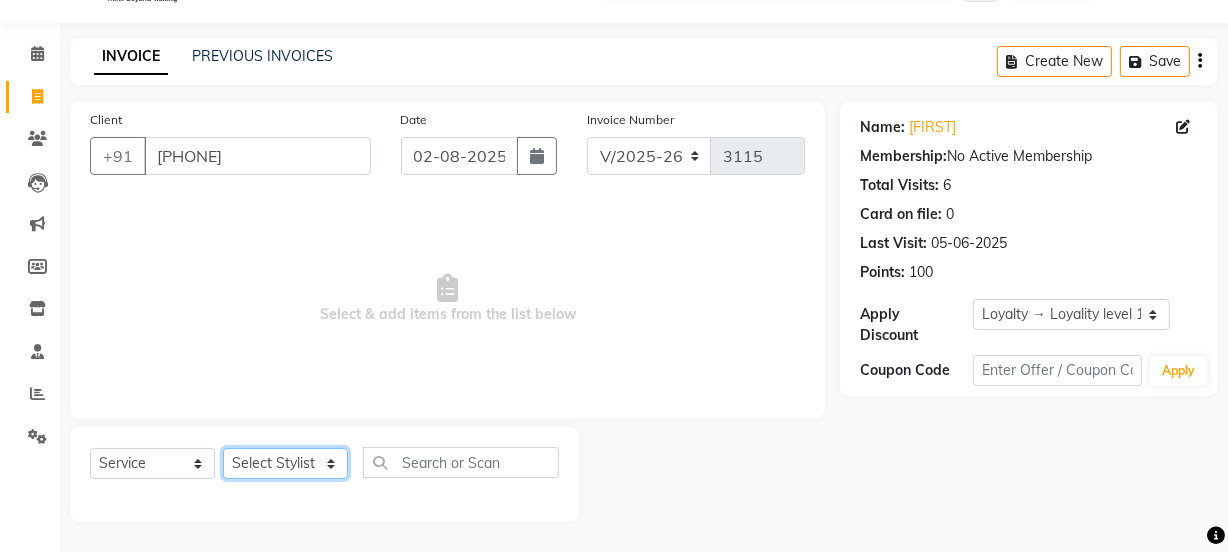 click on "Select Stylist Jyoti kaif Manager Pooja Prachi Raman Raman 2 Reception RIHAN Sameer Shivam simo SUNNY yogita" 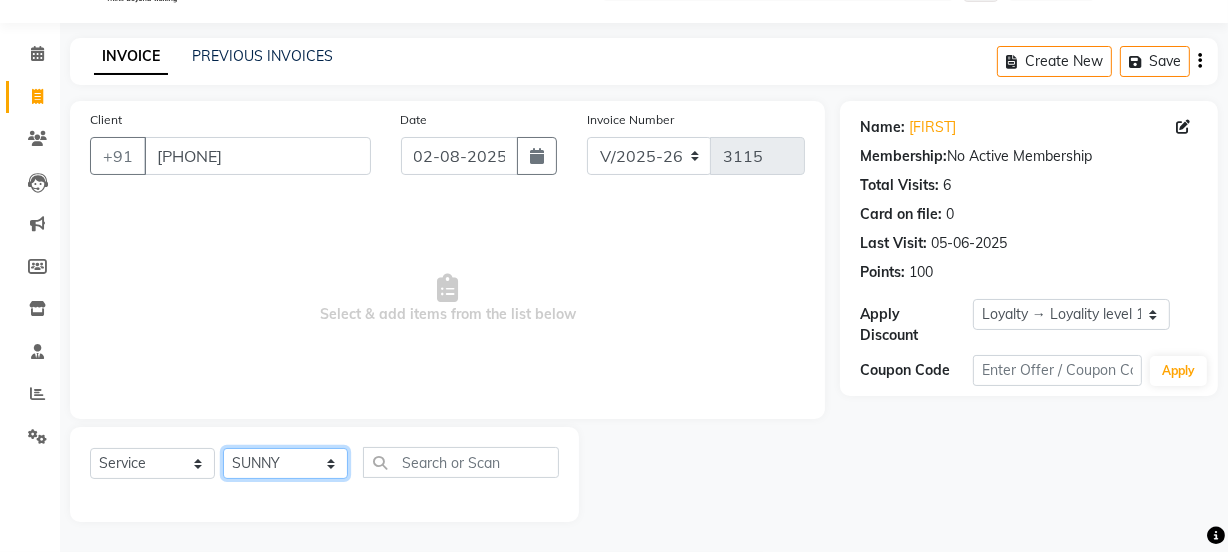click on "Select Stylist Jyoti kaif Manager Pooja Prachi Raman Raman 2 Reception RIHAN Sameer Shivam simo SUNNY yogita" 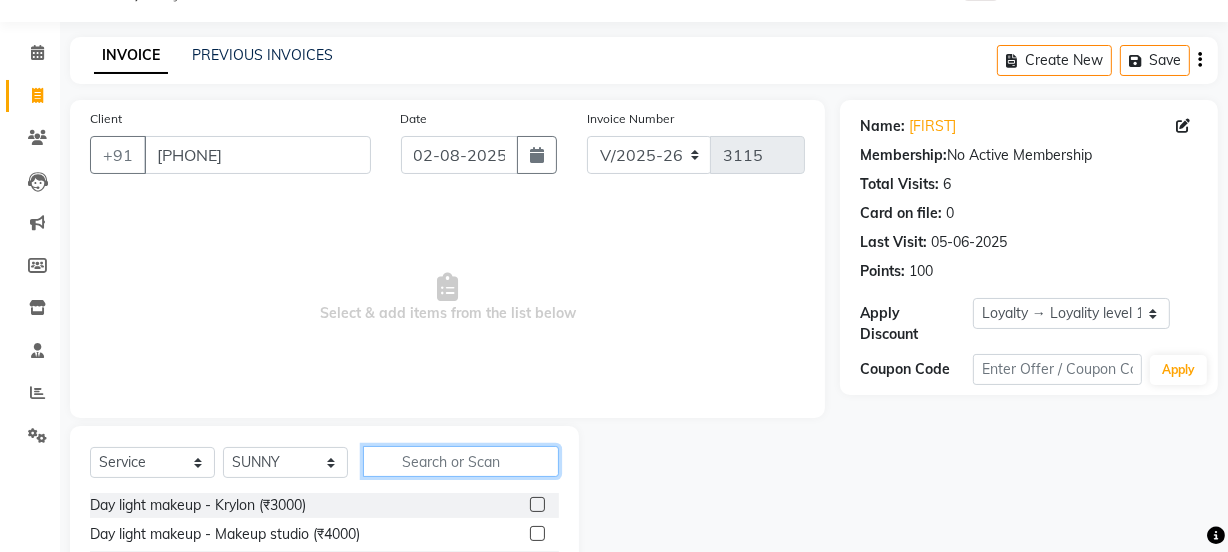 click 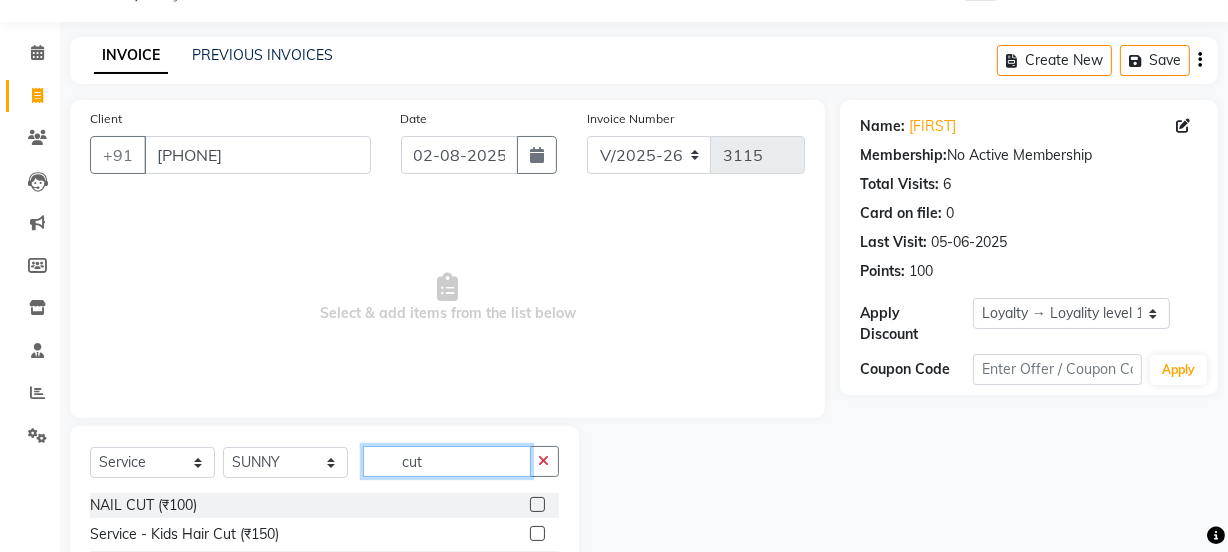 scroll, scrollTop: 250, scrollLeft: 0, axis: vertical 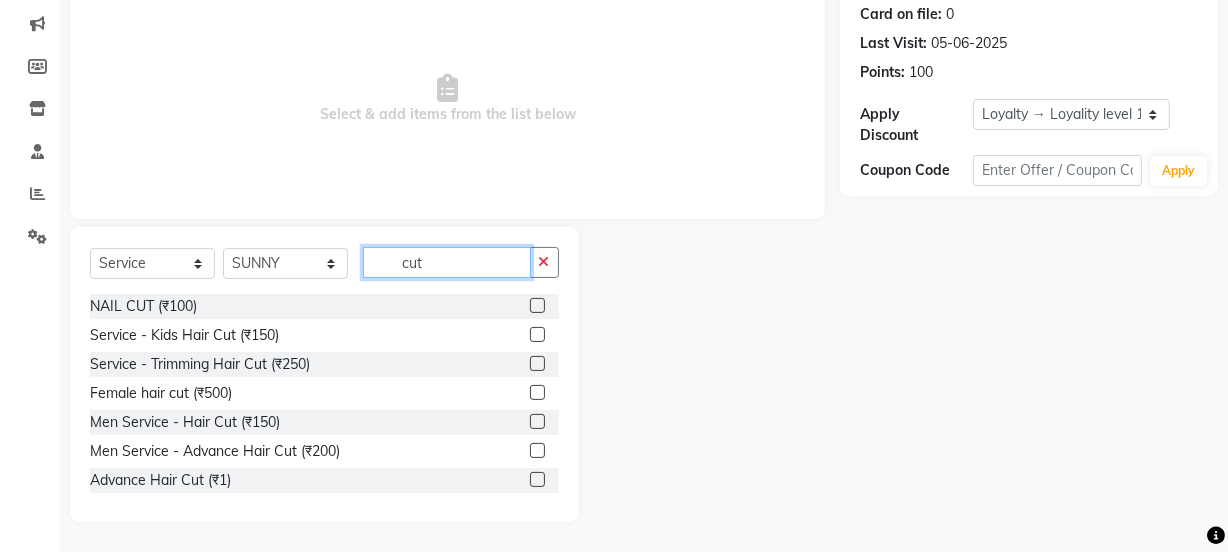 type on "cut" 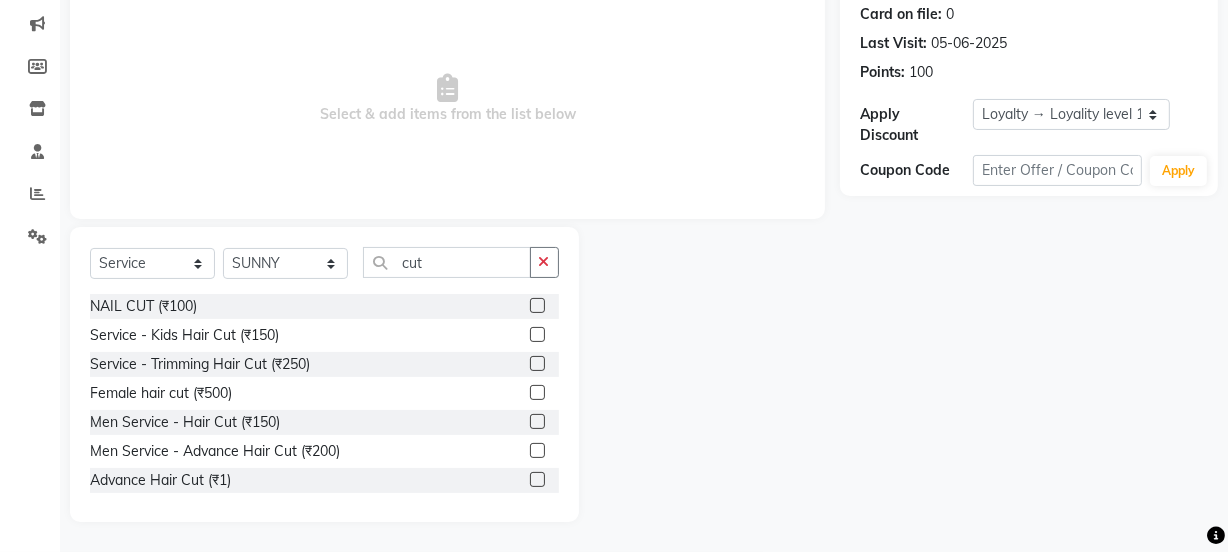 click 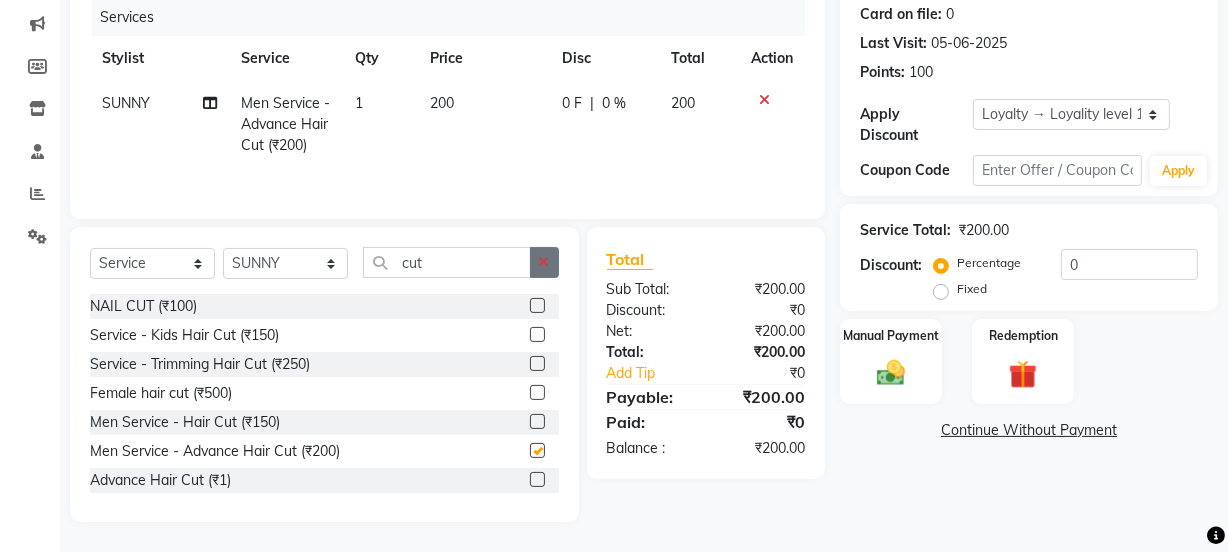 checkbox on "false" 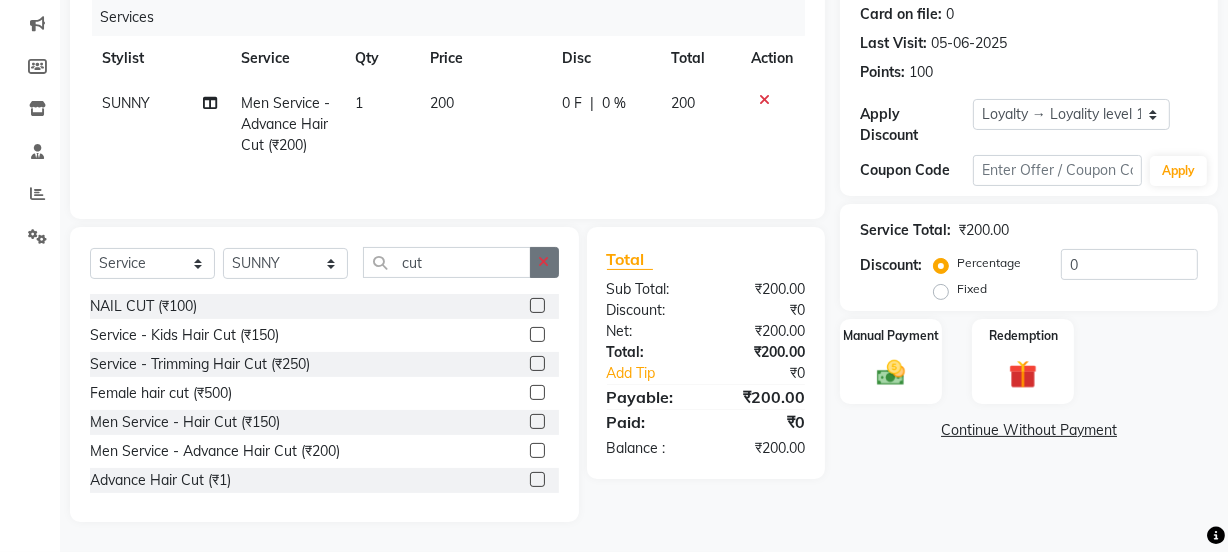 click 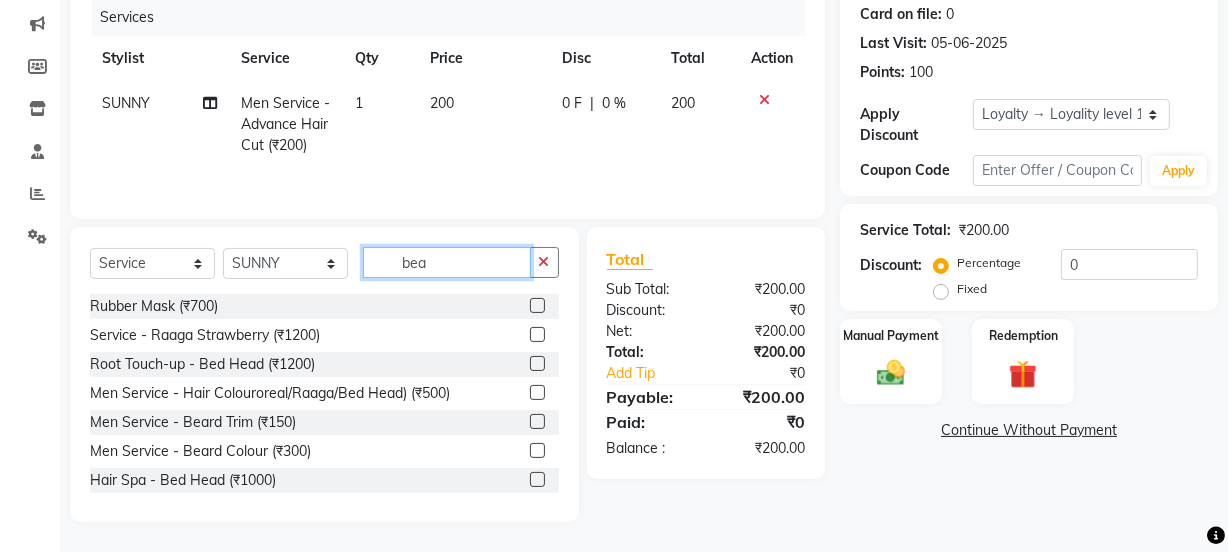 scroll, scrollTop: 206, scrollLeft: 0, axis: vertical 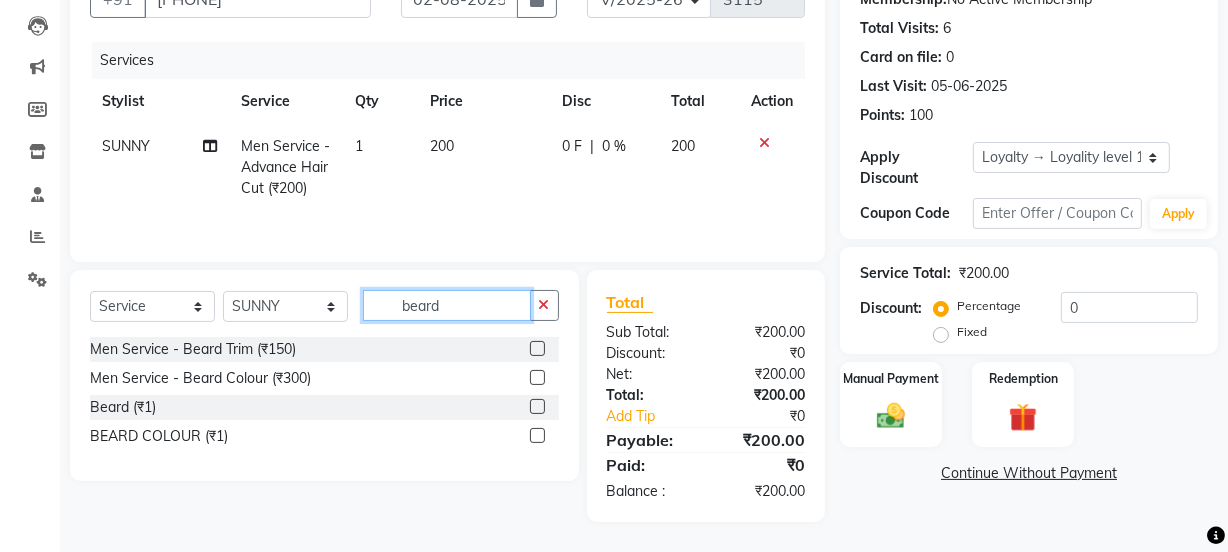 type on "beard" 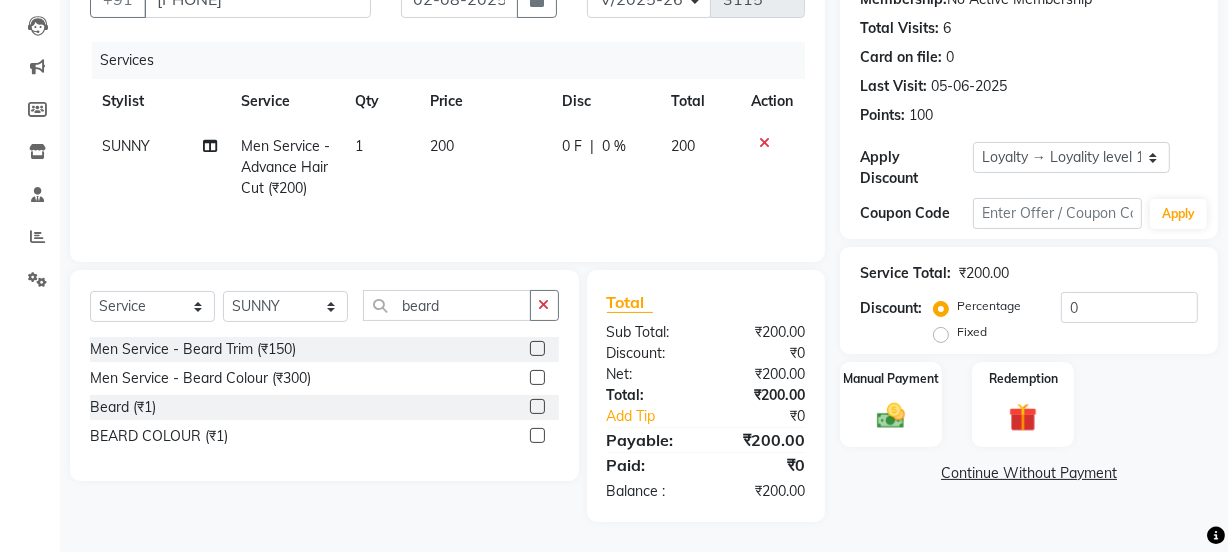 click 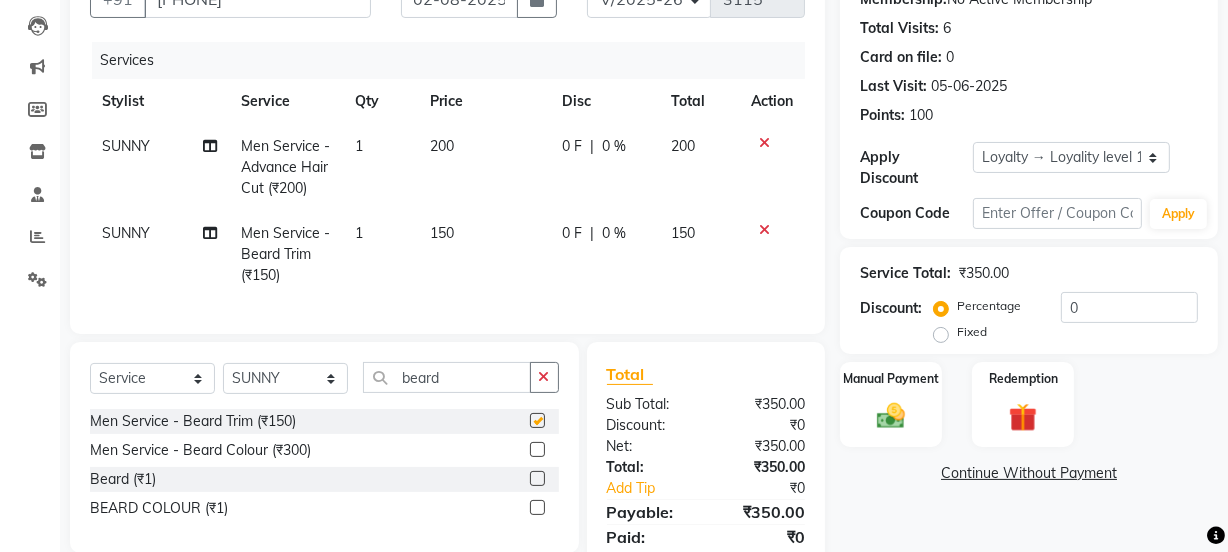 checkbox on "false" 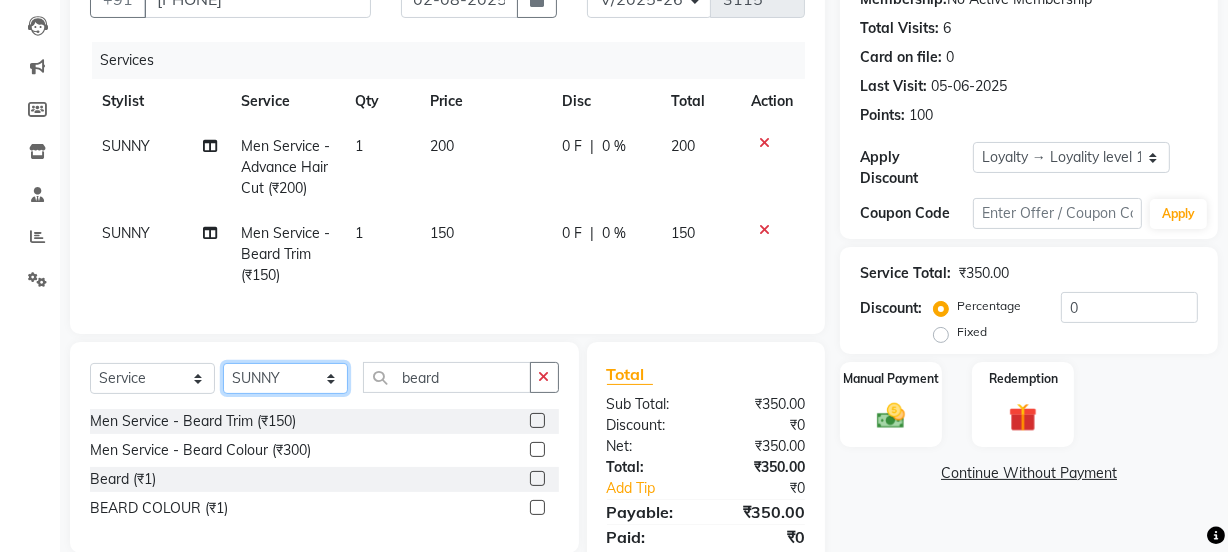 click on "Select Stylist Jyoti kaif Manager Pooja Prachi Raman Raman 2 Reception RIHAN Sameer Shivam simo SUNNY yogita" 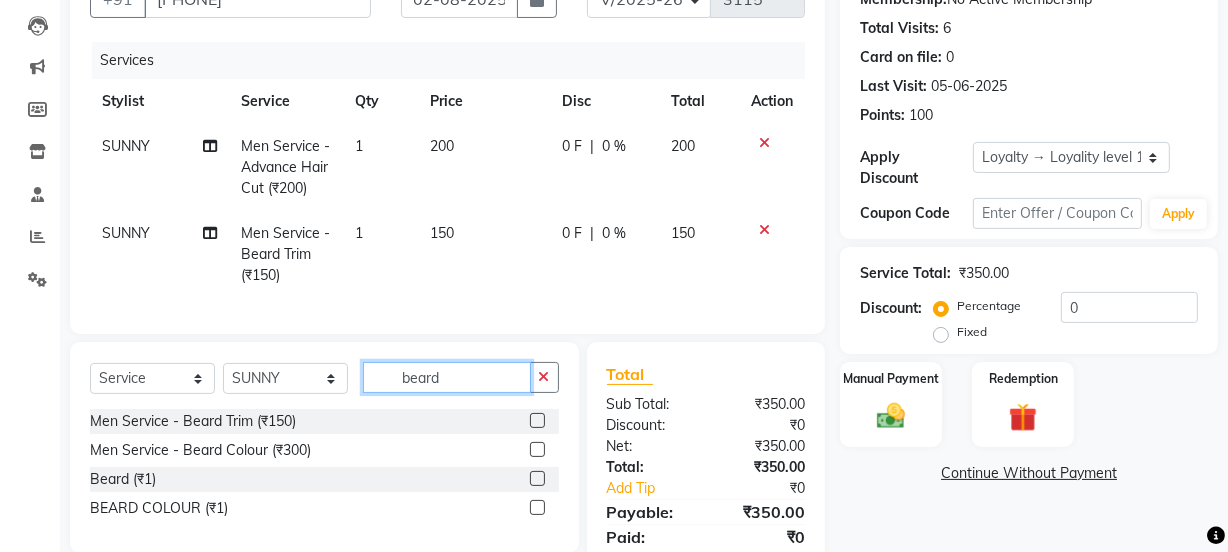 click on "beard" 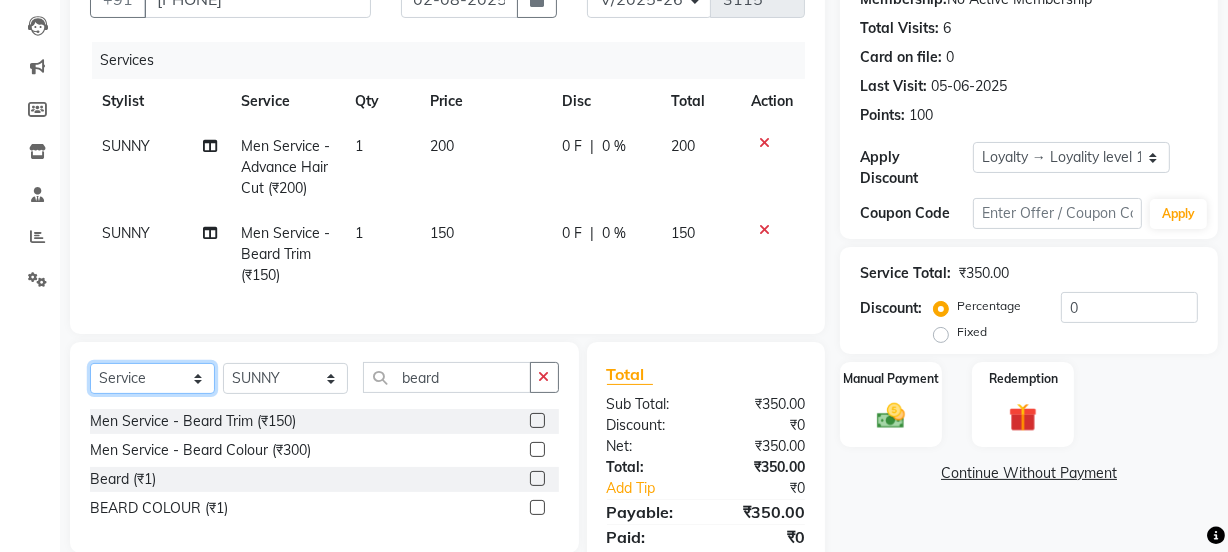 drag, startPoint x: 212, startPoint y: 388, endPoint x: 239, endPoint y: 388, distance: 27 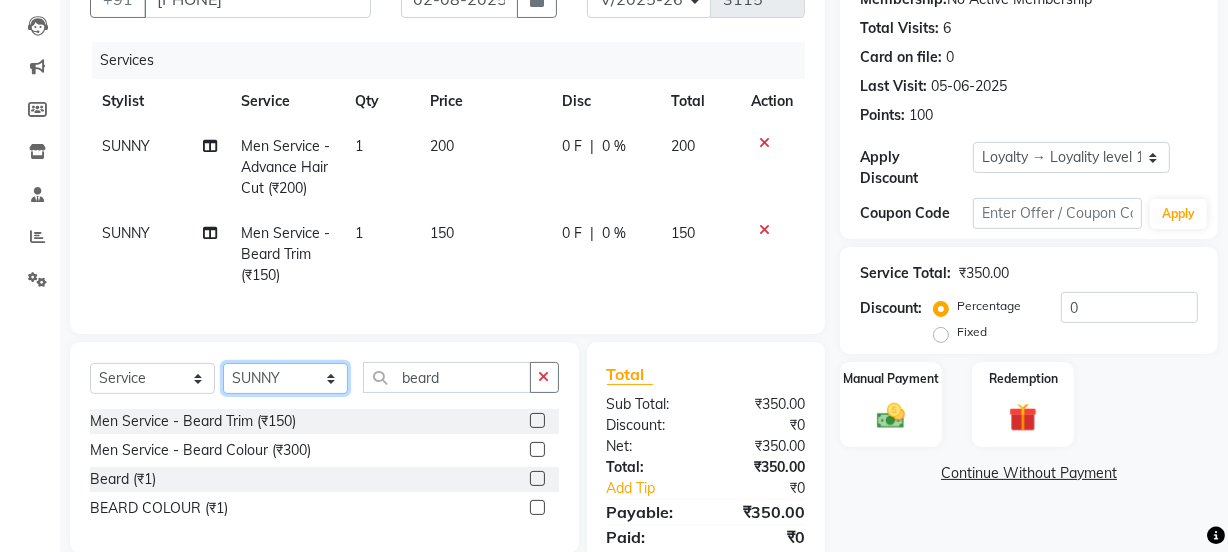click on "Select Stylist Jyoti kaif Manager Pooja Prachi Raman Raman 2 Reception RIHAN Sameer Shivam simo SUNNY yogita" 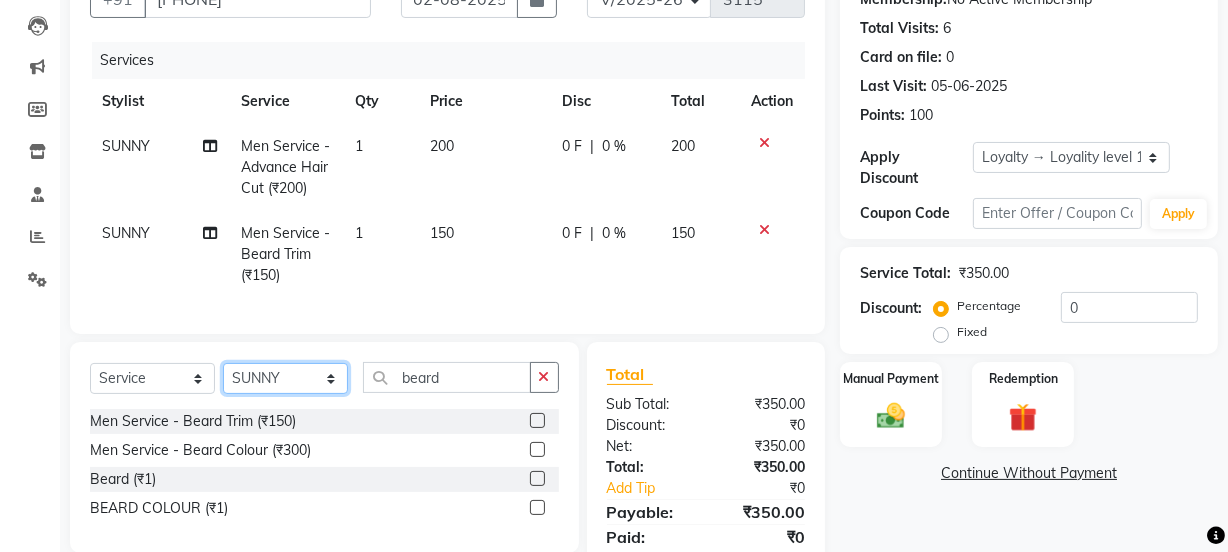 select on "22726" 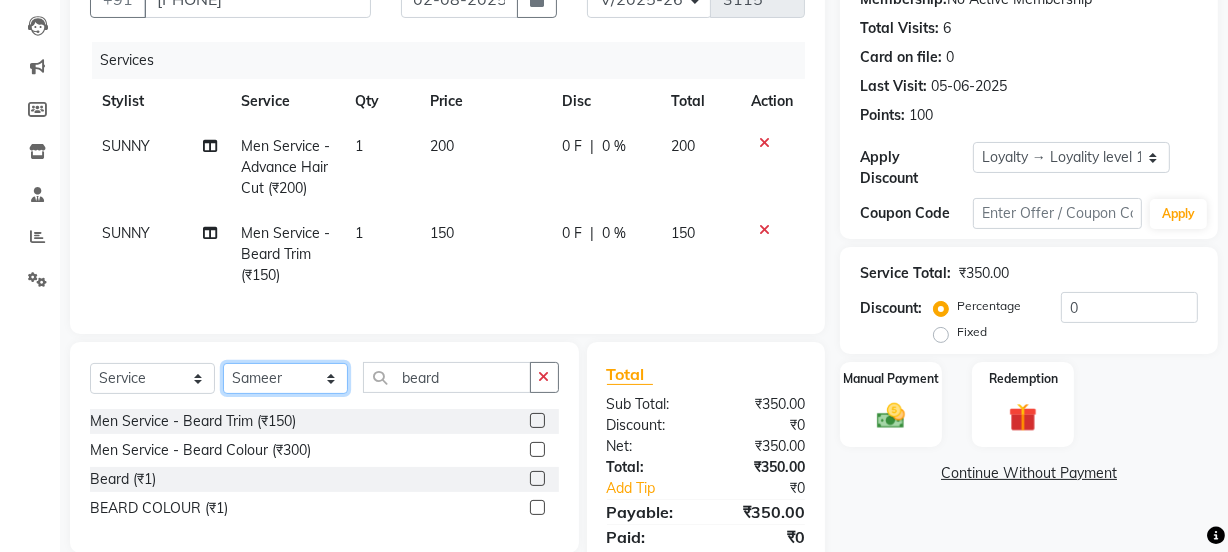 click on "Select Stylist Jyoti kaif Manager Pooja Prachi Raman Raman 2 Reception RIHAN Sameer Shivam simo SUNNY yogita" 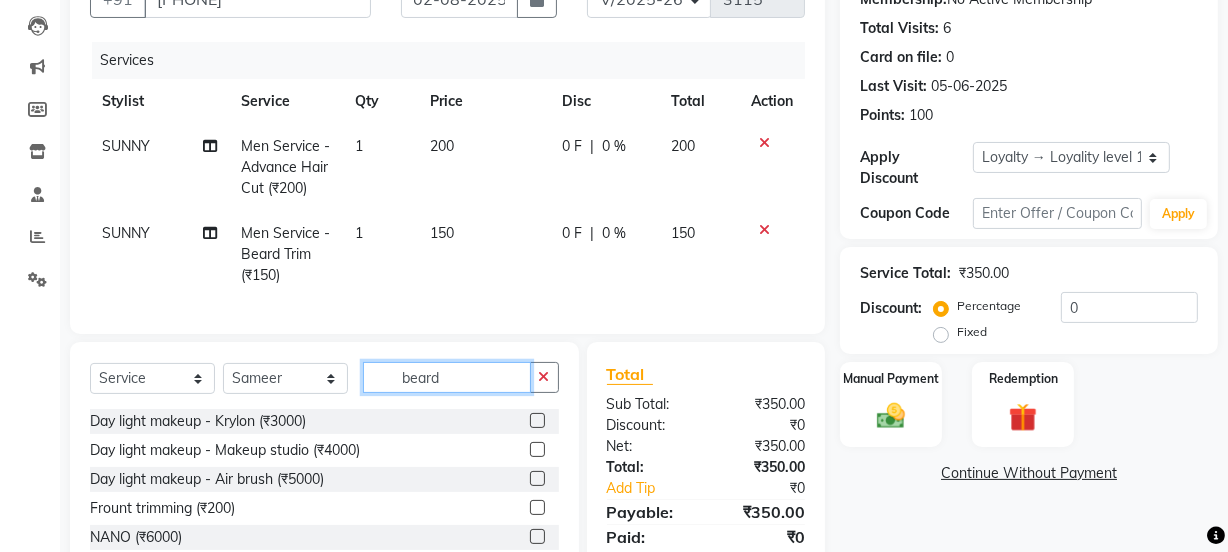 drag, startPoint x: 482, startPoint y: 383, endPoint x: 399, endPoint y: 401, distance: 84.92938 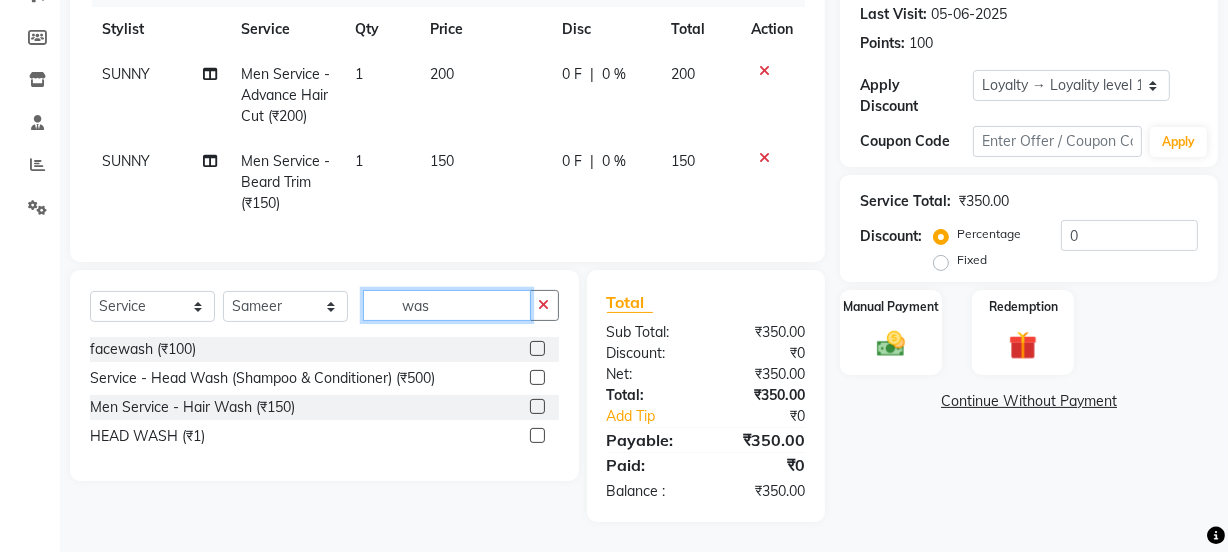 scroll, scrollTop: 291, scrollLeft: 0, axis: vertical 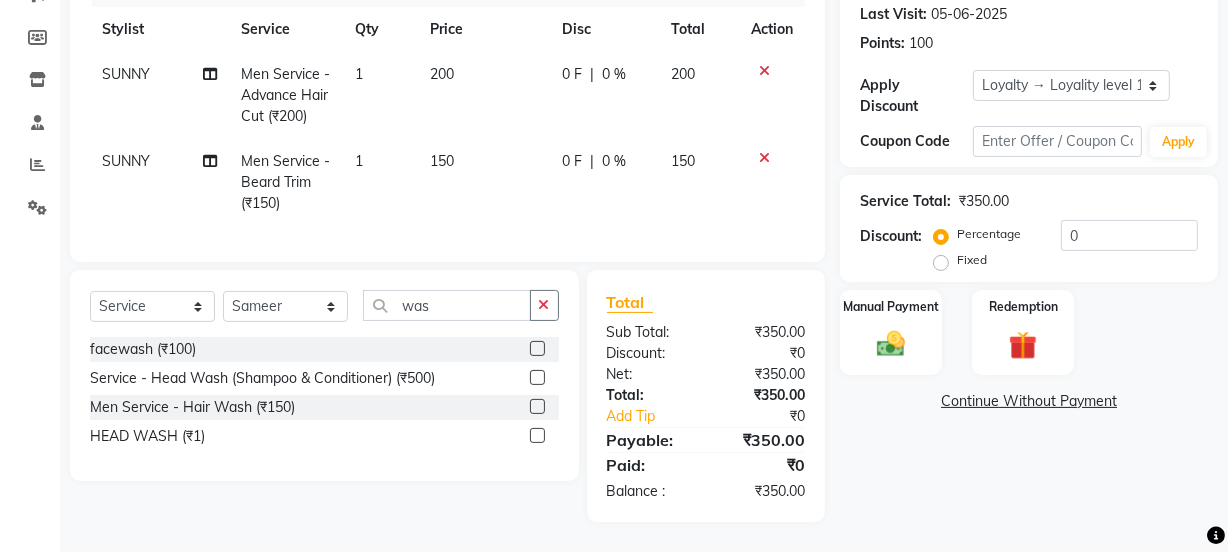 click 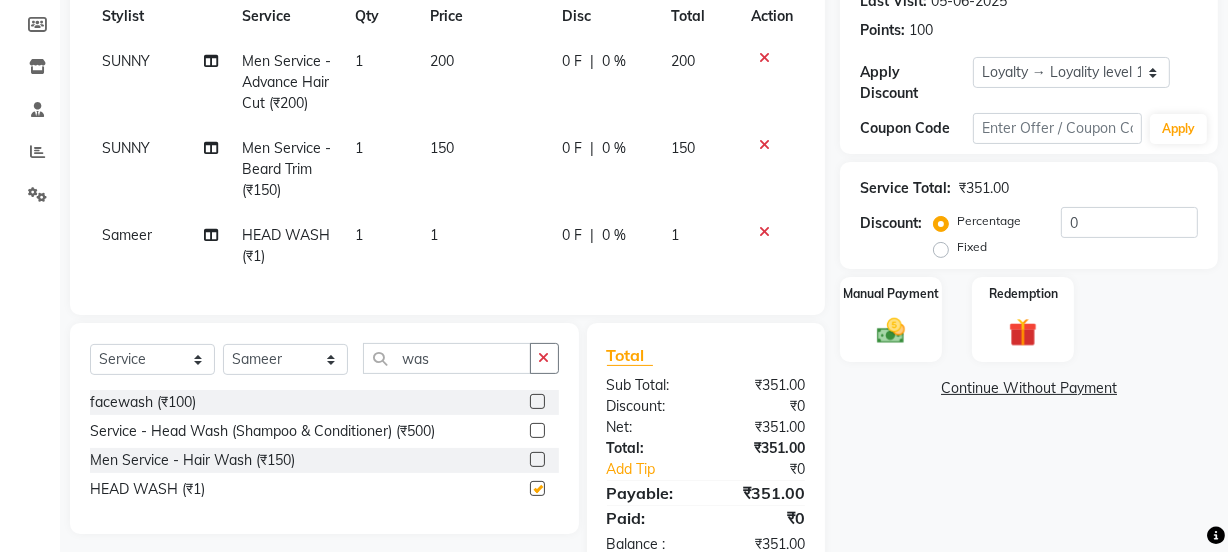click on "1" 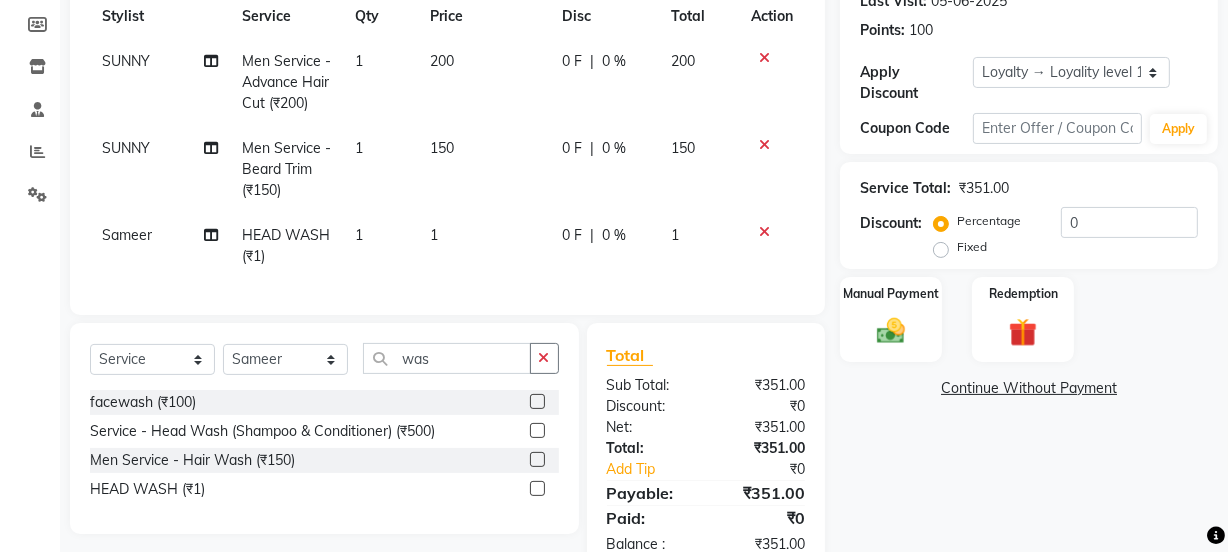 select on "22726" 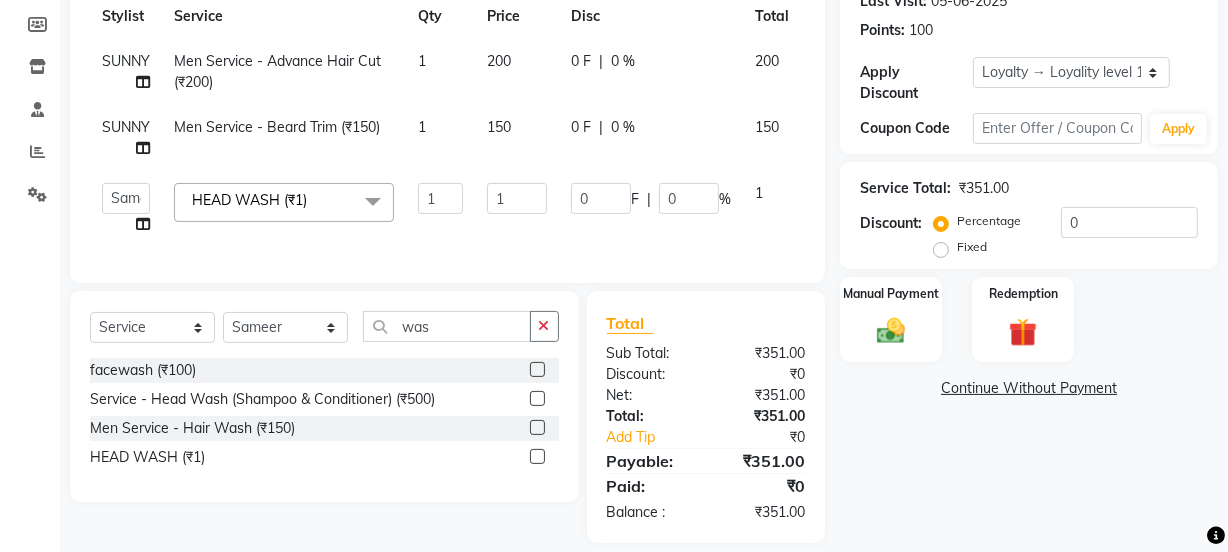 click on "1" 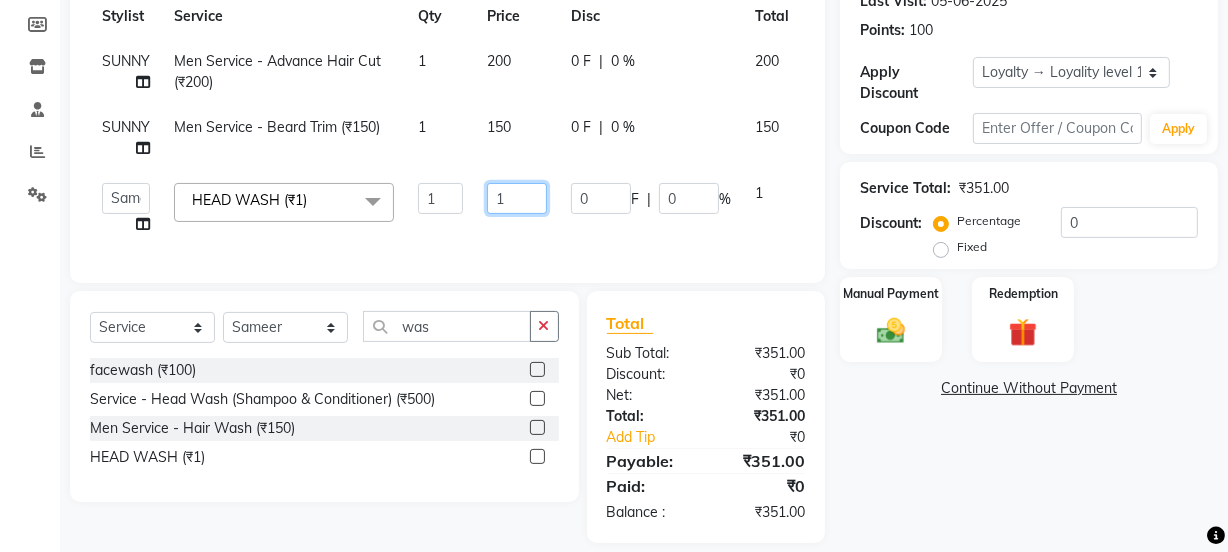 click on "1" 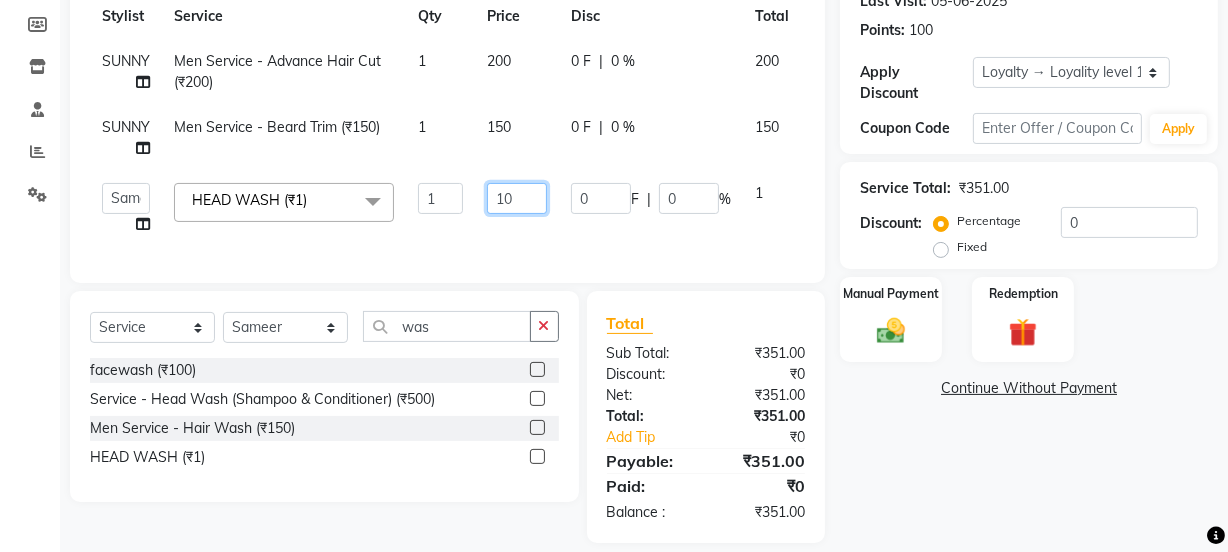 type on "100" 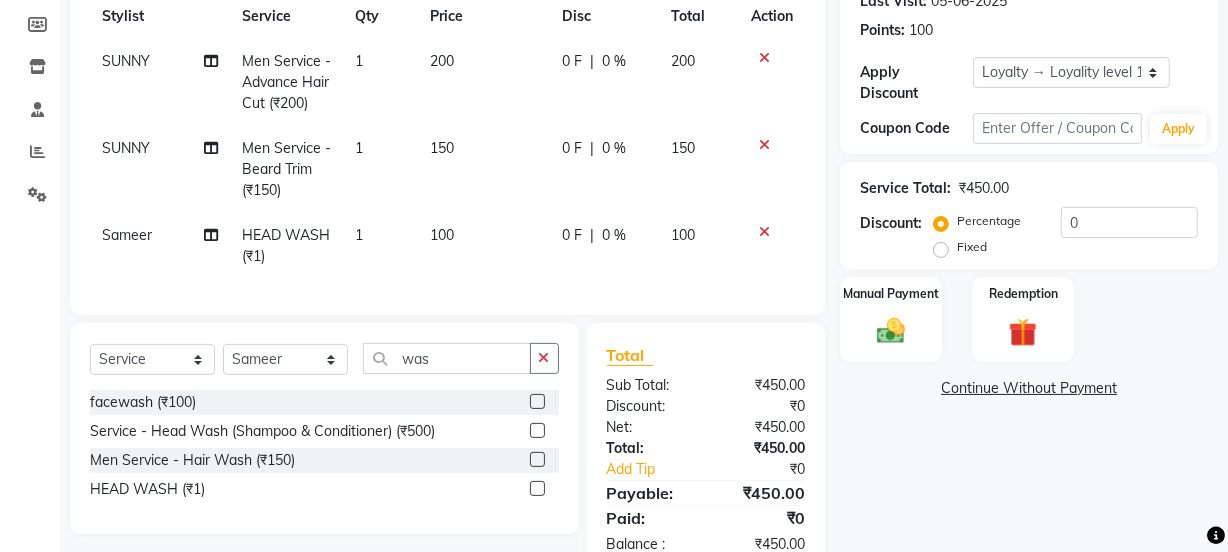 click on "Services Stylist Service Qty Price Disc Total Action [FIRST] Men Service - Advance Hair Cut (₹200) 1 200 0 F | 0 % 200 [FIRST] Men Service - Beard Trim (₹150) 1 150 0 F | 0 % 150 [FIRST] HEAD WASH (₹1) 1 100 0 F | 0 % 100" 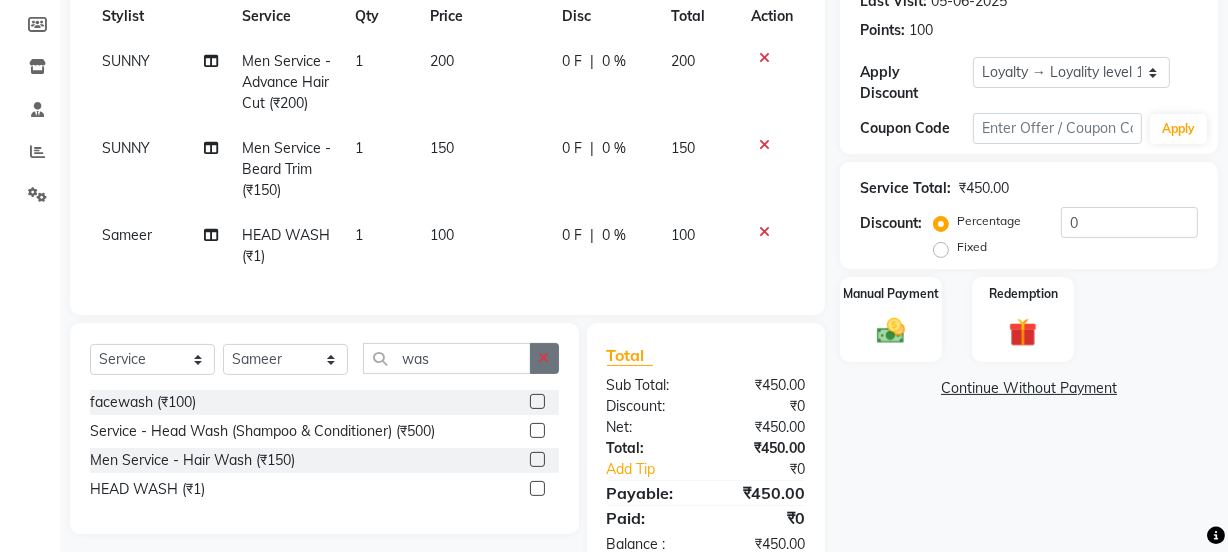 drag, startPoint x: 531, startPoint y: 347, endPoint x: 530, endPoint y: 363, distance: 16.03122 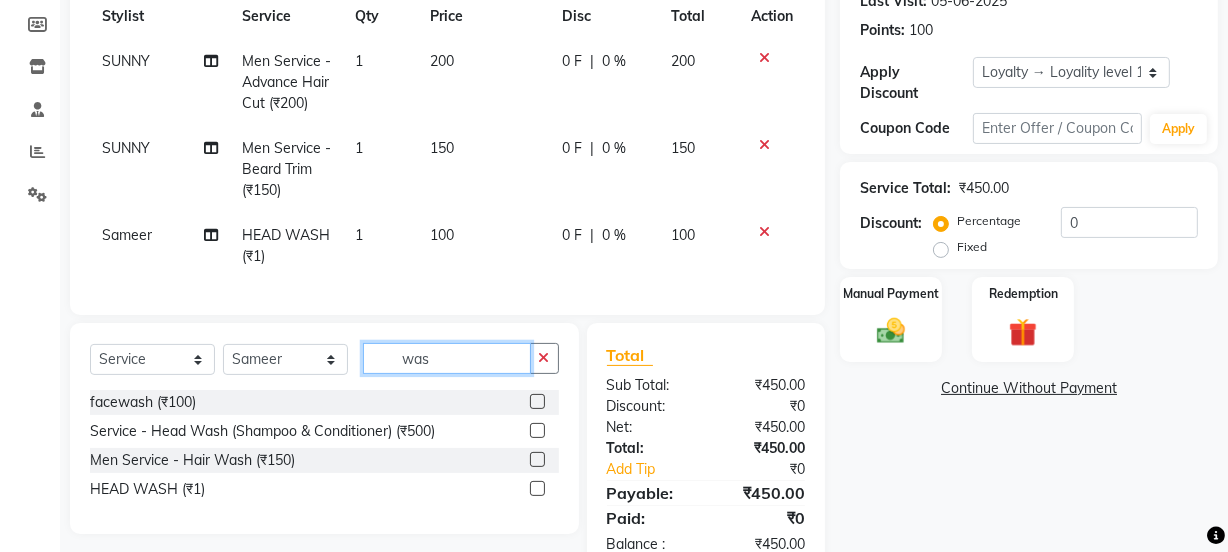 type 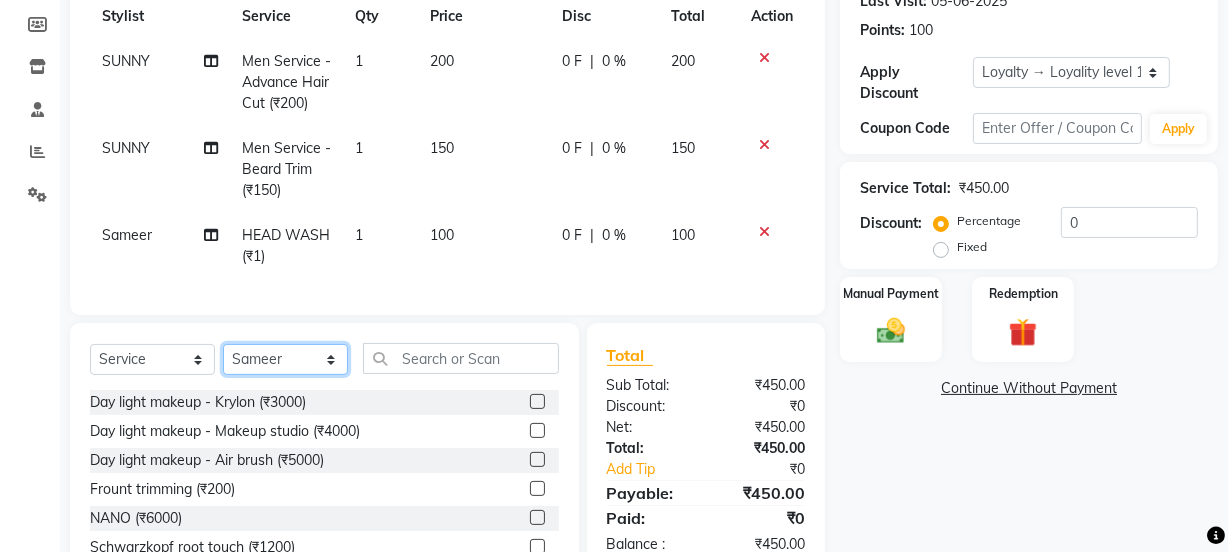 click on "Select Stylist Jyoti kaif Manager Pooja Prachi Raman Raman 2 Reception RIHAN Sameer Shivam simo SUNNY yogita" 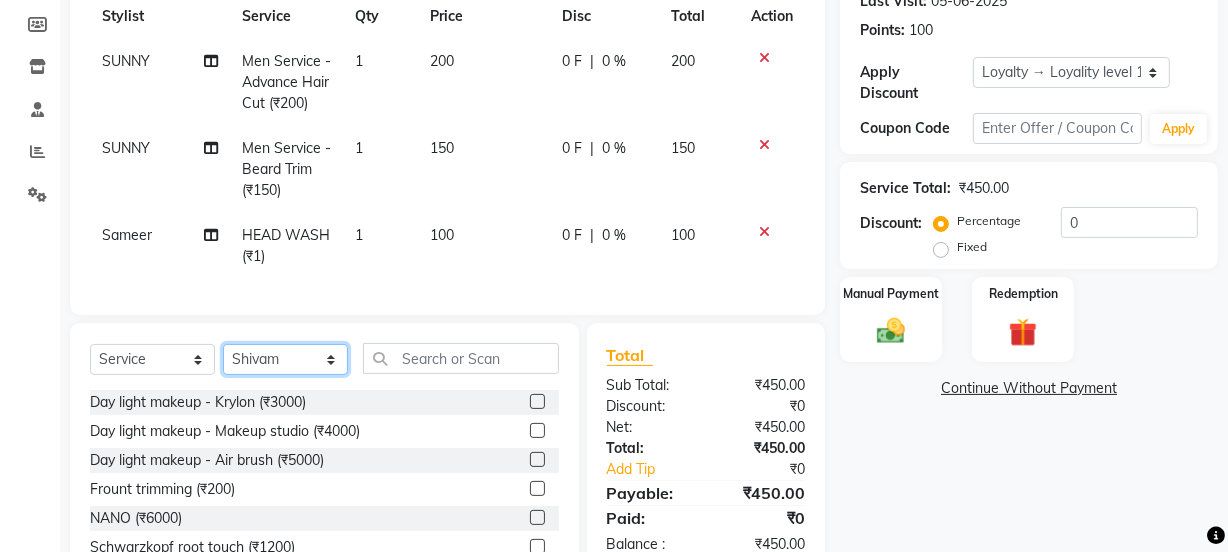 click on "Select Stylist Jyoti kaif Manager Pooja Prachi Raman Raman 2 Reception RIHAN Sameer Shivam simo SUNNY yogita" 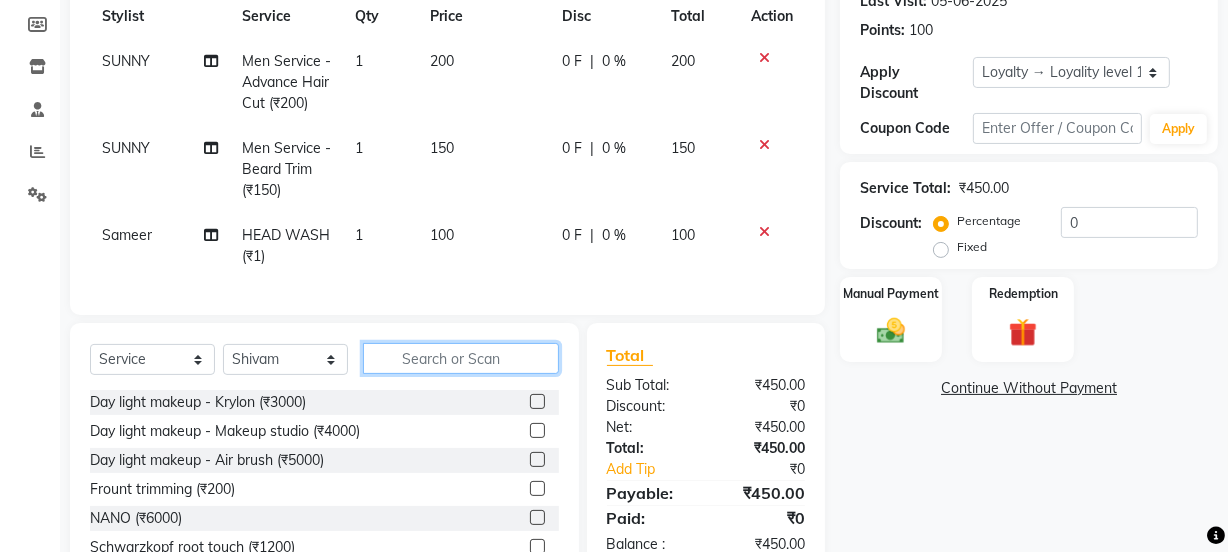 click 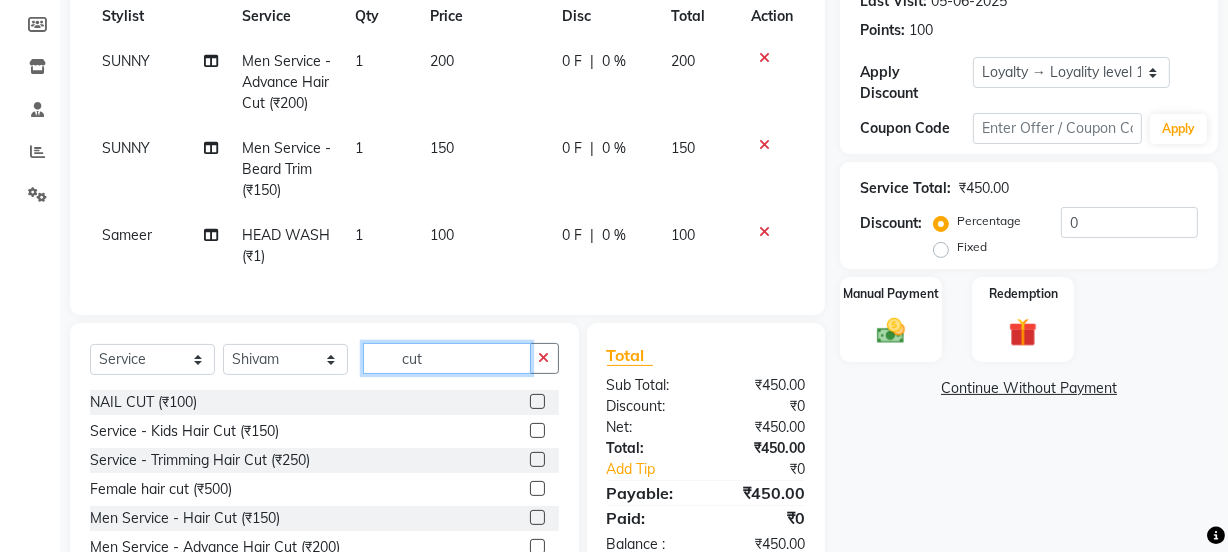 scroll, scrollTop: 400, scrollLeft: 0, axis: vertical 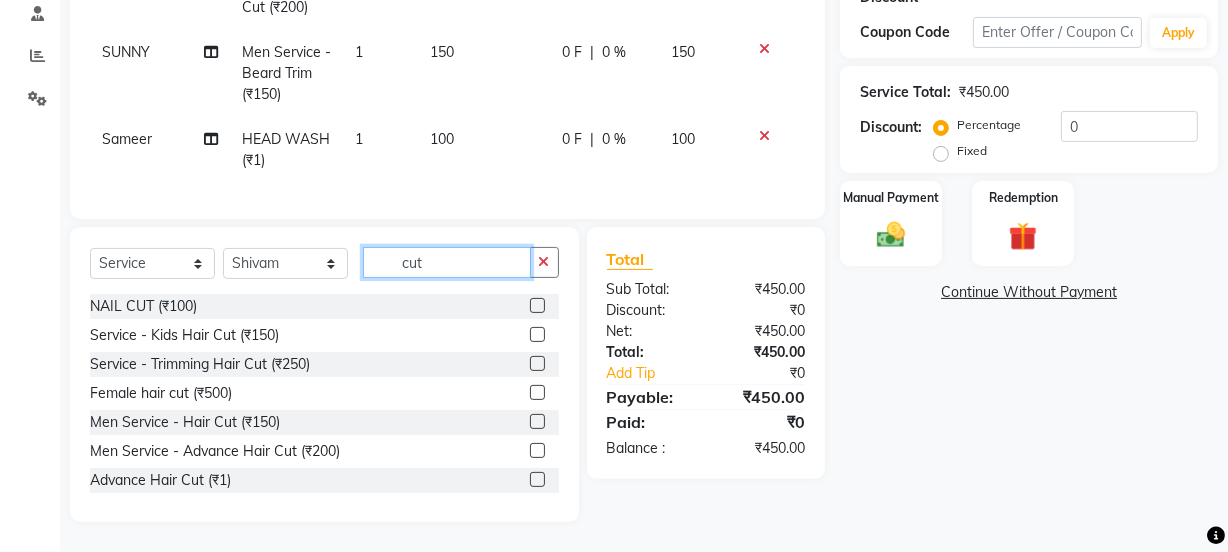 type on "cut" 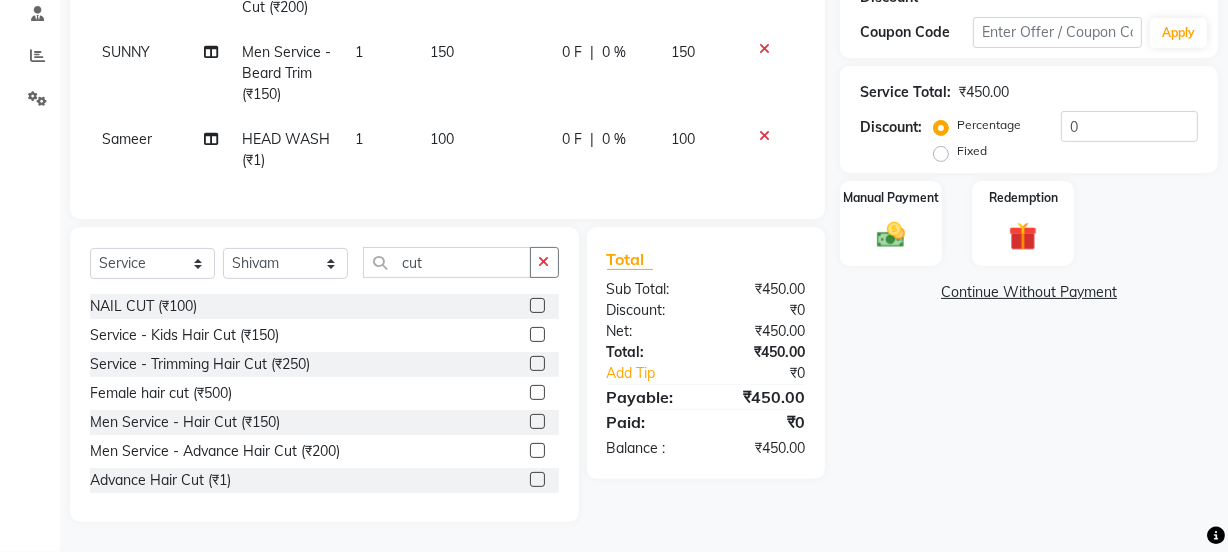 click 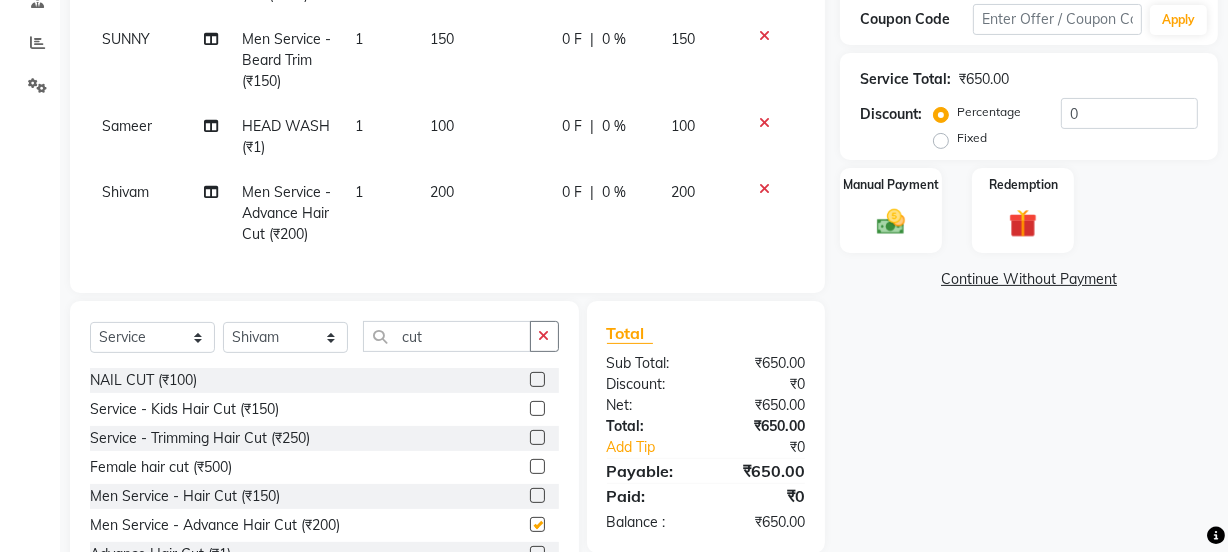 checkbox on "false" 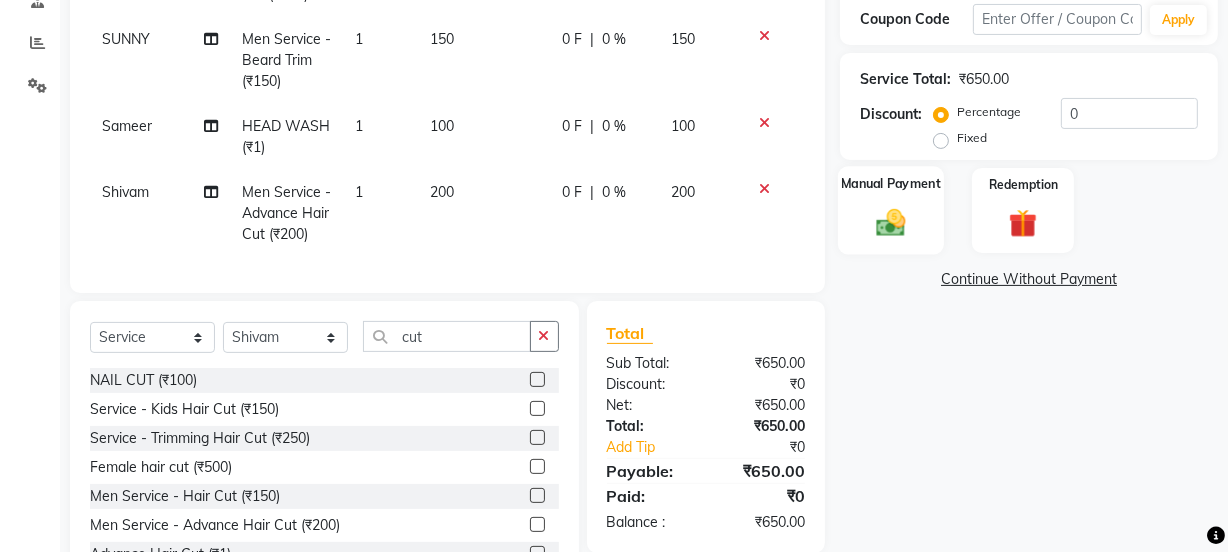 click on "Manual Payment" 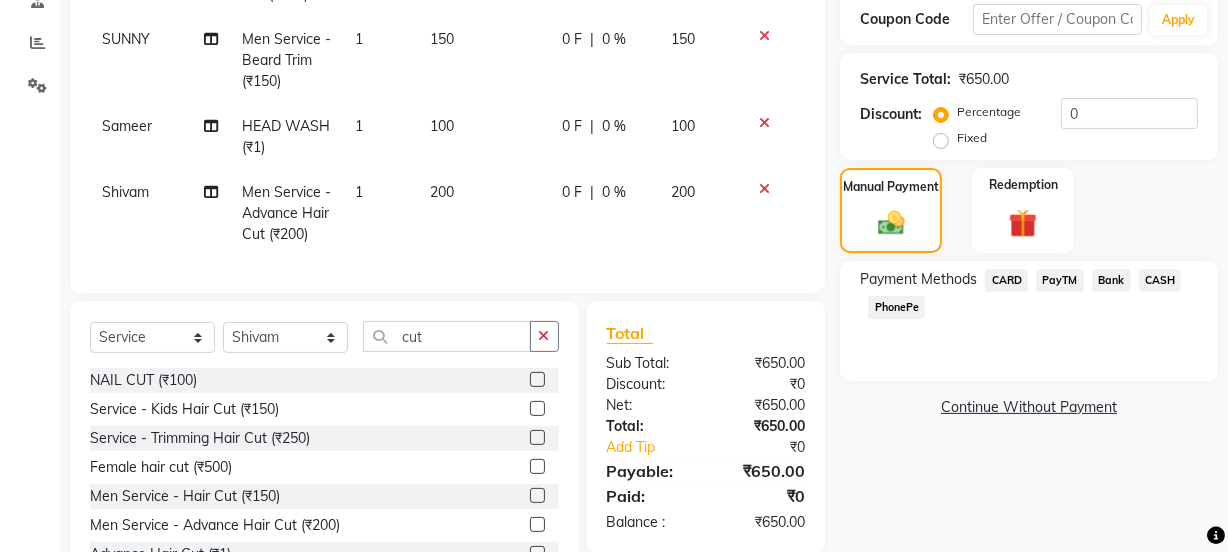 click on "PayTM" 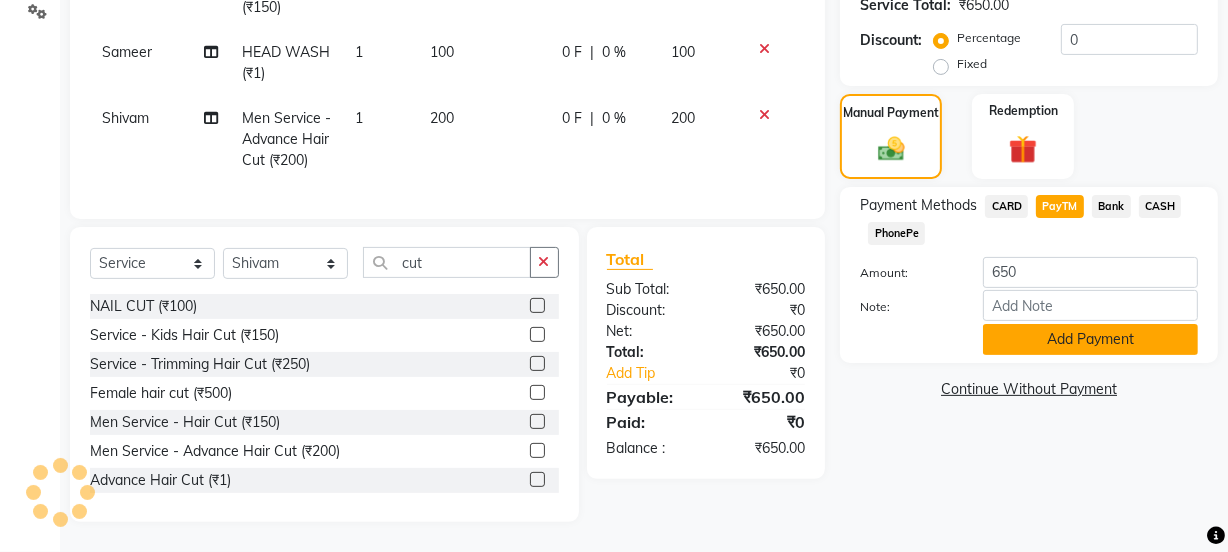 click on "Add Payment" 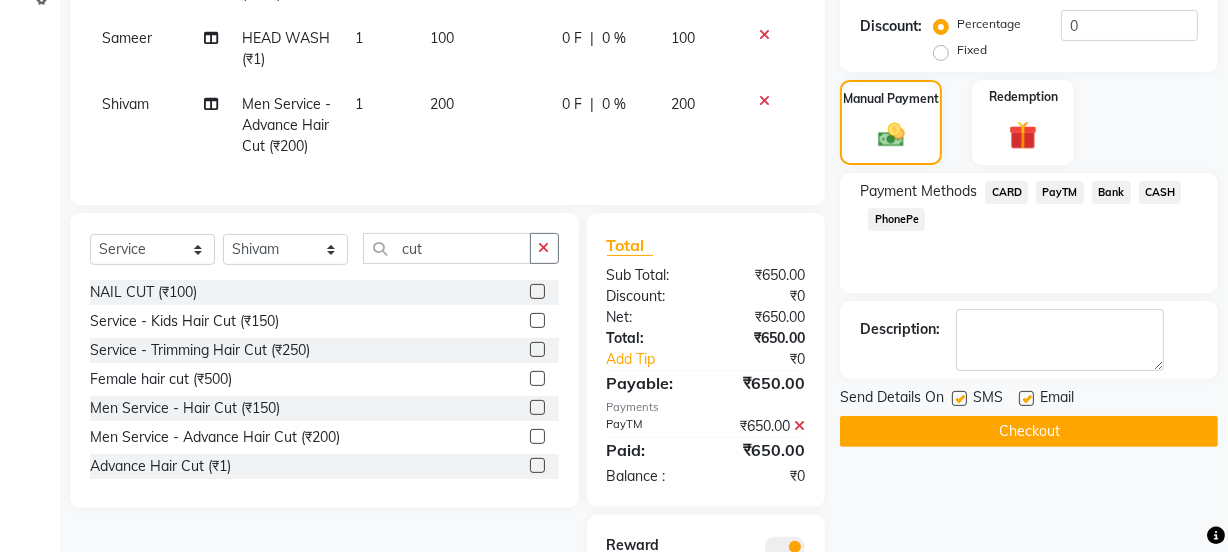 scroll, scrollTop: 648, scrollLeft: 0, axis: vertical 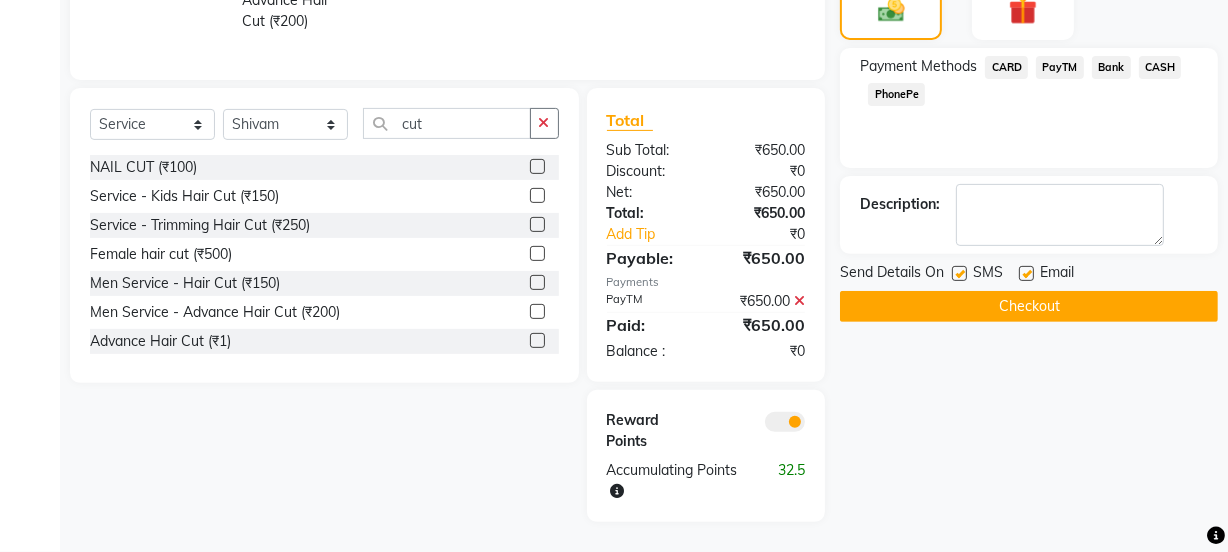 click 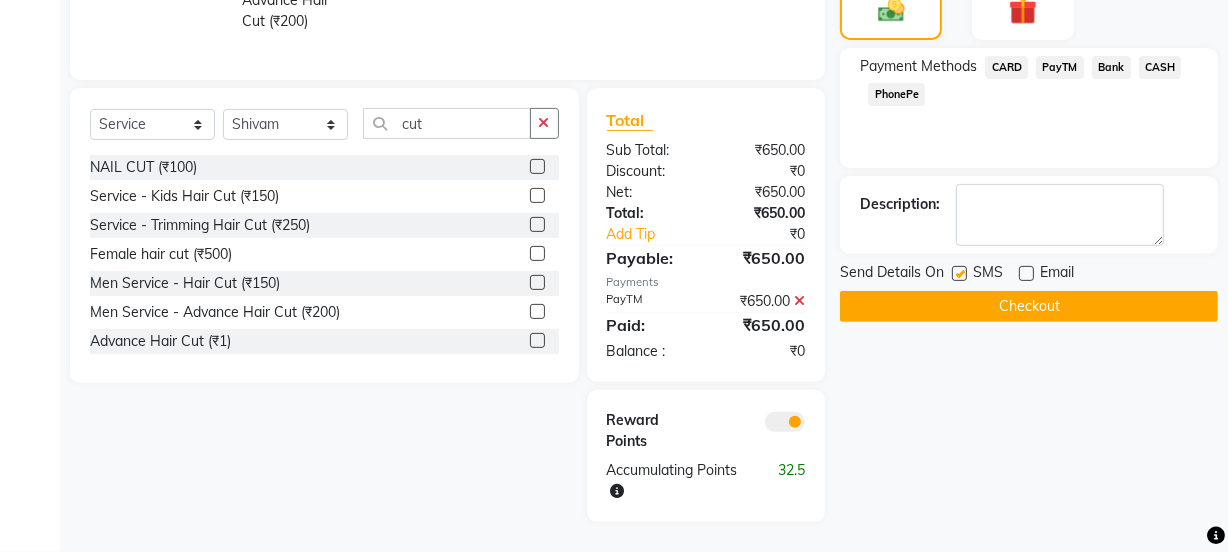 click 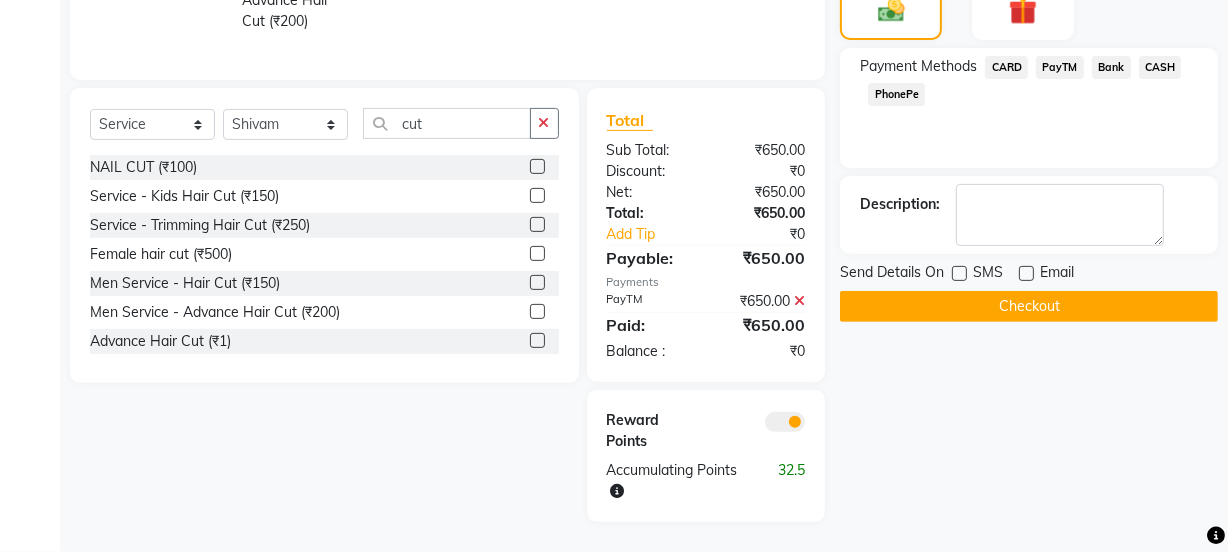 click on "Checkout" 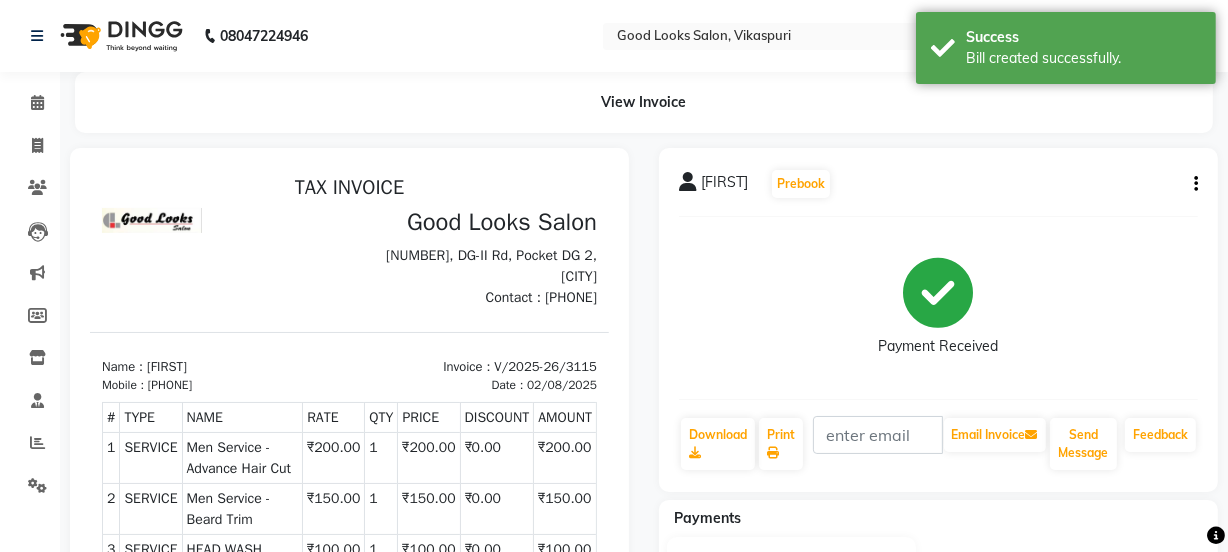 scroll, scrollTop: 0, scrollLeft: 0, axis: both 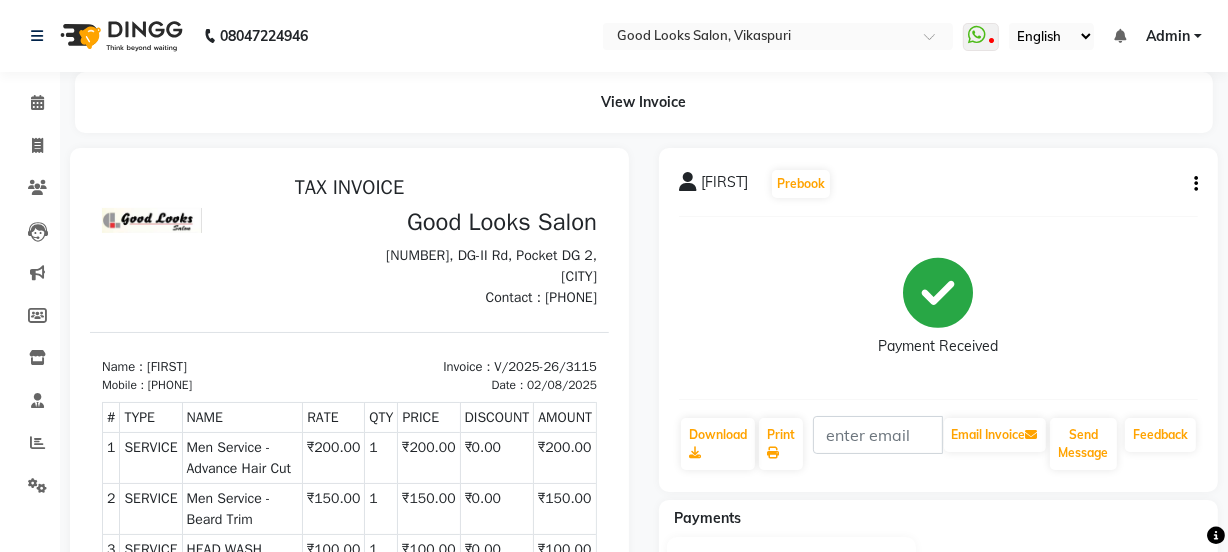 click on "Invoice" 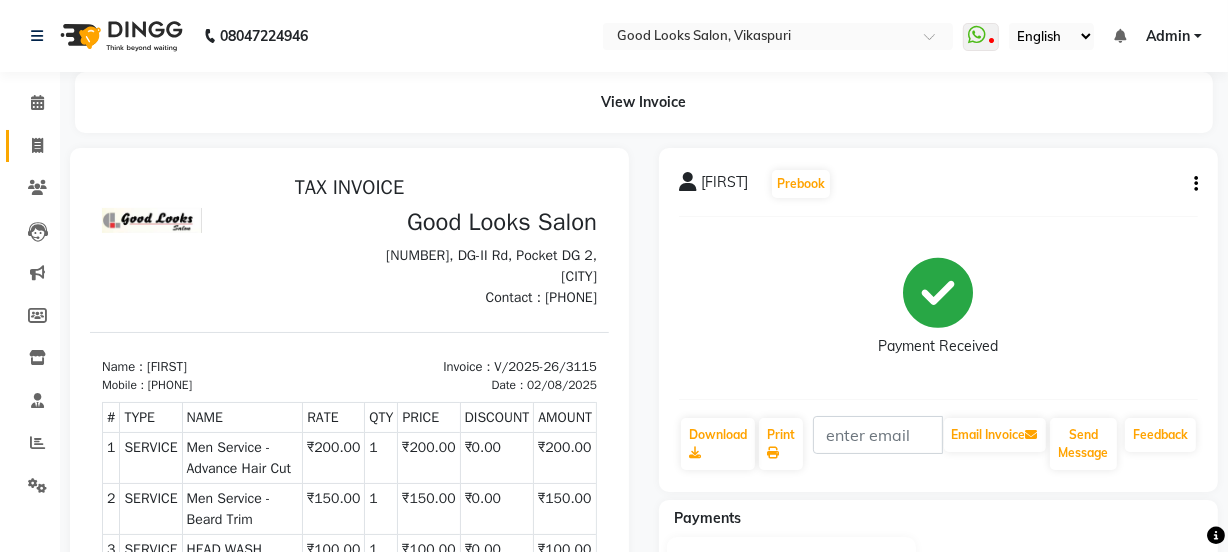 click on "Invoice" 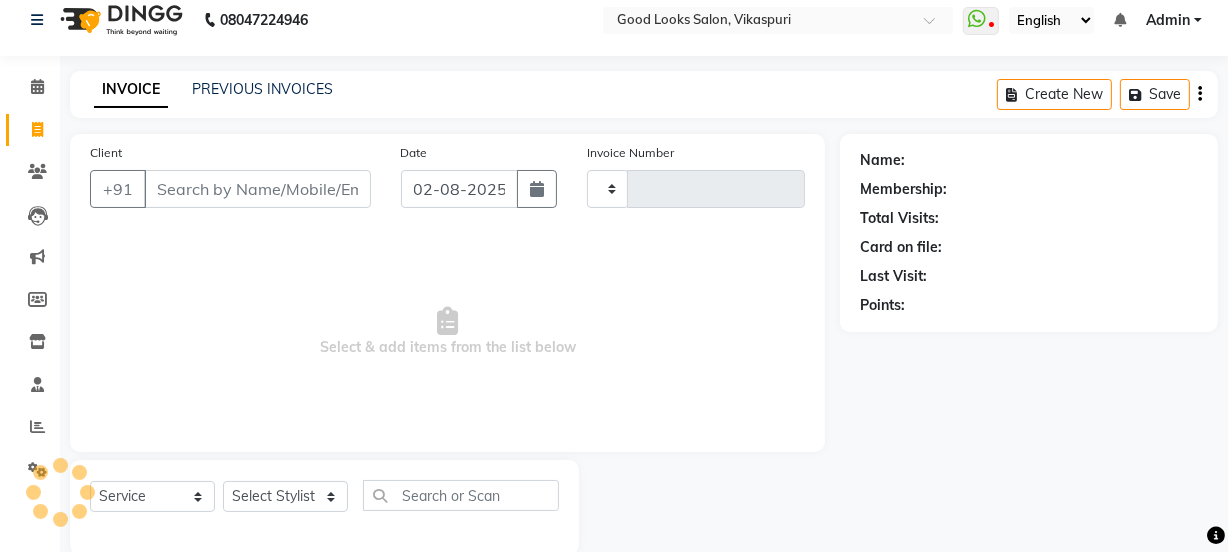 type on "3116" 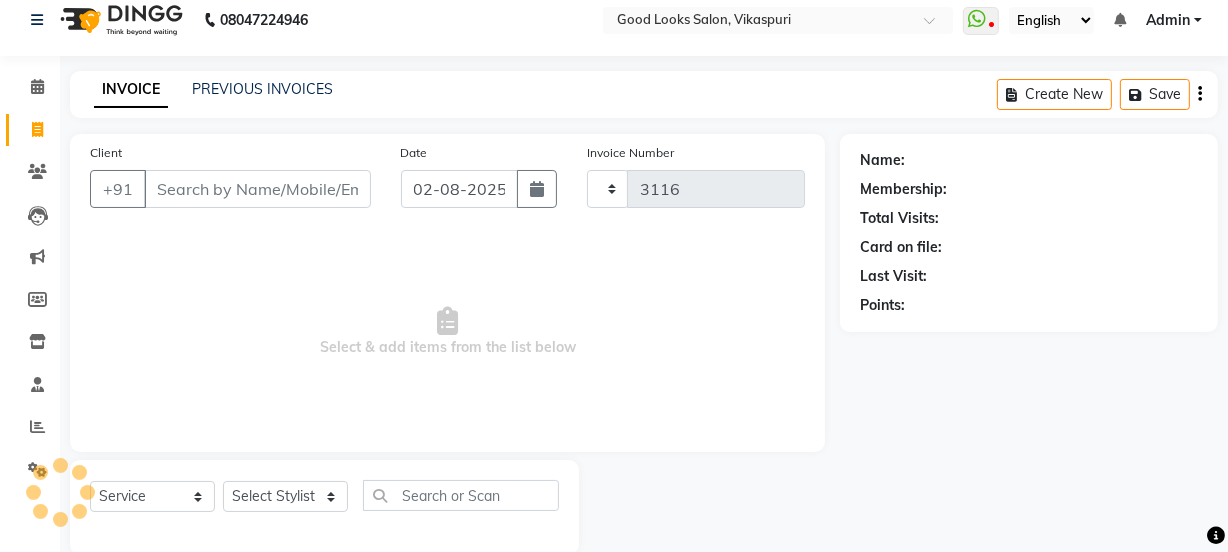 select on "4230" 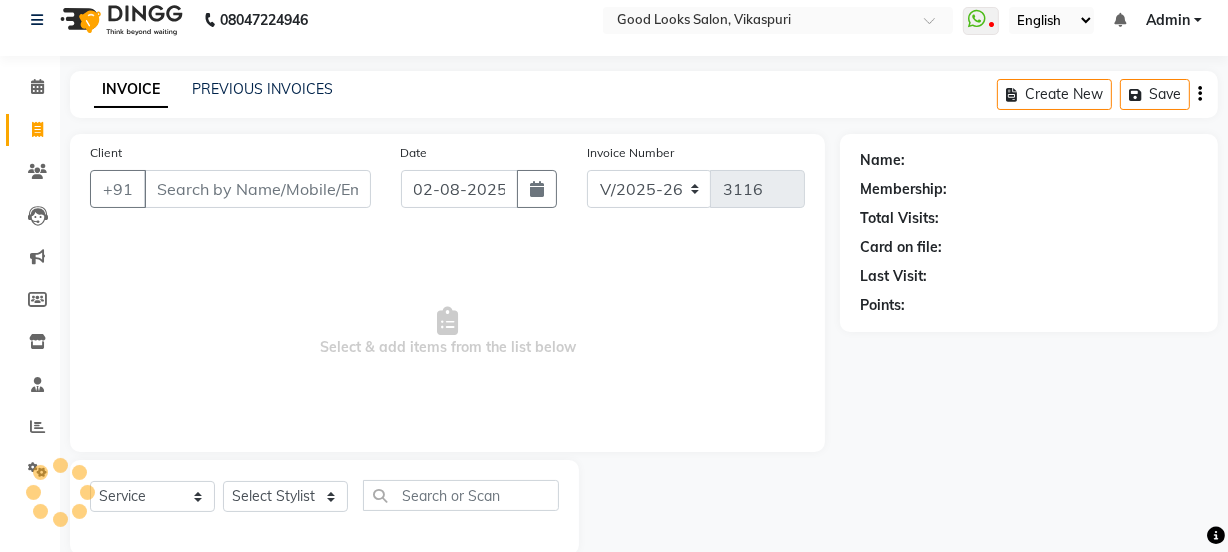 scroll, scrollTop: 50, scrollLeft: 0, axis: vertical 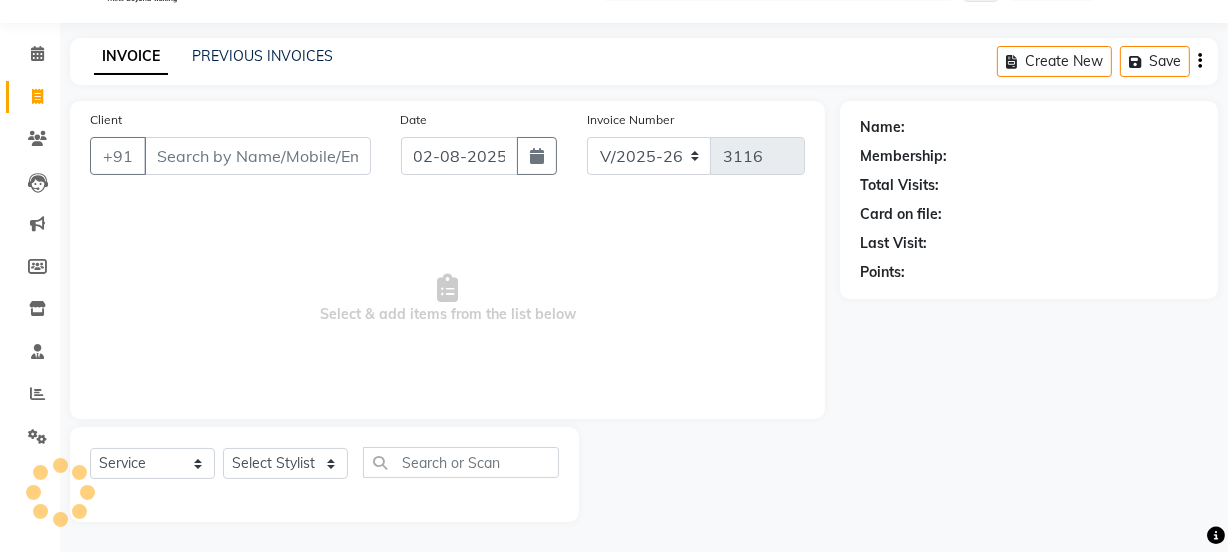 click on "Client" at bounding box center (257, 156) 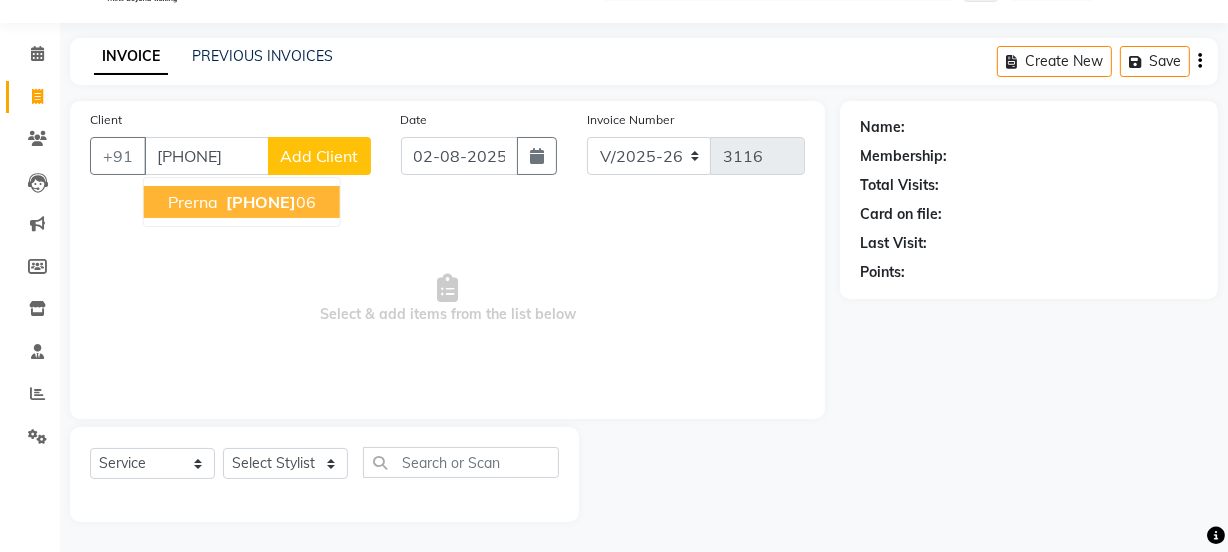 click on "Prerna" at bounding box center (193, 202) 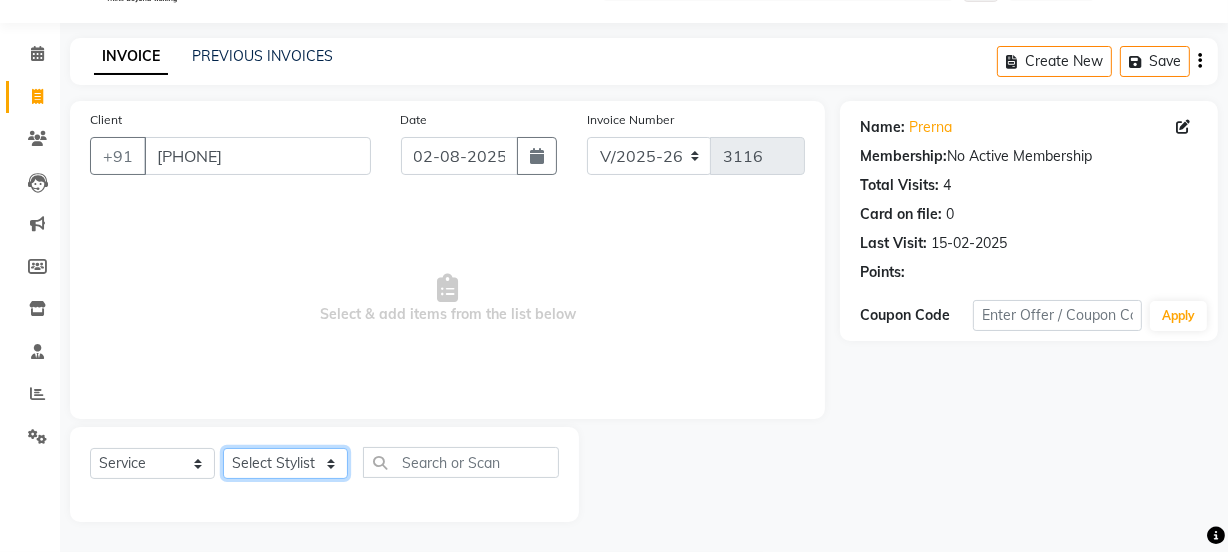 click on "Select Stylist Jyoti kaif Manager Pooja Prachi Raman Raman 2 Reception RIHAN Sameer Shivam simo SUNNY yogita" 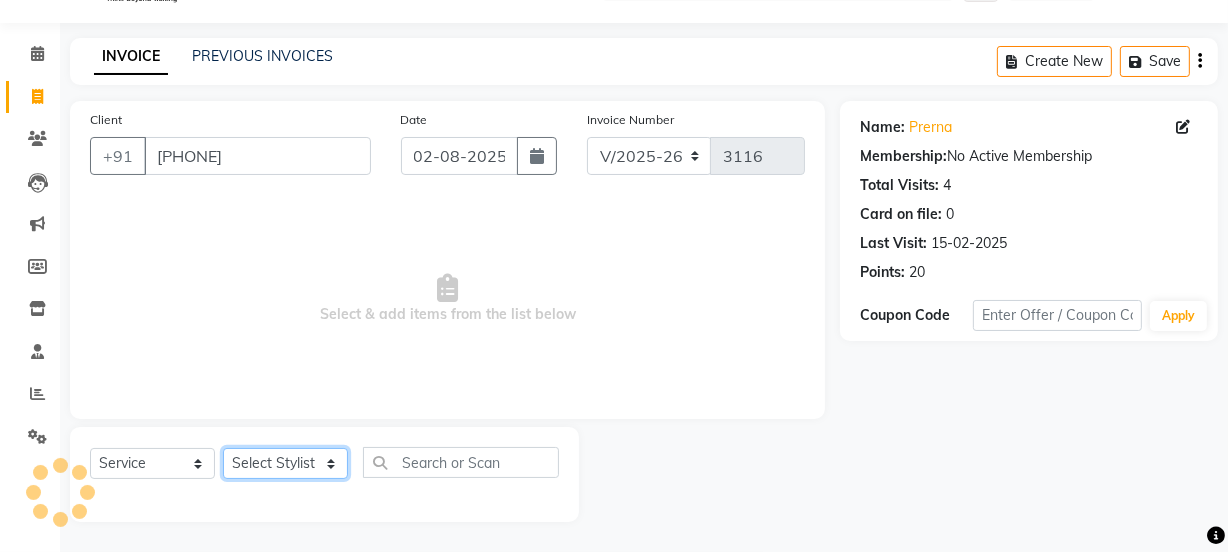 select on "70835" 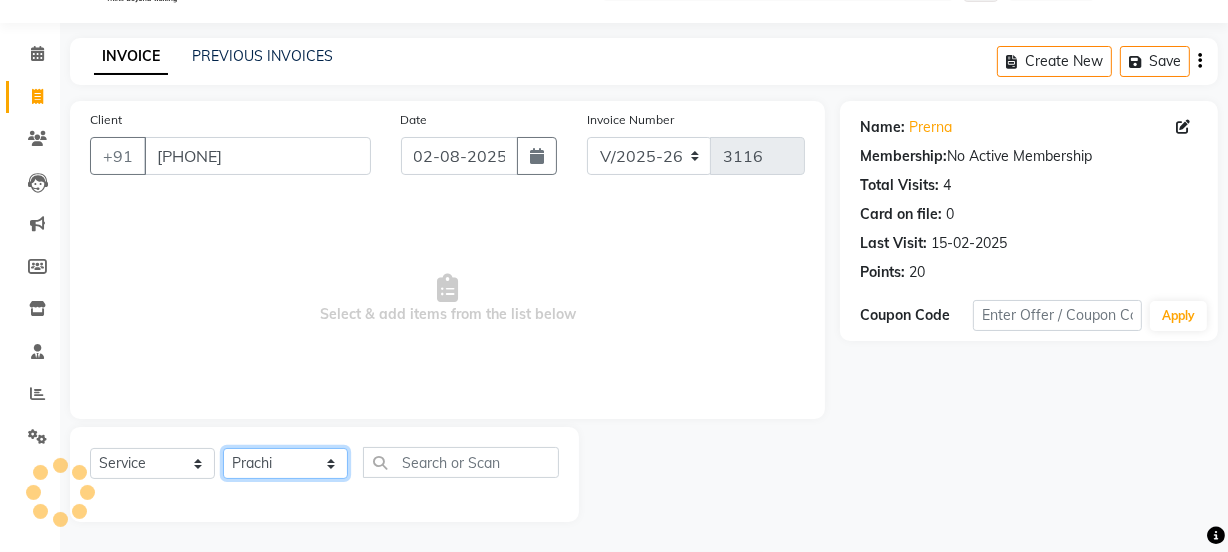 click on "Select Stylist Jyoti kaif Manager Pooja Prachi Raman Raman 2 Reception RIHAN Sameer Shivam simo SUNNY yogita" 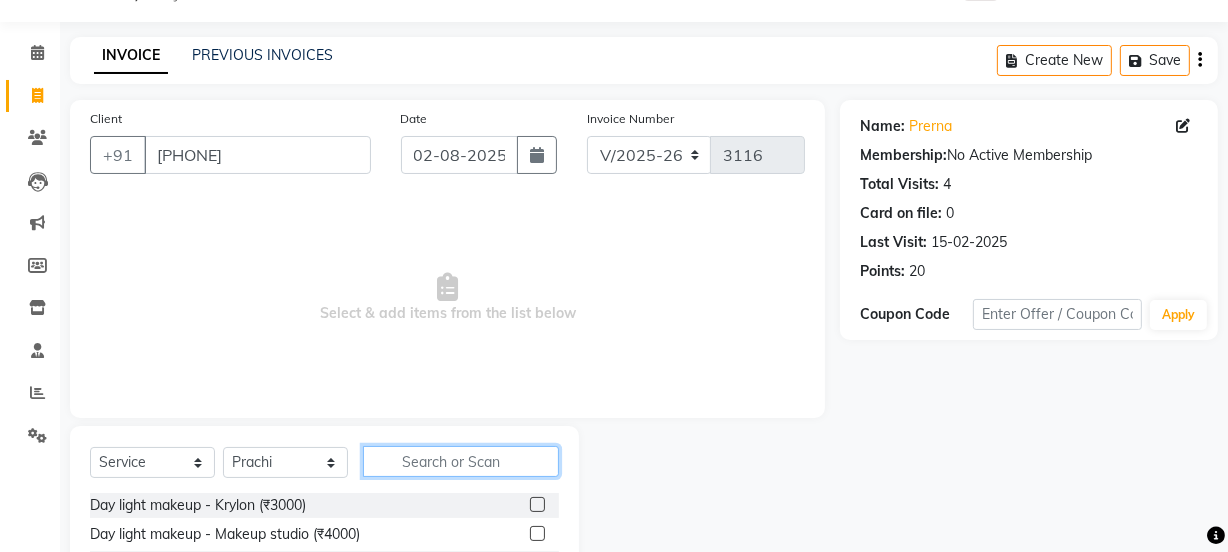 click 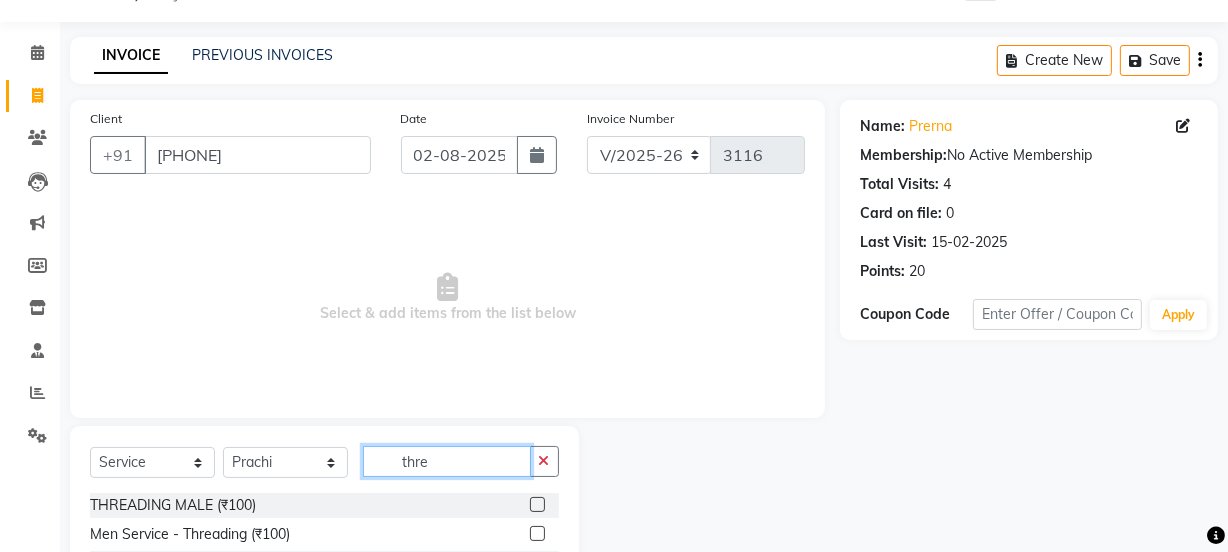 scroll, scrollTop: 250, scrollLeft: 0, axis: vertical 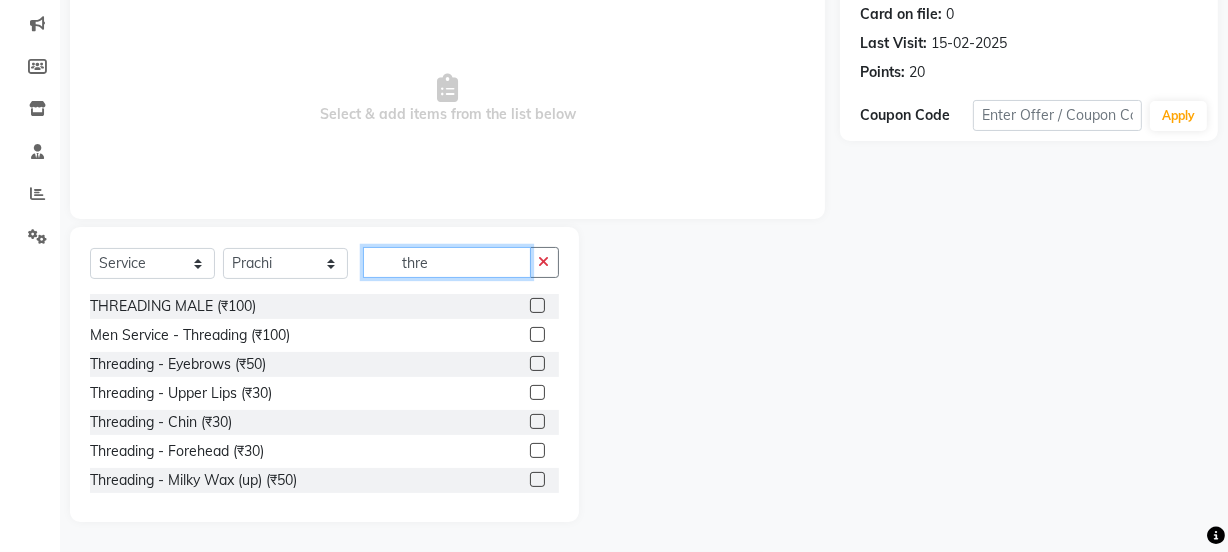 type on "thre" 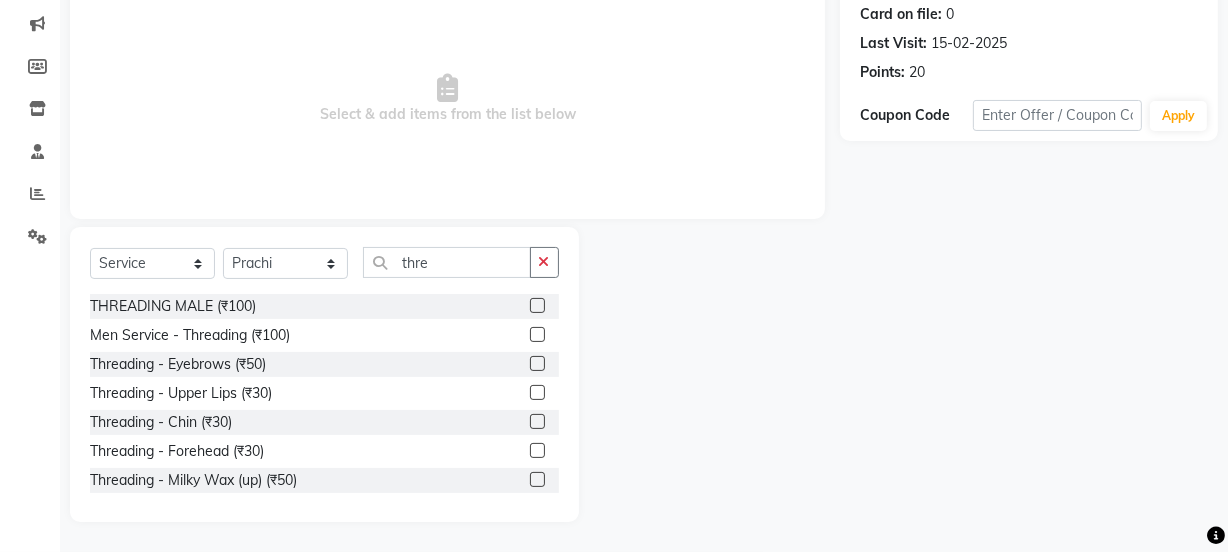 click 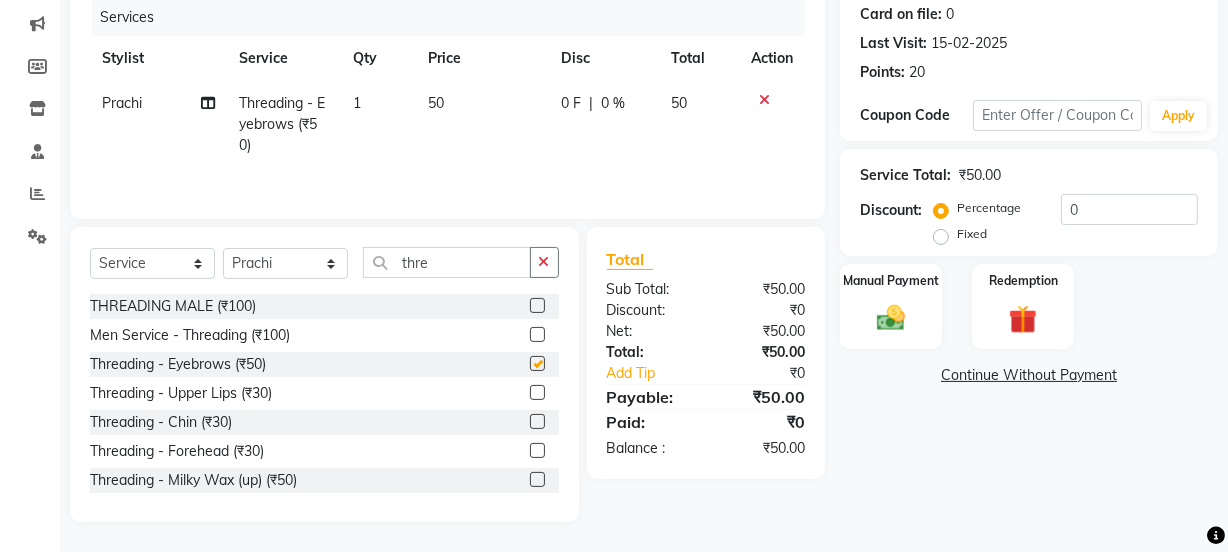 checkbox on "false" 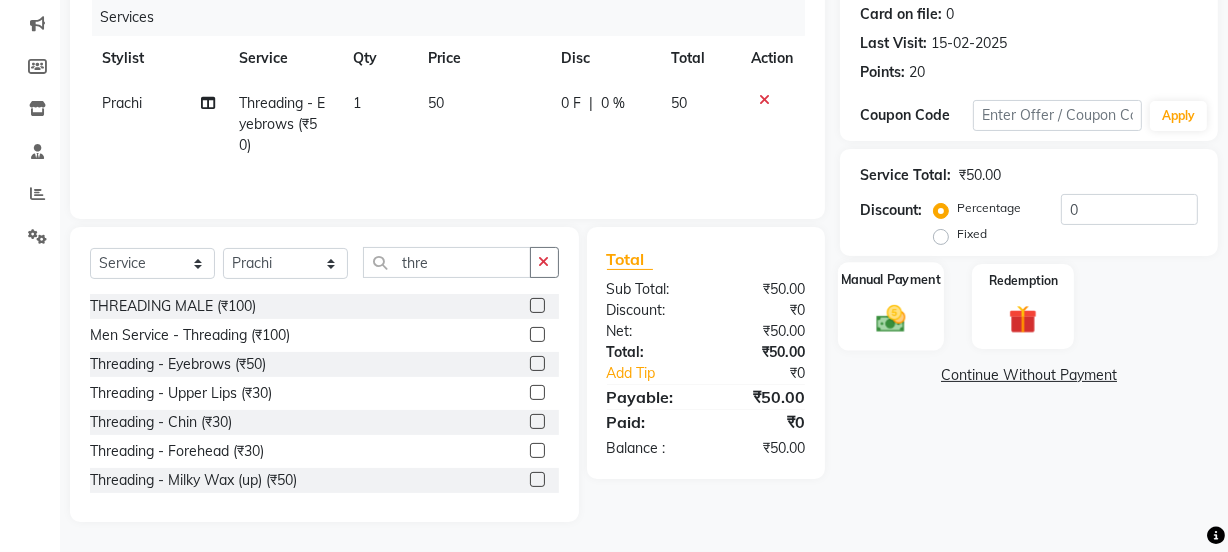 click 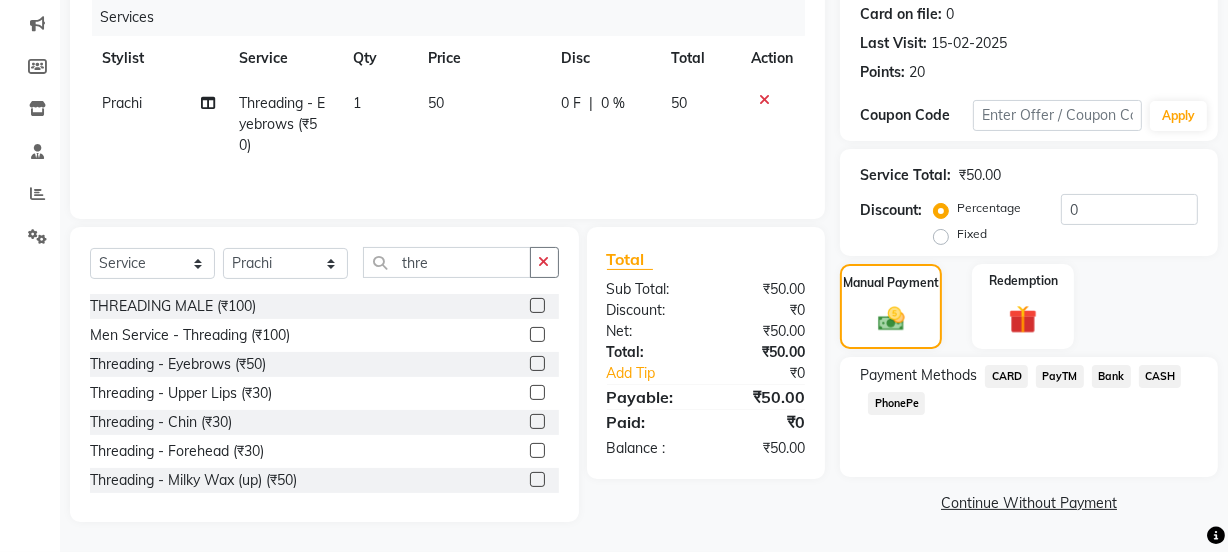 click on "PayTM" 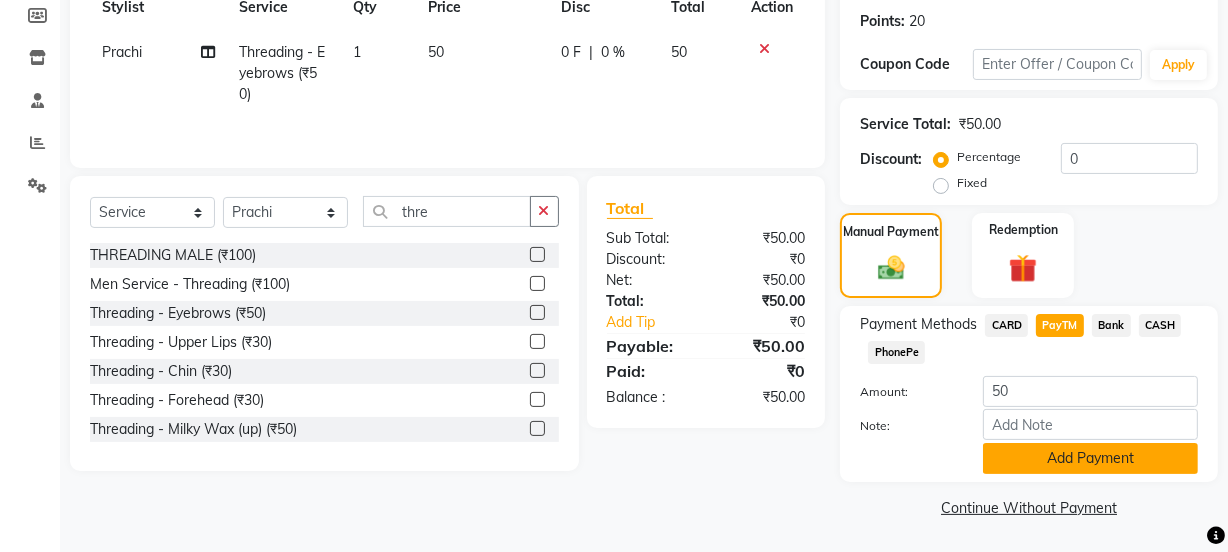 click on "Add Payment" 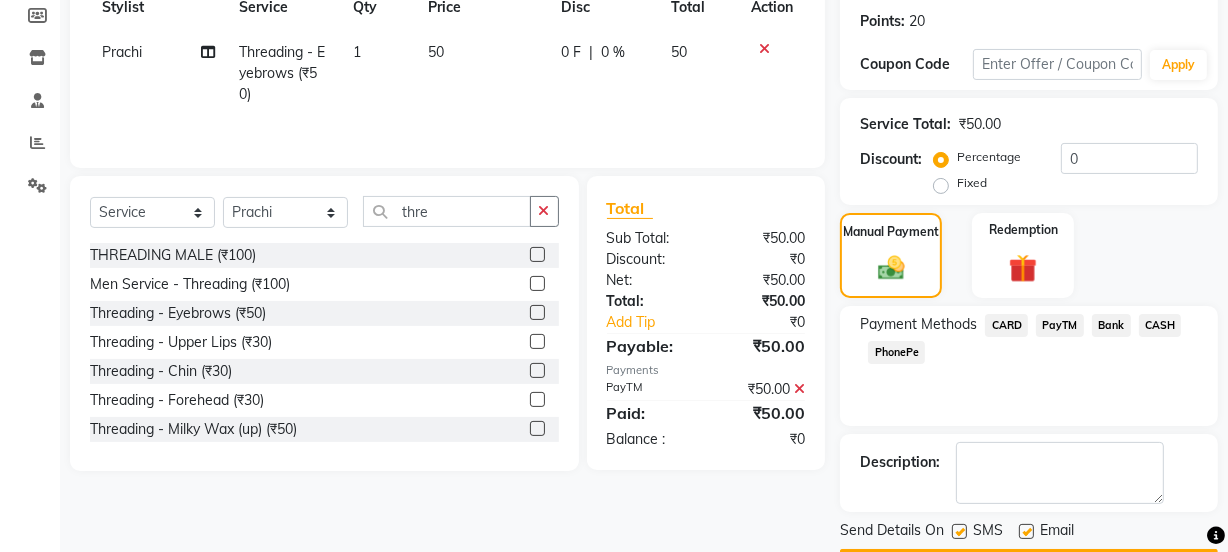 scroll, scrollTop: 357, scrollLeft: 0, axis: vertical 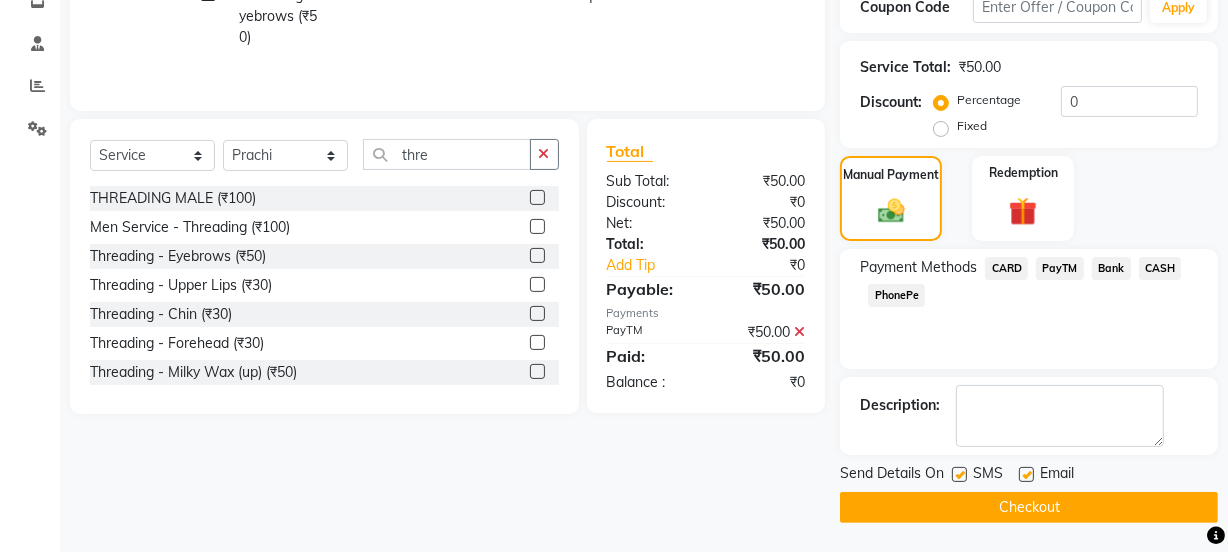 click on "Email" 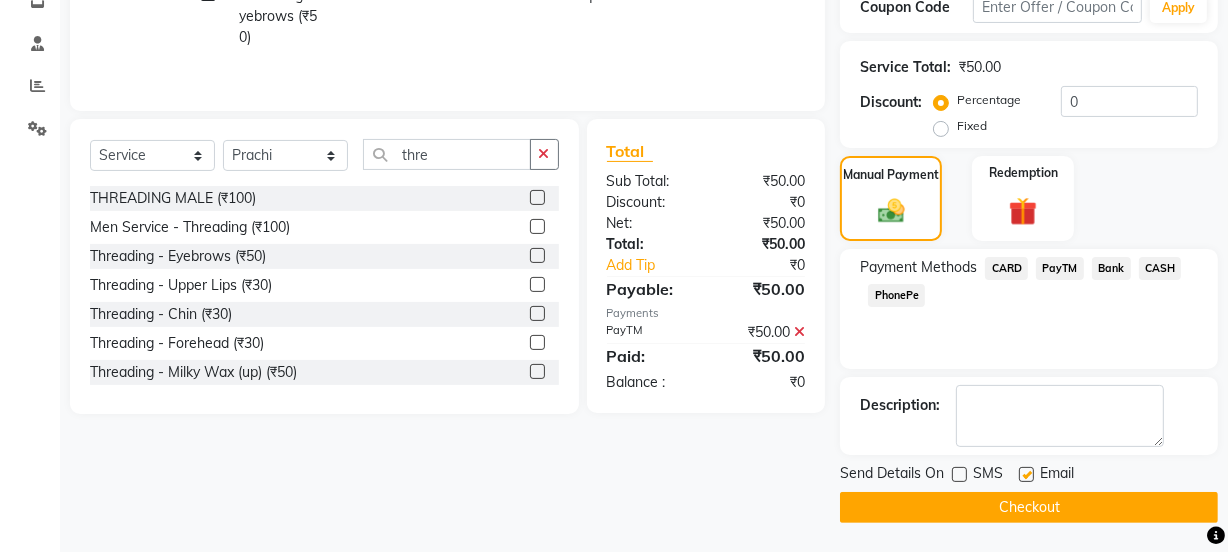 click 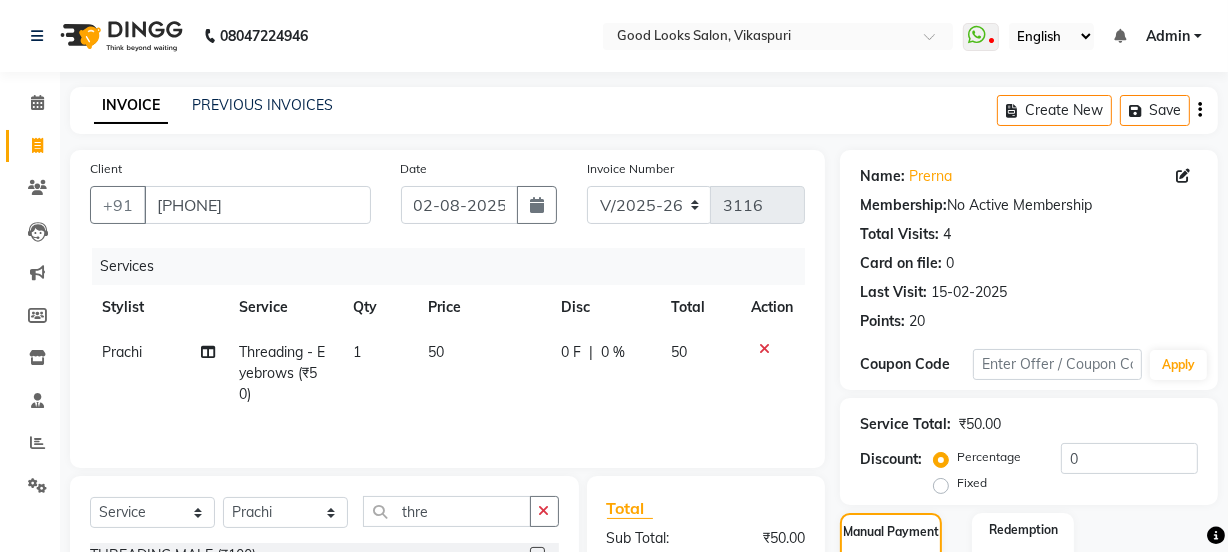 scroll, scrollTop: 357, scrollLeft: 0, axis: vertical 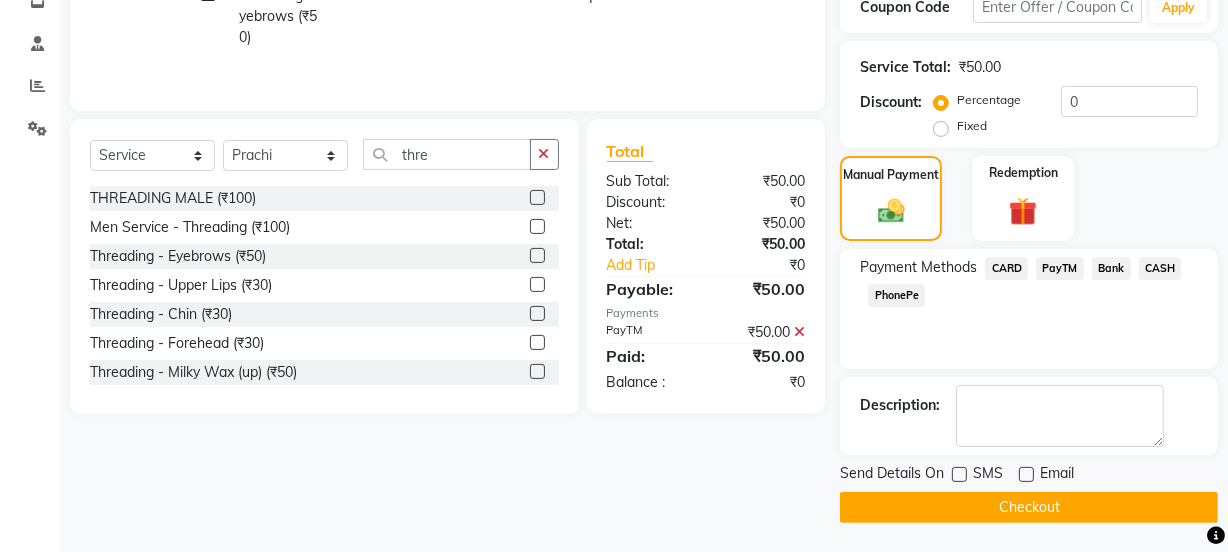 click on "Checkout" 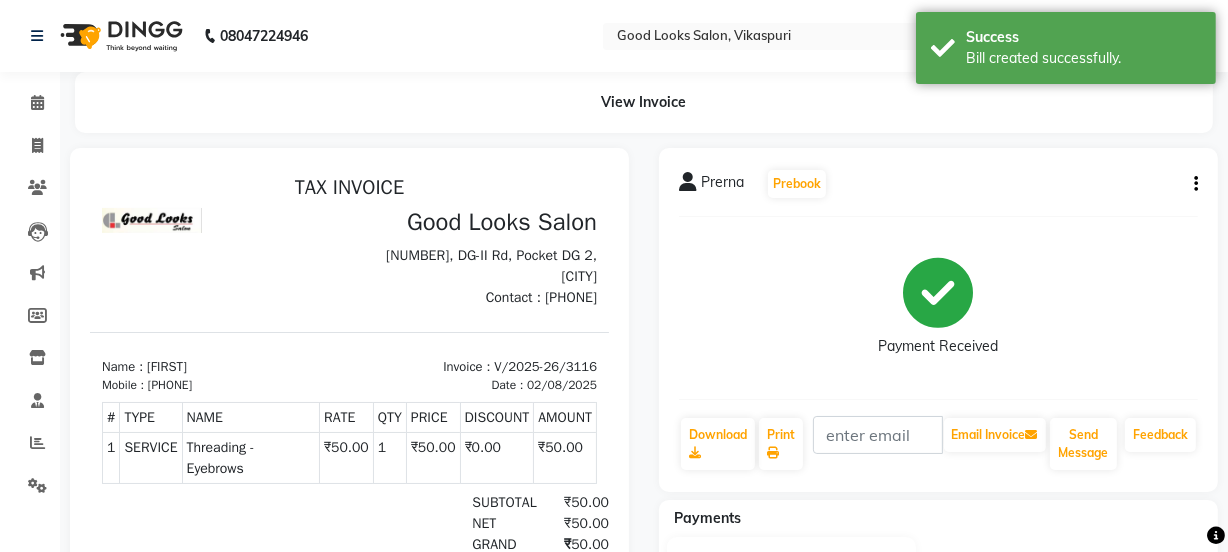 scroll, scrollTop: 0, scrollLeft: 0, axis: both 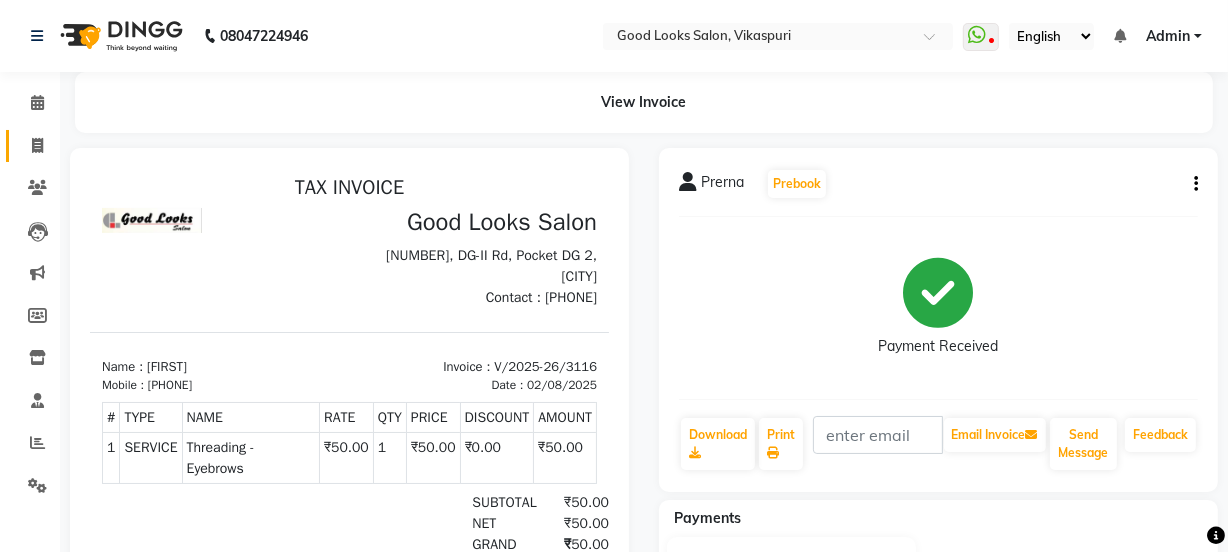 click on "Invoice" 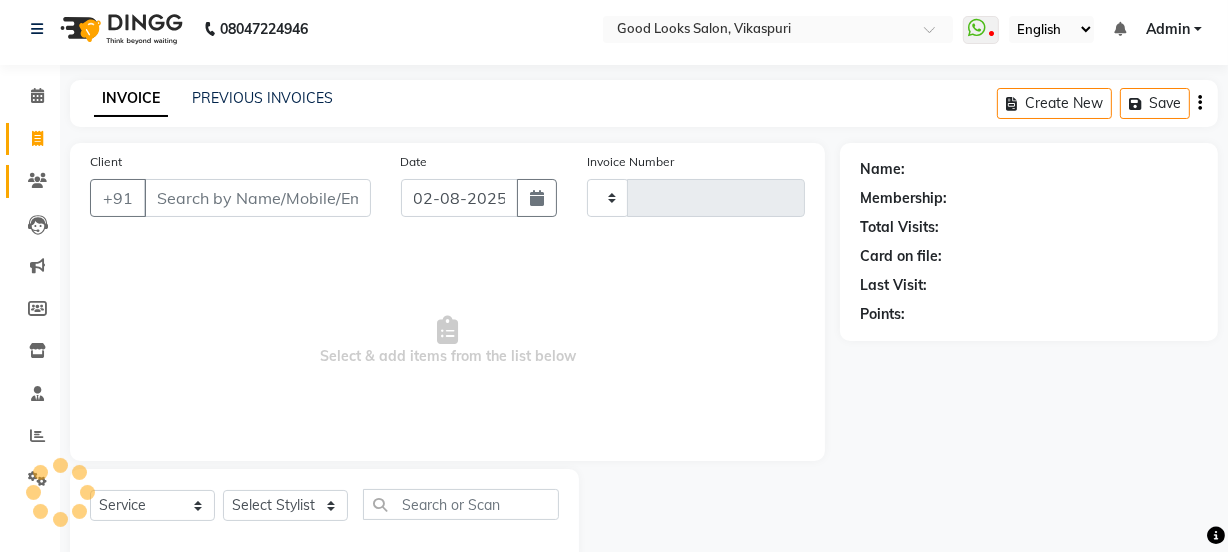 type on "3117" 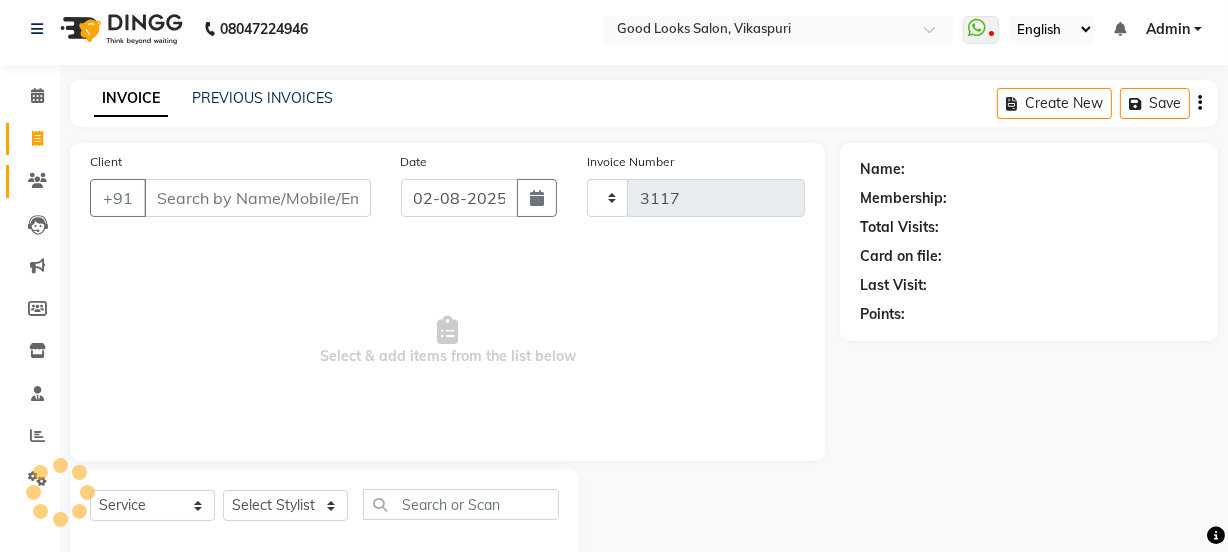 select on "4230" 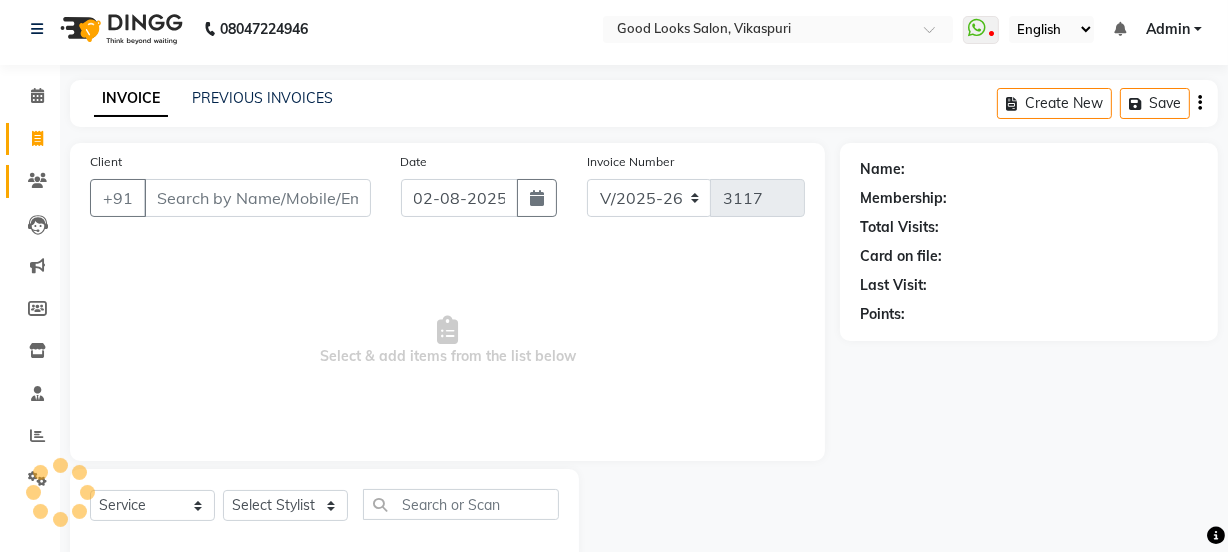 scroll, scrollTop: 50, scrollLeft: 0, axis: vertical 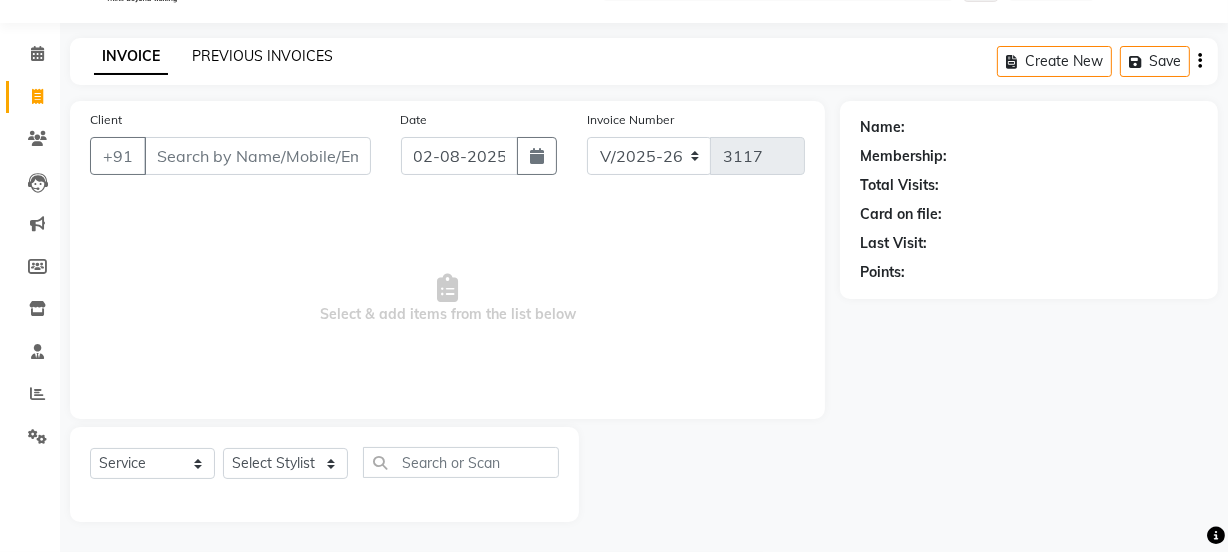 click on "PREVIOUS INVOICES" 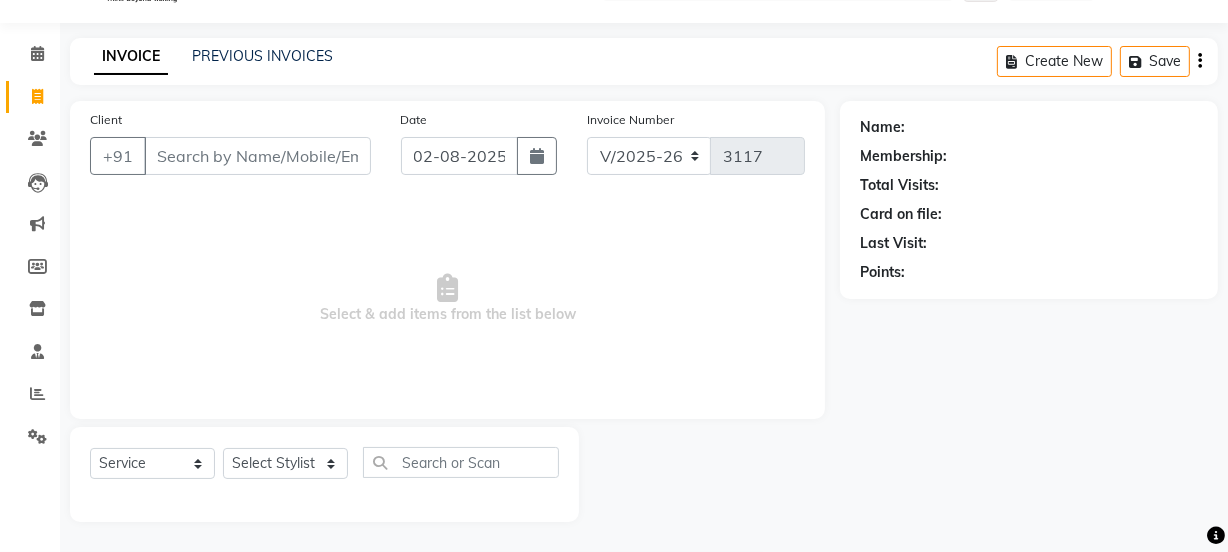 scroll, scrollTop: 0, scrollLeft: 0, axis: both 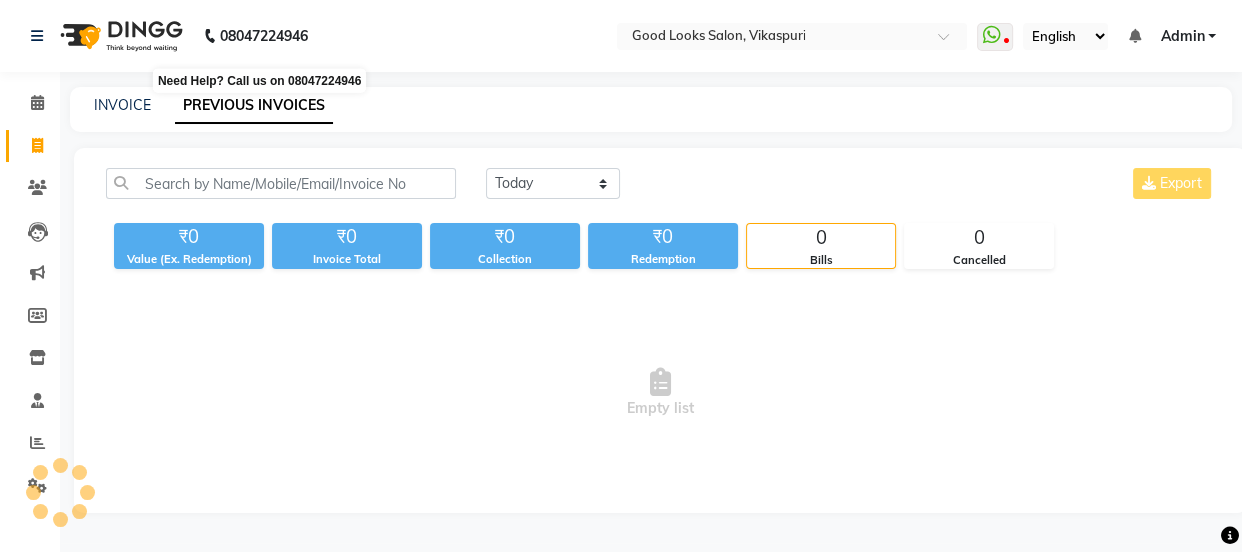 click on "08047224946" 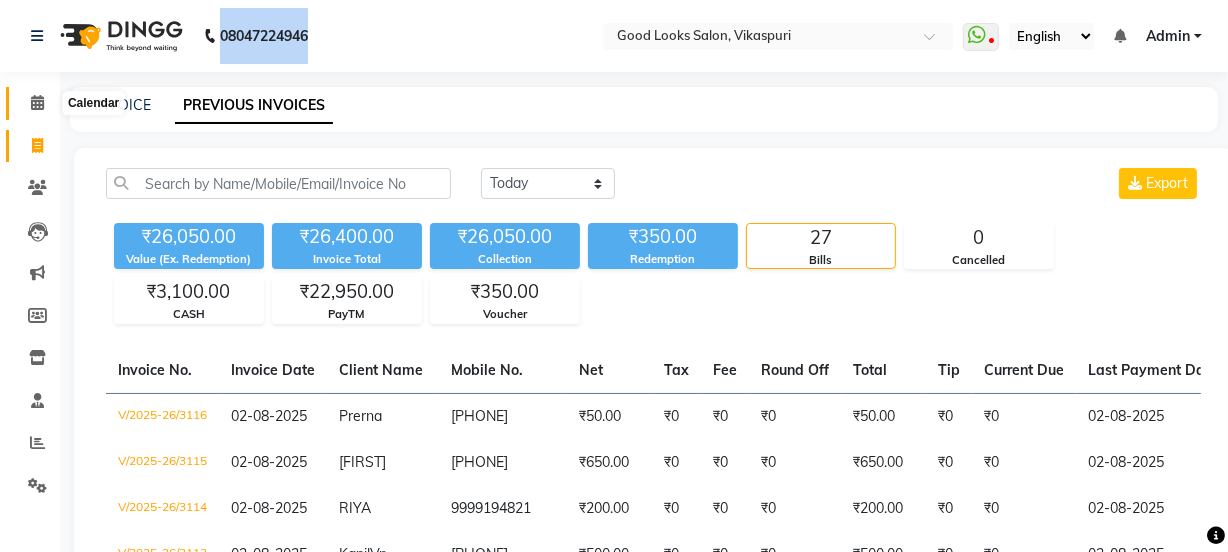 click 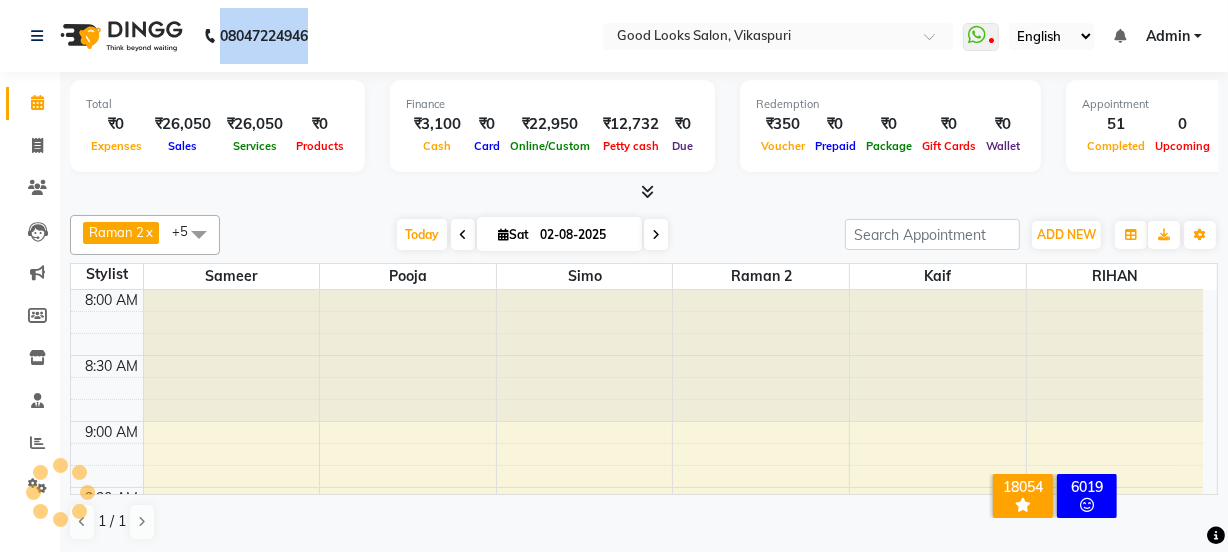 scroll, scrollTop: 1466, scrollLeft: 0, axis: vertical 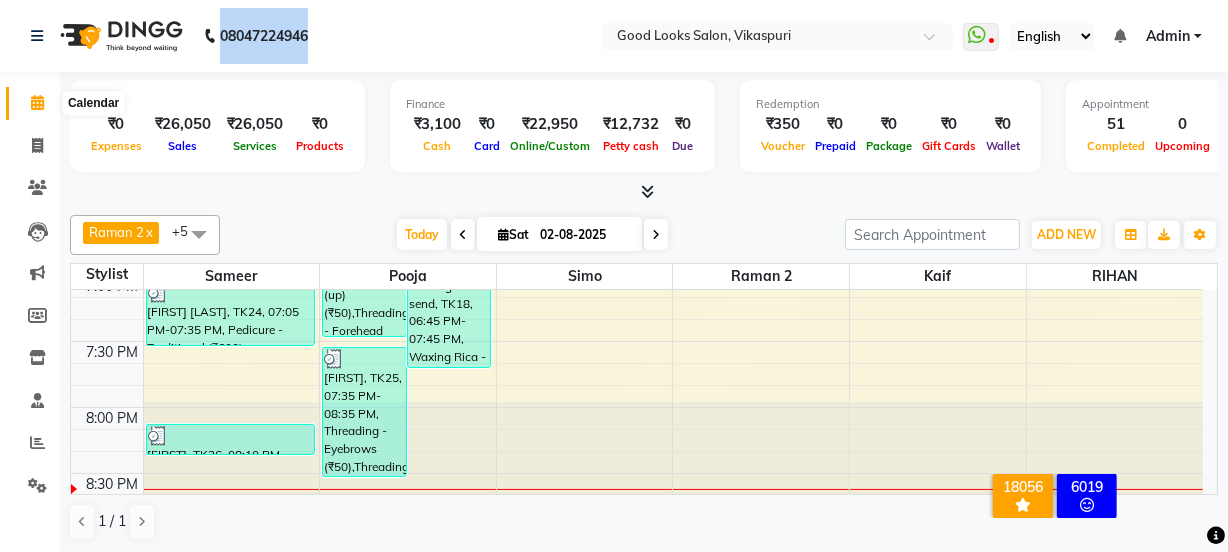click 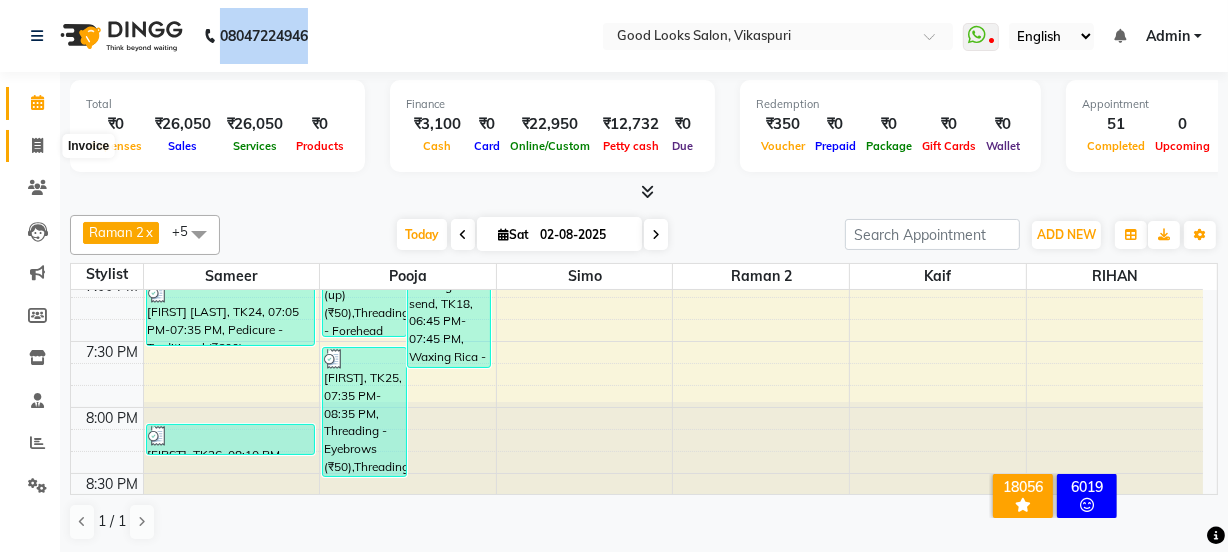 click 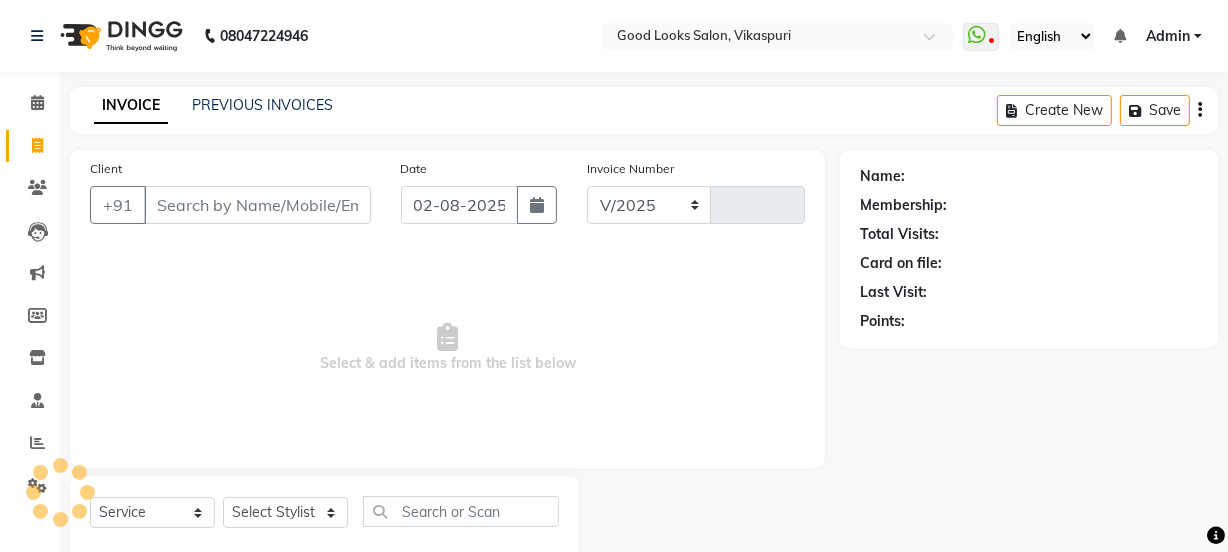 select on "4230" 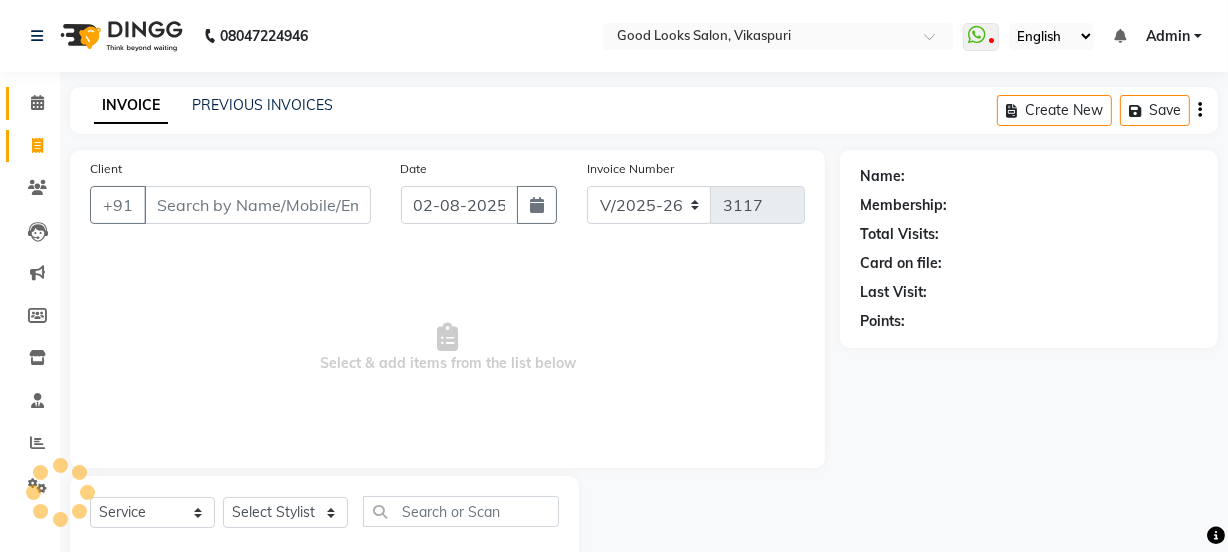 click on "Client" at bounding box center [257, 205] 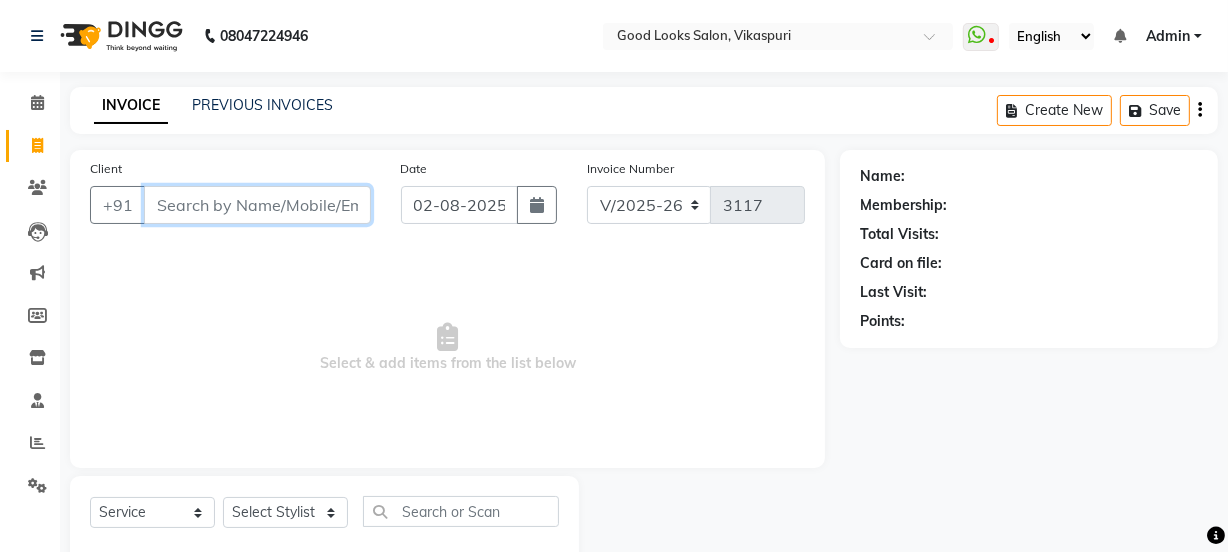 click on "Client" at bounding box center (257, 205) 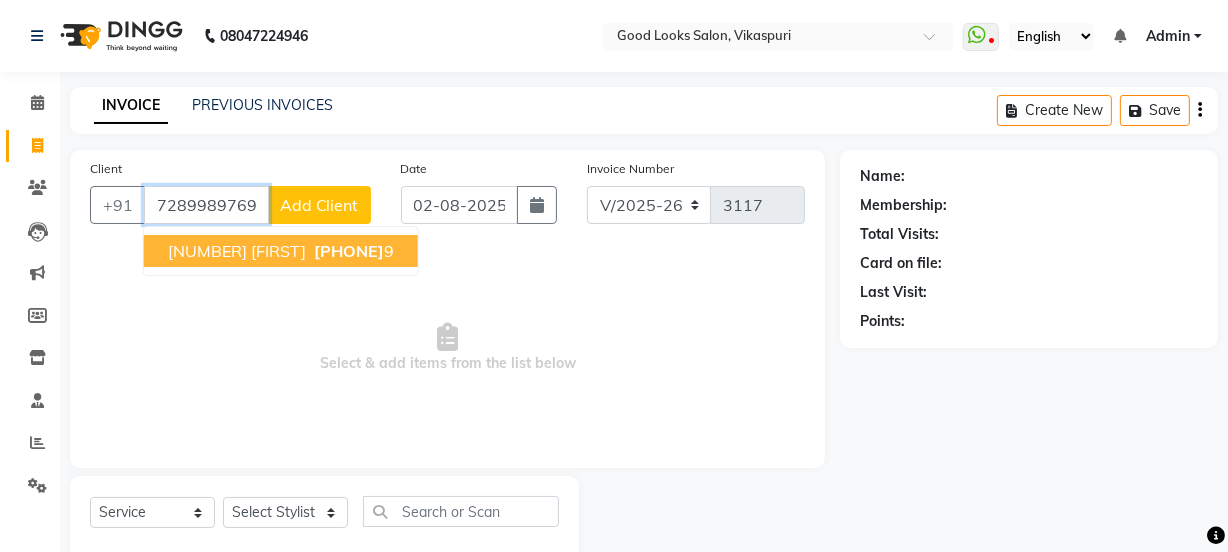 type on "7289989769" 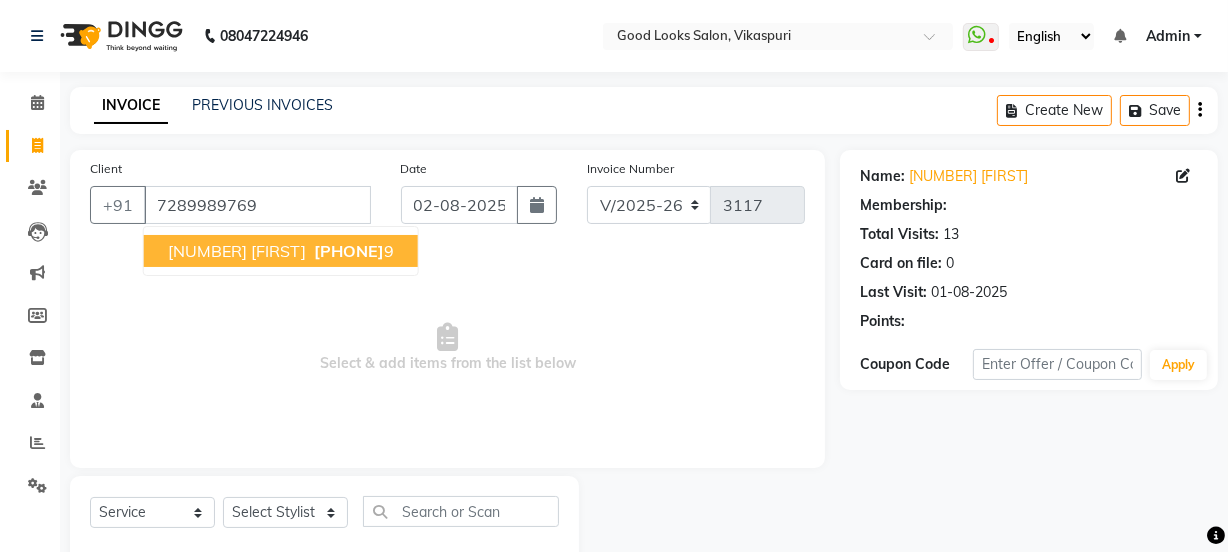 select on "1: Object" 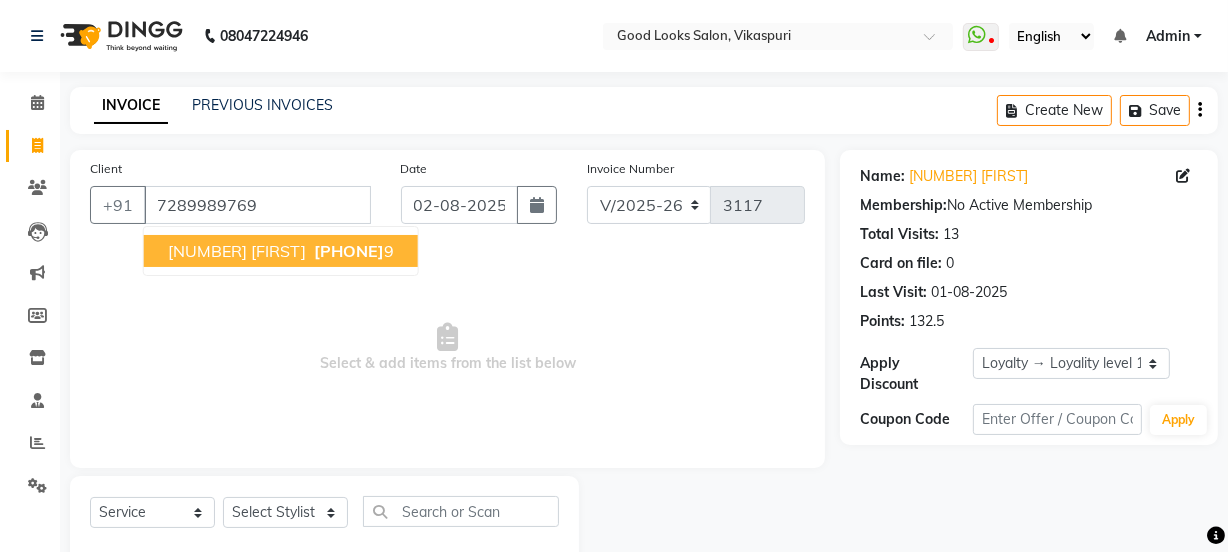 click on "Select & add items from the list below" at bounding box center [447, 348] 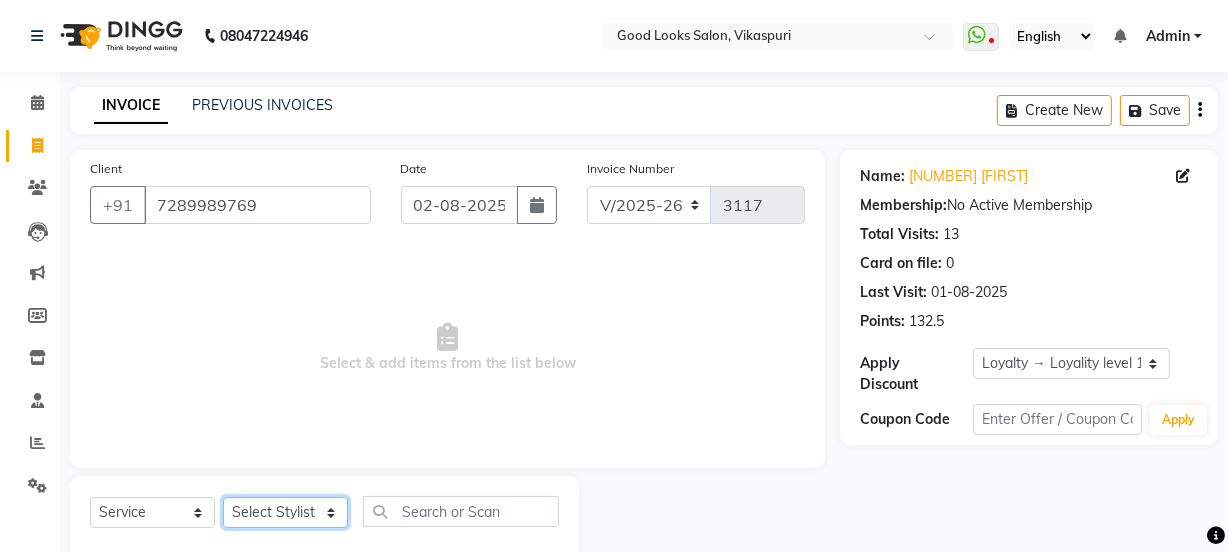 click on "Select Stylist Jyoti kaif Manager Pooja Prachi Raman Raman 2 Reception RIHAN Sameer Shivam simo SUNNY yogita" 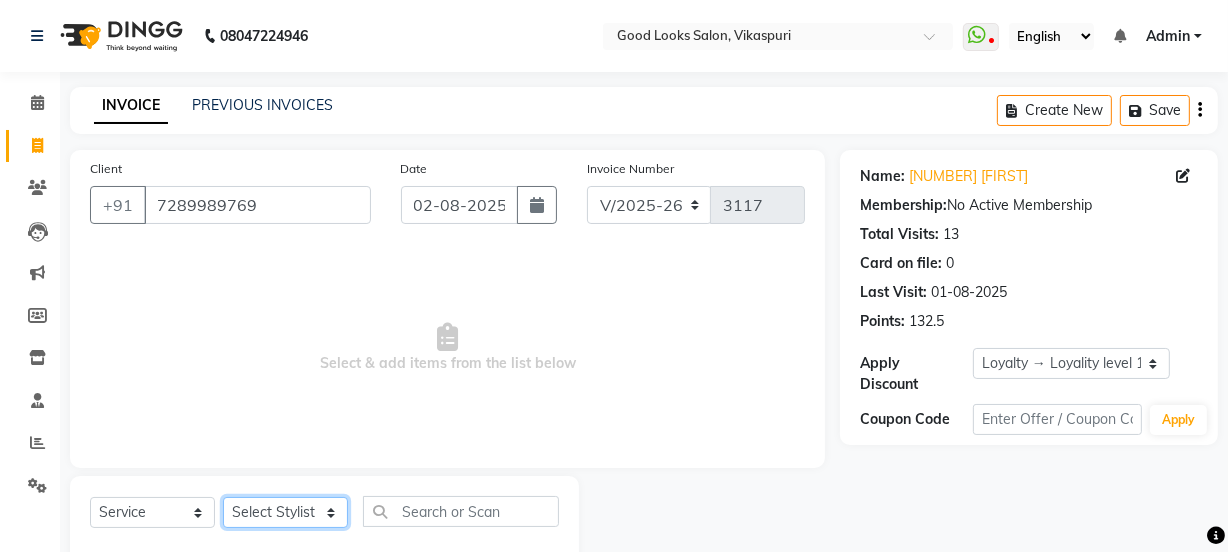 select on "70835" 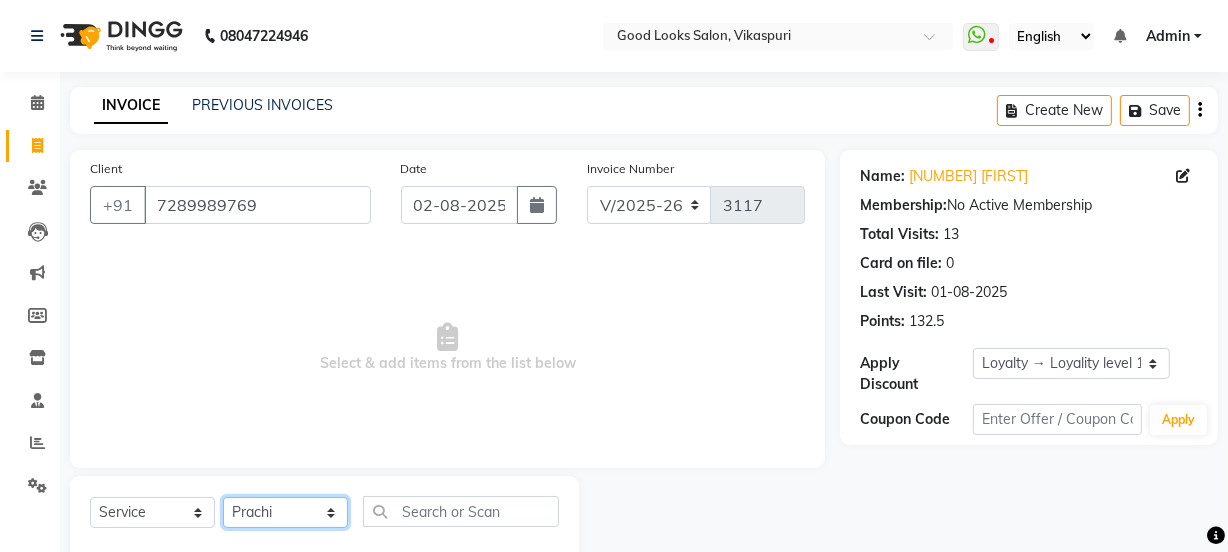 click on "Select Stylist Jyoti kaif Manager Pooja Prachi Raman Raman 2 Reception RIHAN Sameer Shivam simo SUNNY yogita" 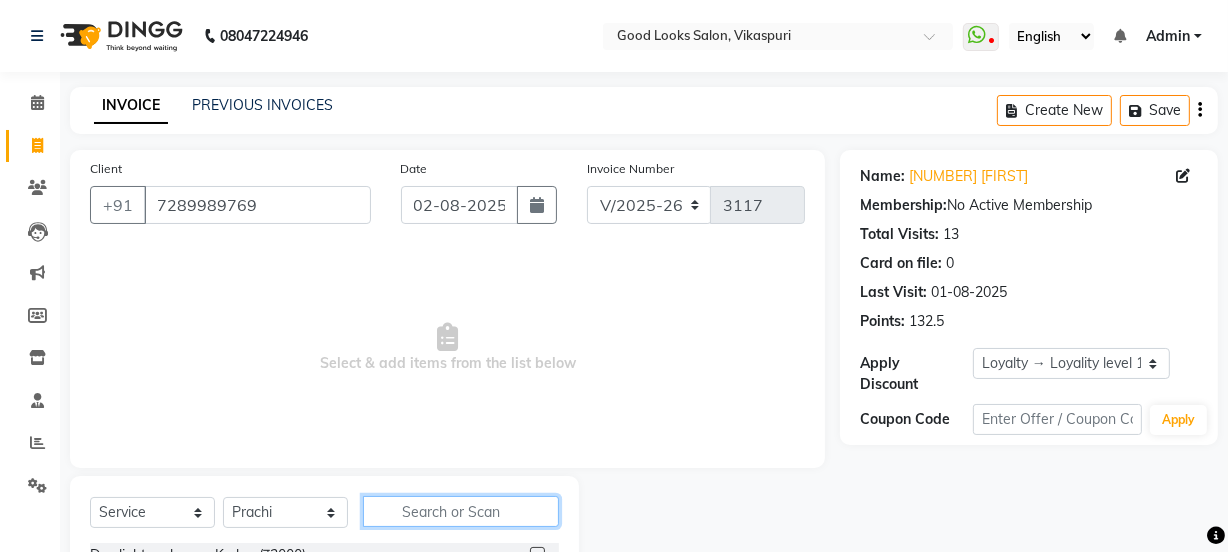 click 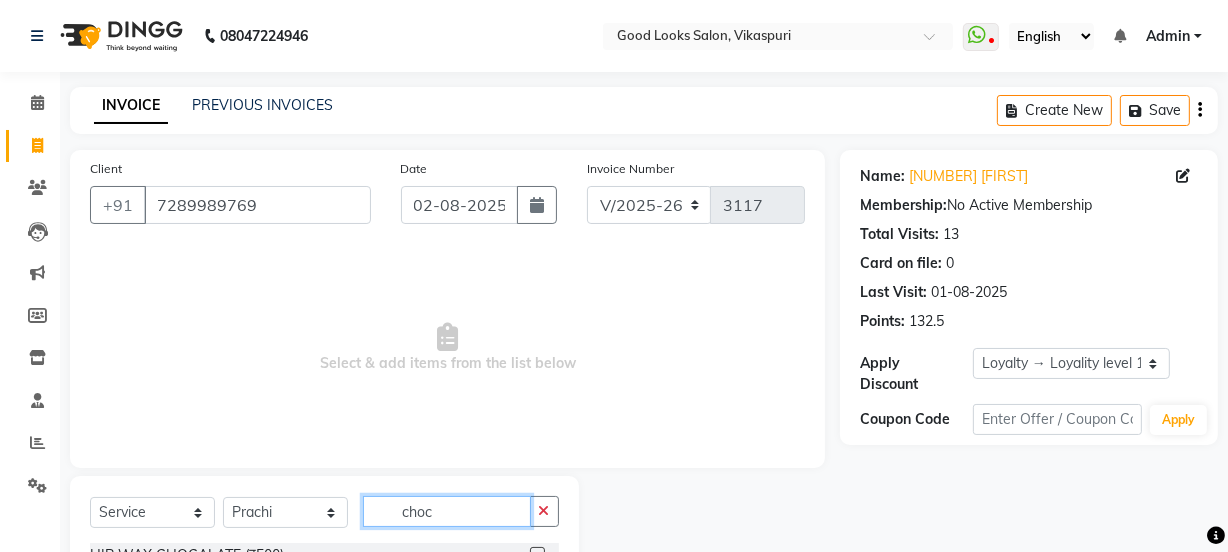 scroll, scrollTop: 250, scrollLeft: 0, axis: vertical 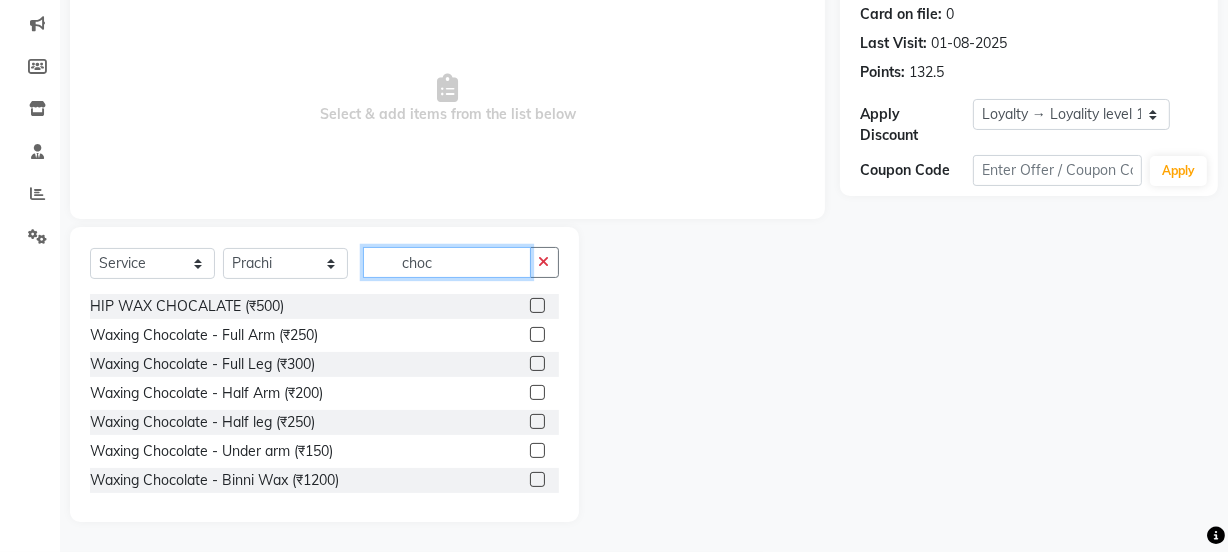 type on "choc" 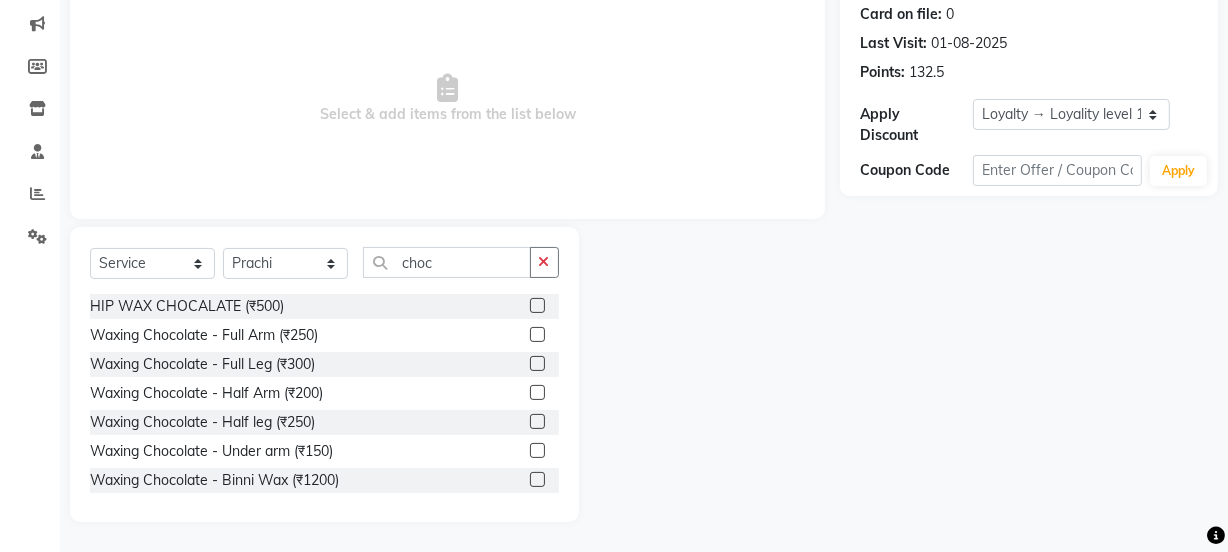 click 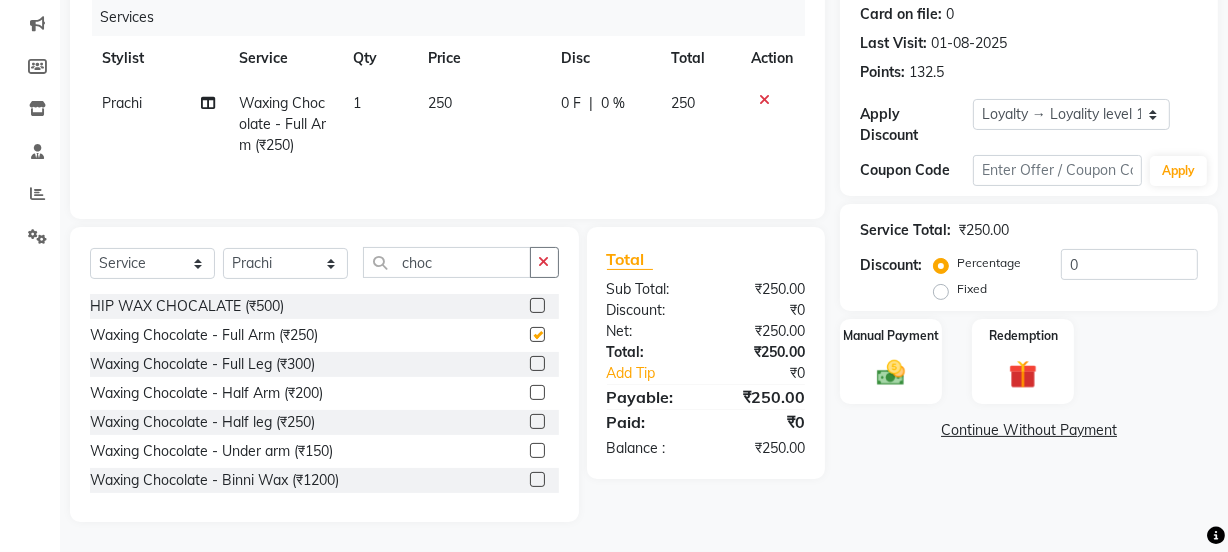 click on "Services Stylist Service Qty Price Disc Total Action [FIRST] Waxing Chocolate  - Full Arm (₹250) 1 250 0 F | 0 % 250" 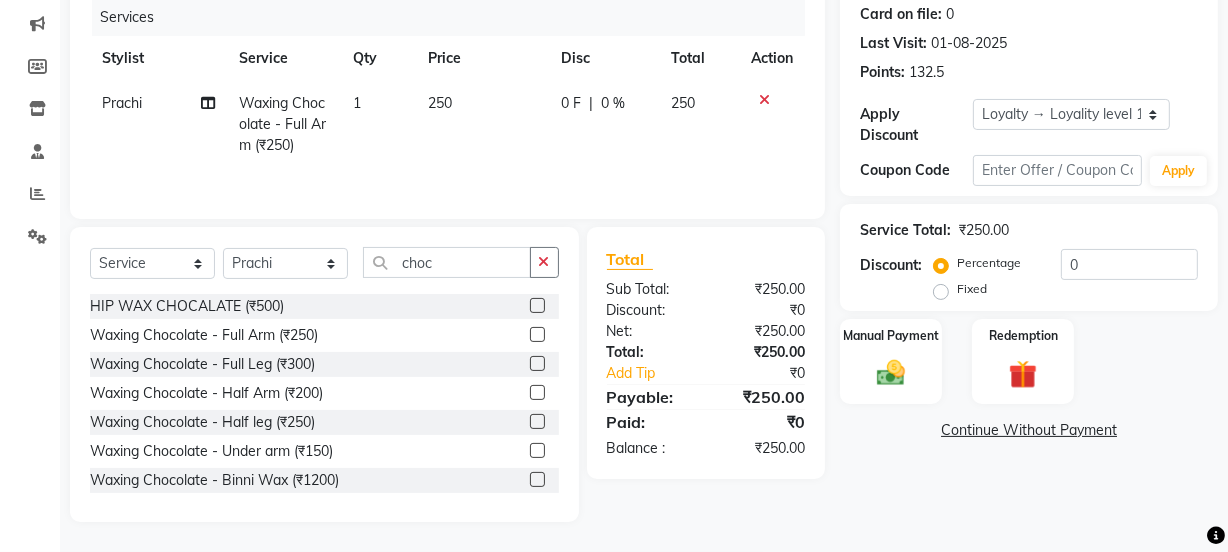 checkbox on "false" 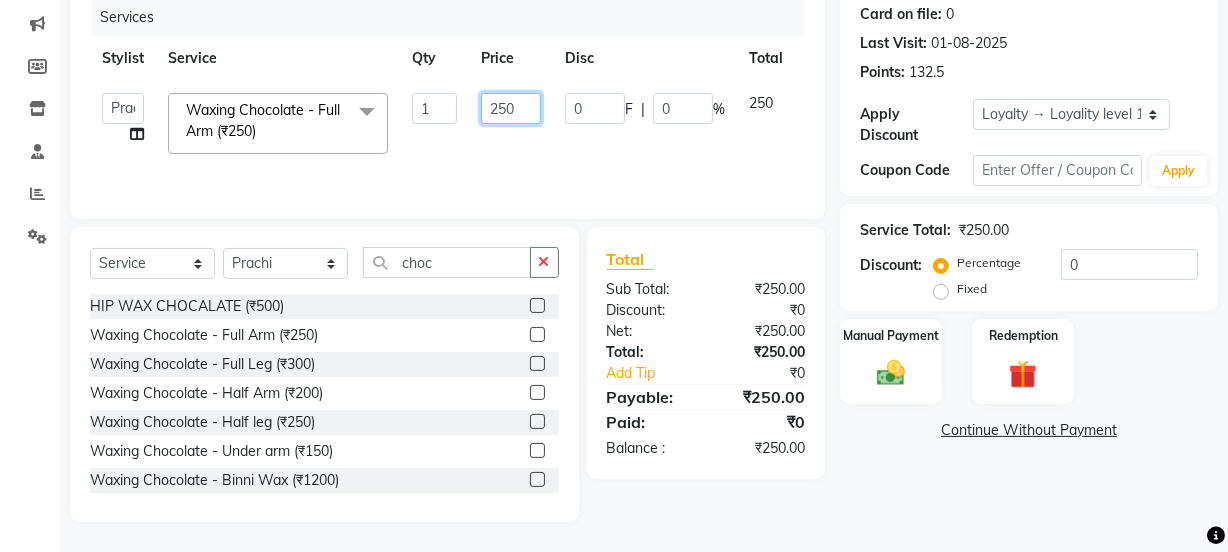 drag, startPoint x: 496, startPoint y: 115, endPoint x: 457, endPoint y: 114, distance: 39.012817 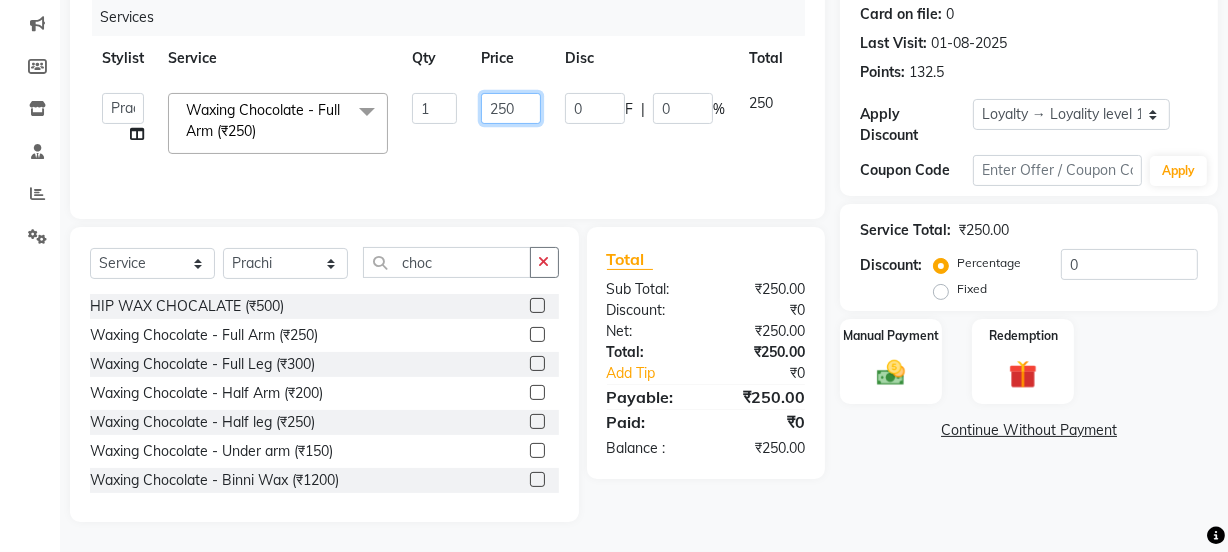 click on "[FIRST]   [FIRST]   Manager   [FIRST]   [FIRST]   [FIRST]   [FIRST] 2   Reception   [FIRST]   [FIRST]   [FIRST]   [FIRST]   [FIRST]   [FIRST]  Waxing Chocolate  - Full Arm (₹250)  x Day light makeup  - Krylon (₹3000) Day light makeup  - Makeup studio (₹4000) Day light makeup  - Air brush (₹5000) Frount trimming (₹200) NANO (₹6000) Schwarzkopf root touch (₹1200) Full Arms Bleach (₹500) Bubble gum pedicure (₹1200) Wella bleach (₹700) FACE SCRUB (₹200) EYELESH (₹500) KANPEKI (₹3000) TANINO BOTOX (₹7000) BUBBLE GUM MANICURE (₹1500) TMT MASK (₹8001) MOROCCO SEREM (₹1800) LOREAL GLOBLE COLOUR (₹3000) BACK RICA WAX (₹600) NAIL CUT (₹100) PROTIN SPA G (₹1500) FOOT MASSAGE (₹300) STOMACH WAX (₹200) BACK TRIMMING (₹150) TWACHA FACIAL (₹1500) MACADAMIA SPA (₹3000) FULL BODY TRIMMING (₹100) THREADING MALE (₹100) BLUETOX (₹6000) lower lips (₹30) NOSE WAX (₹50) CHIN WAX (₹50) UNDER ARMS TRIMMING (₹50) ELBOWS (₹100) MENHDI APPLICATION (₹300) FROUNT BLEACH (₹400) 1 250 0 F" 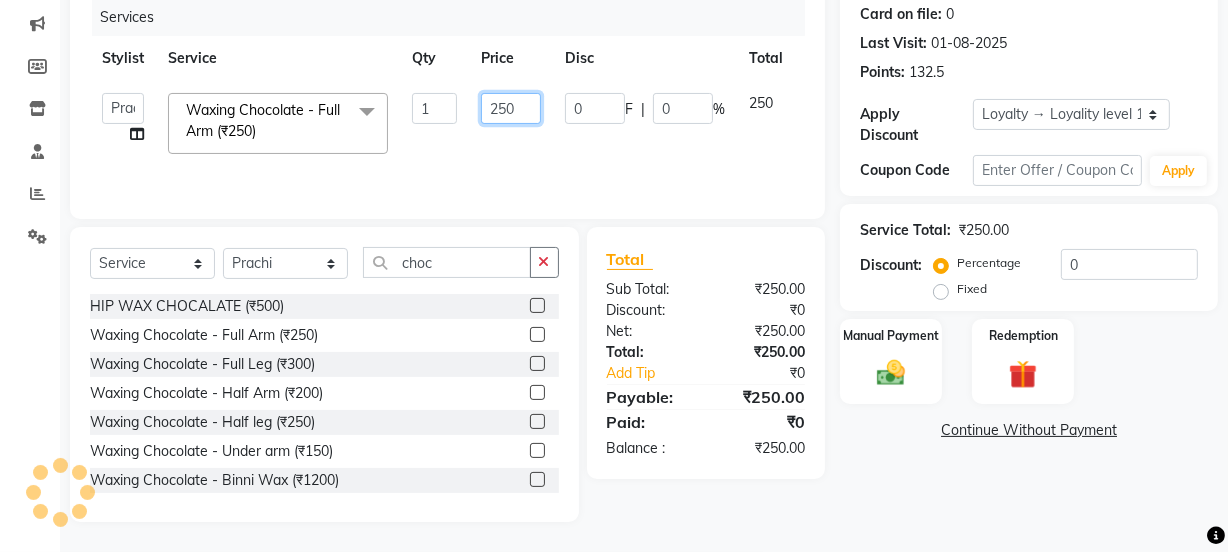 type on "350" 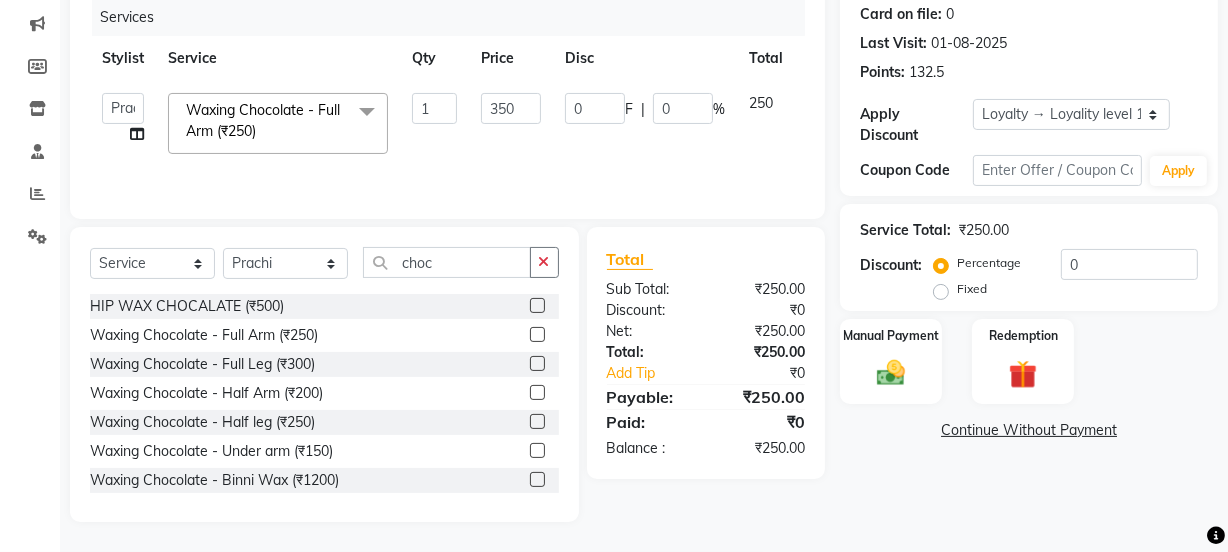 drag, startPoint x: 469, startPoint y: 164, endPoint x: 475, endPoint y: 198, distance: 34.525352 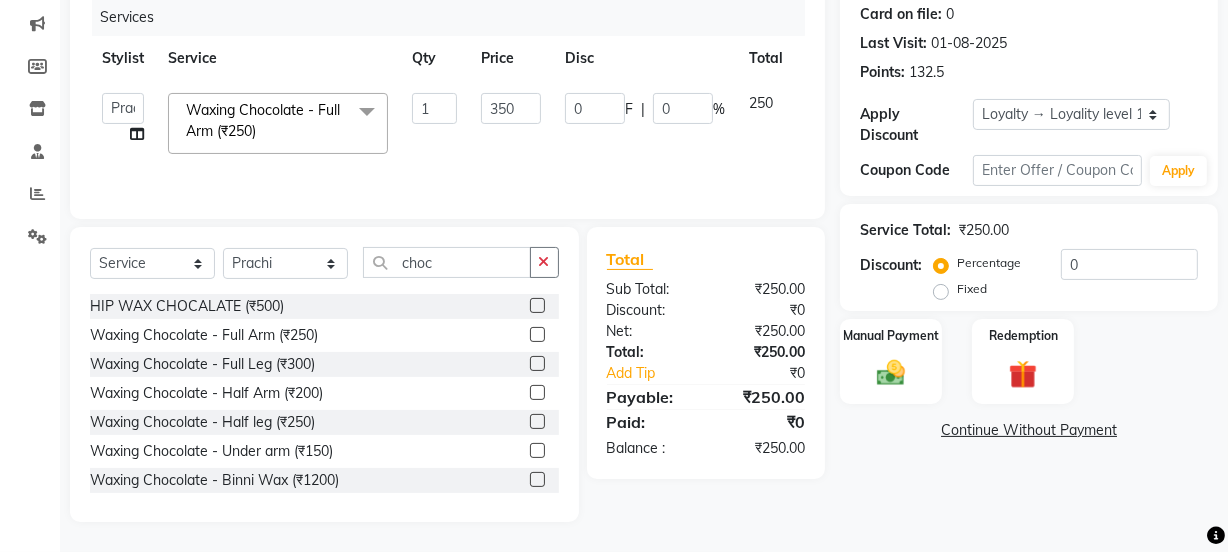 click on "350" 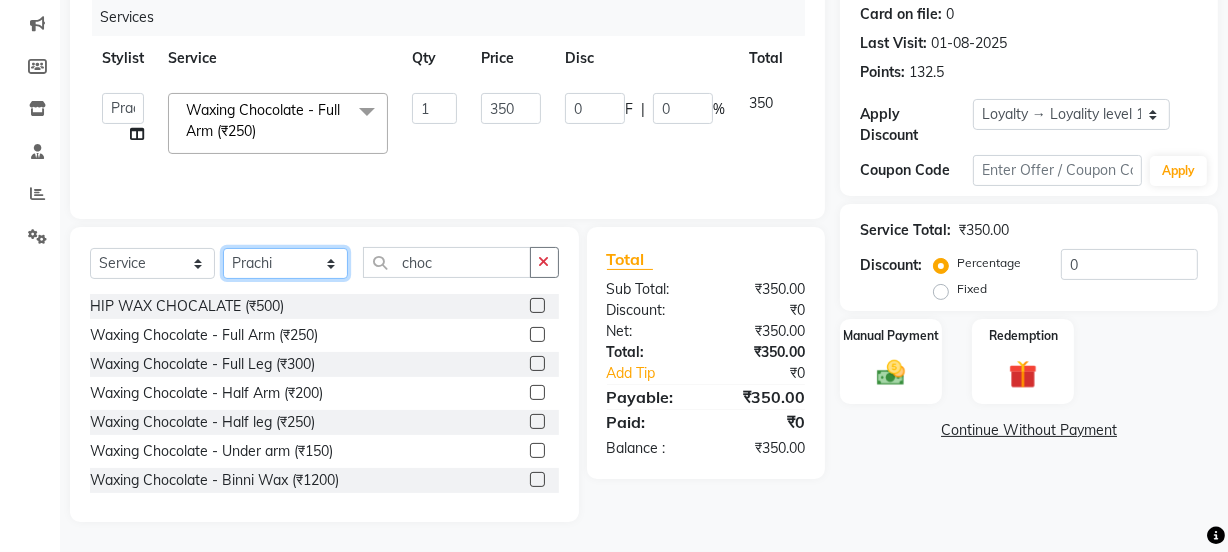 click on "Select Stylist Jyoti kaif Manager Pooja Prachi Raman Raman 2 Reception RIHAN Sameer Shivam simo SUNNY yogita" 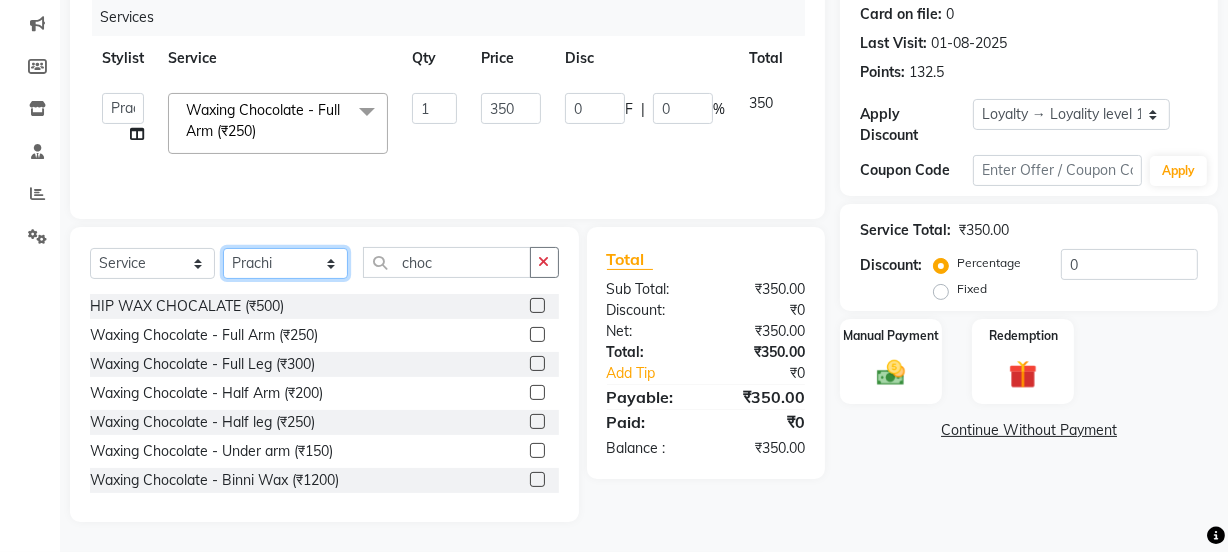 select on "43944" 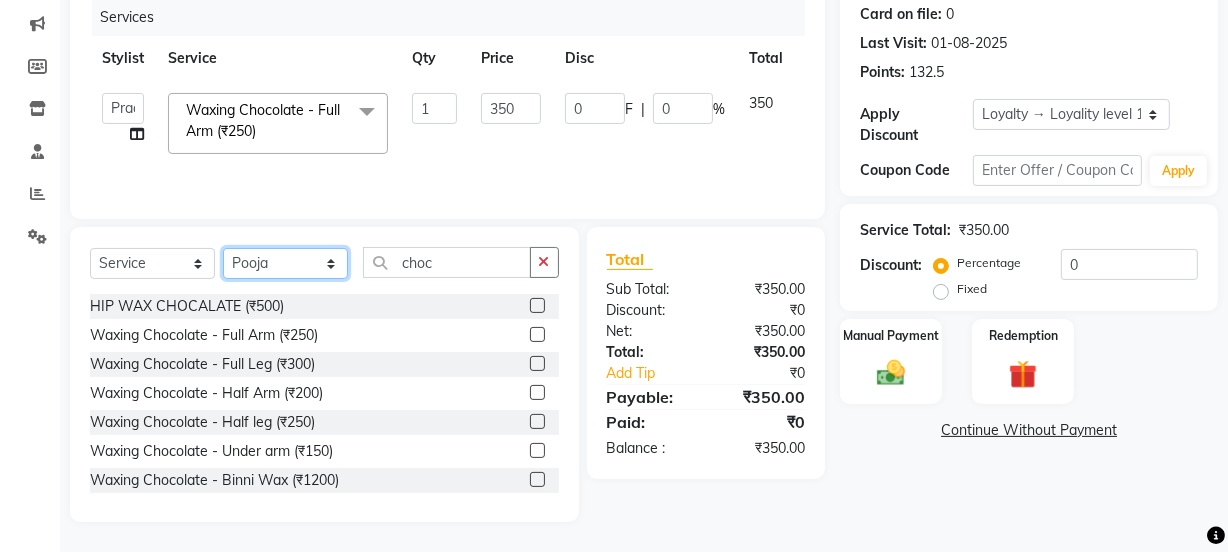 click on "Select Stylist Jyoti kaif Manager Pooja Prachi Raman Raman 2 Reception RIHAN Sameer Shivam simo SUNNY yogita" 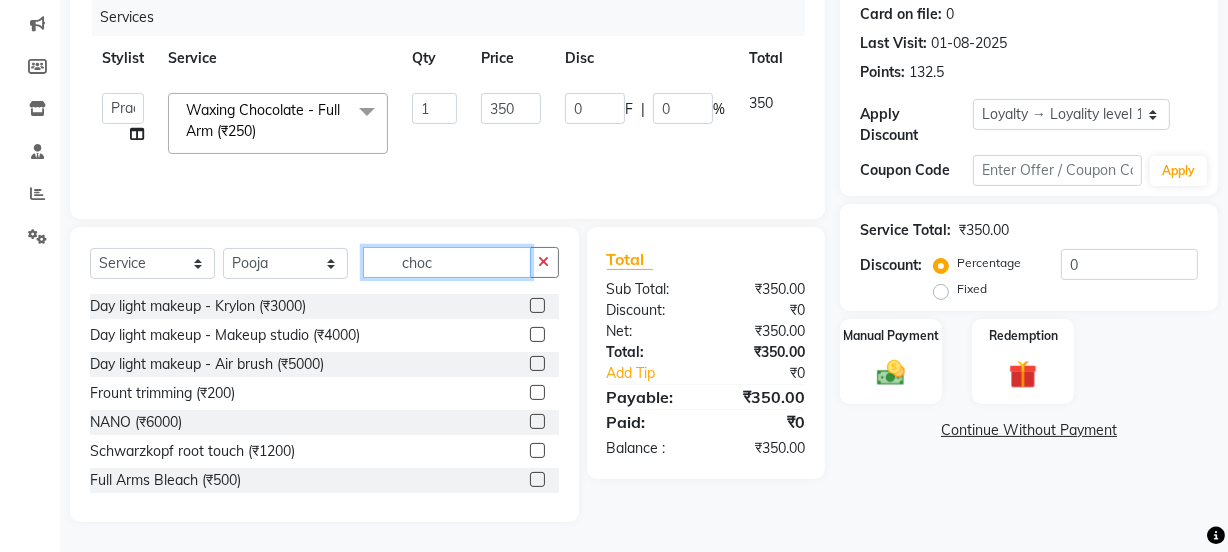 drag, startPoint x: 385, startPoint y: 249, endPoint x: 355, endPoint y: 249, distance: 30 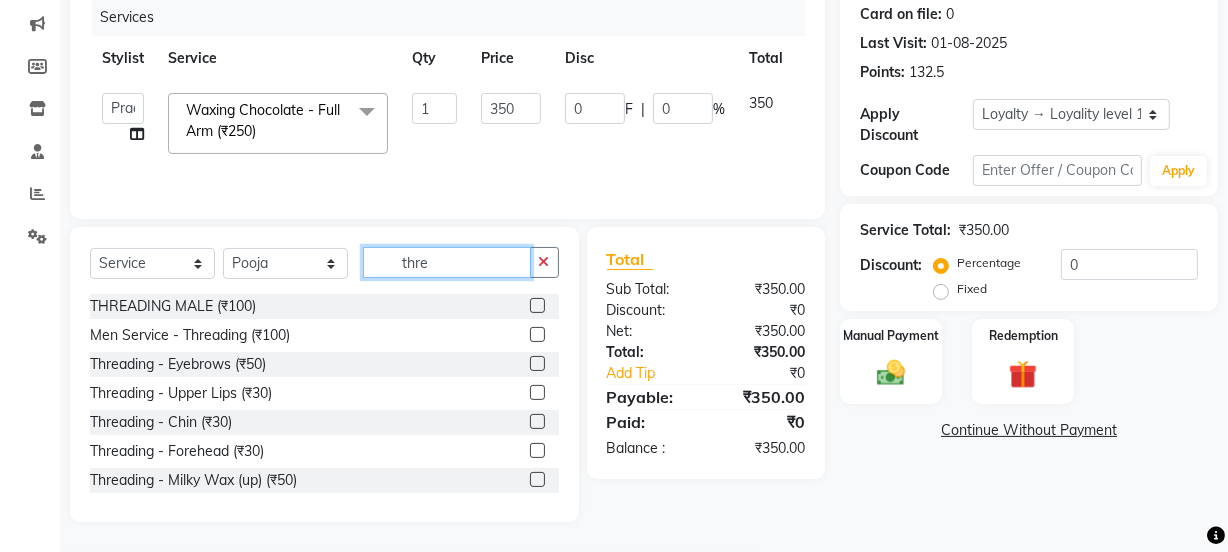 type on "thre" 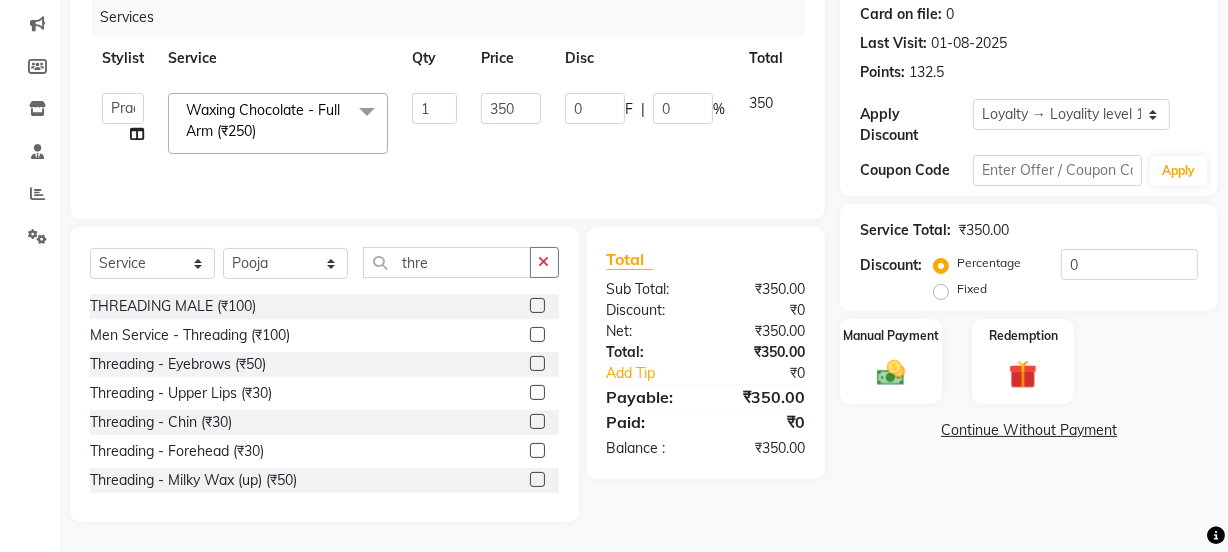 click 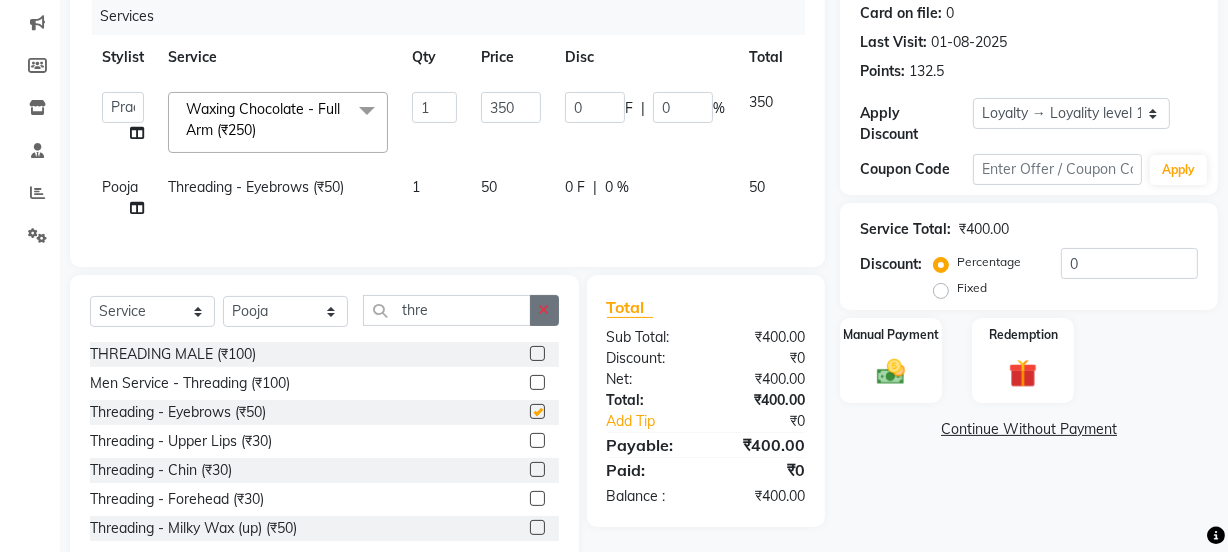 checkbox on "false" 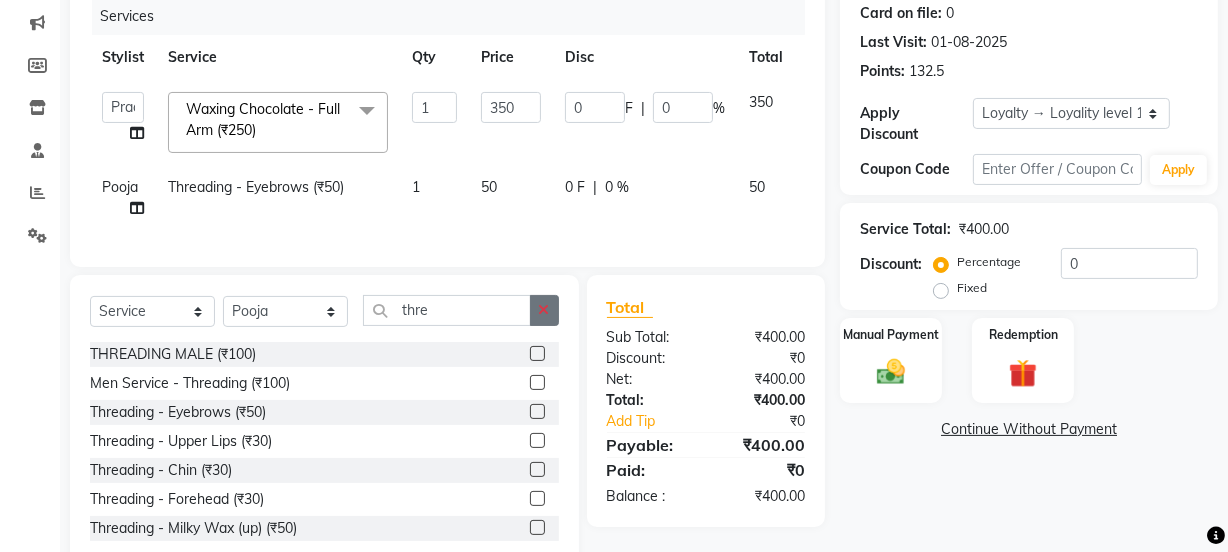 click 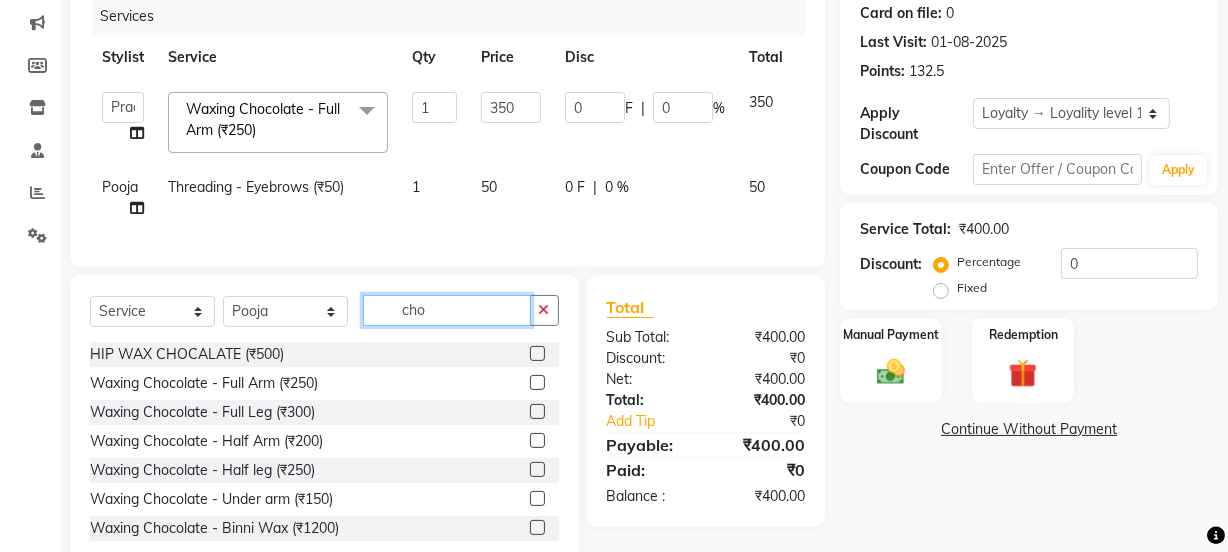 type on "cho" 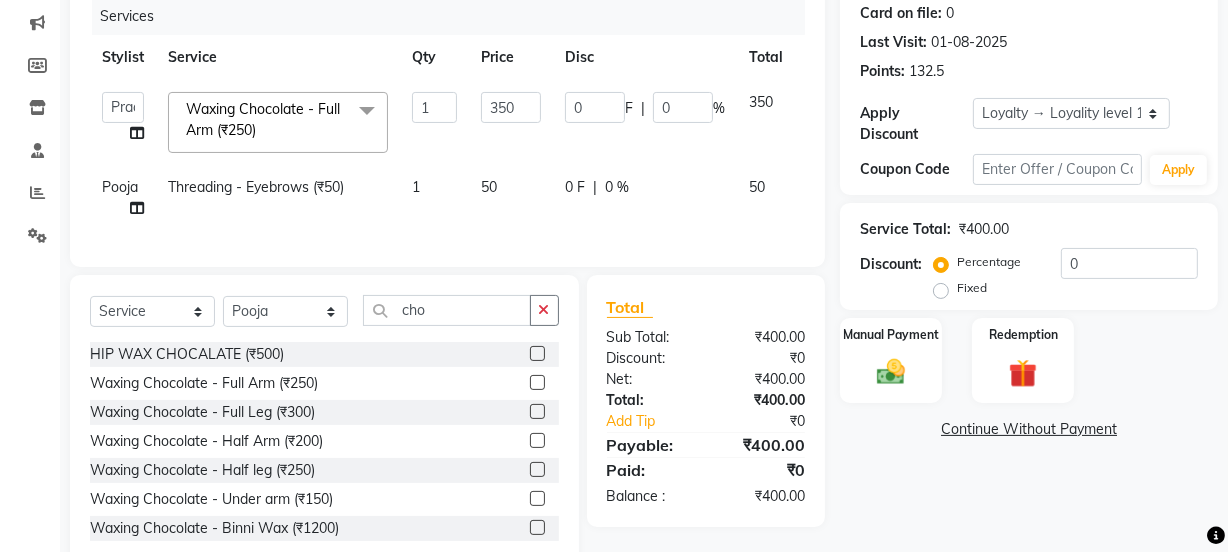 click 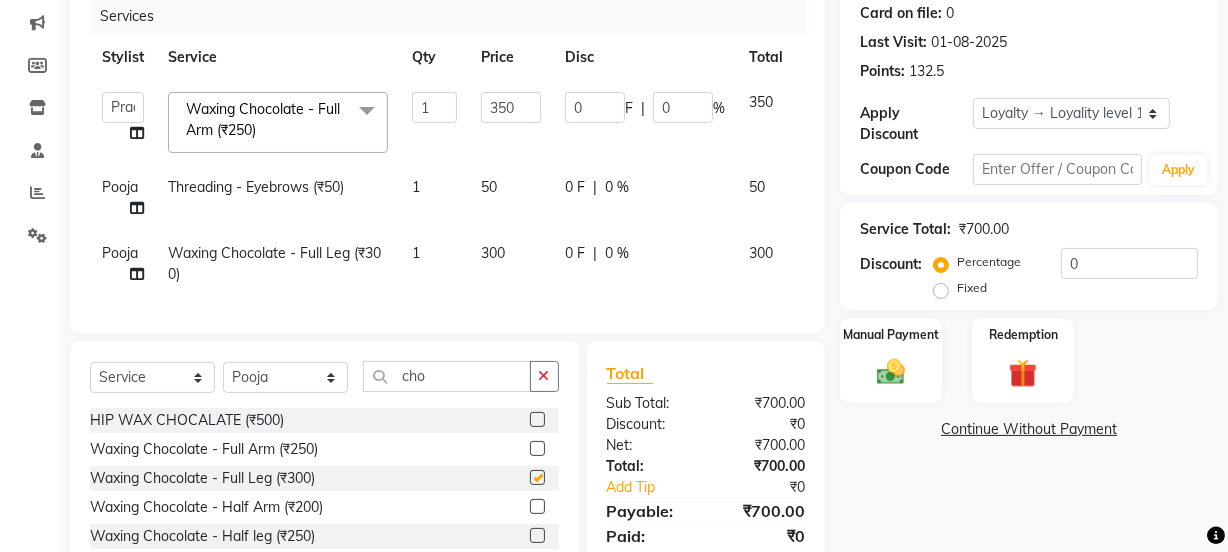 click on "300" 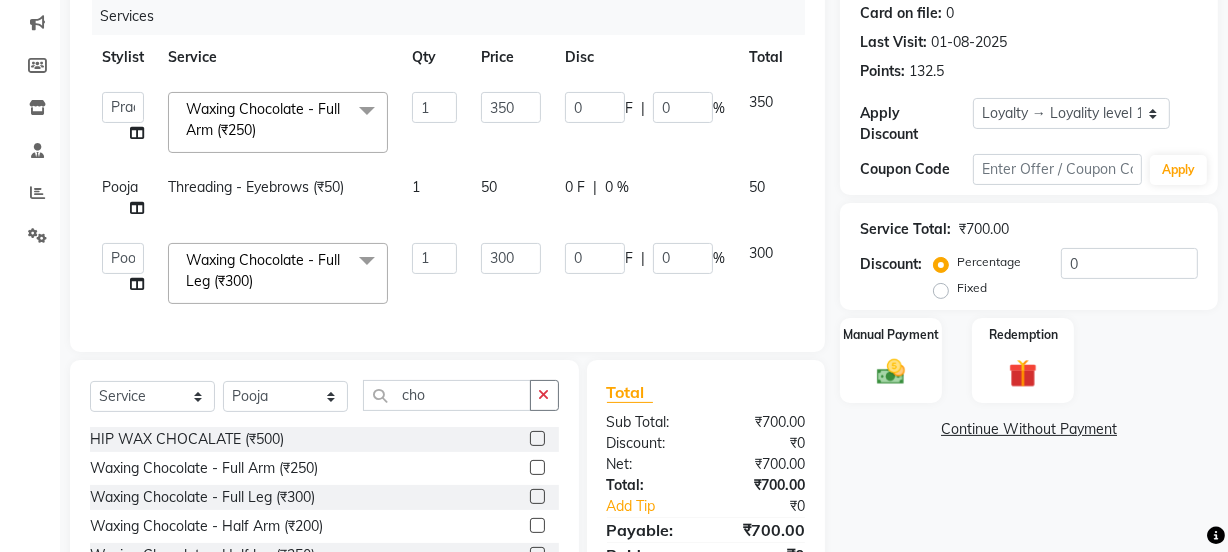 checkbox on "false" 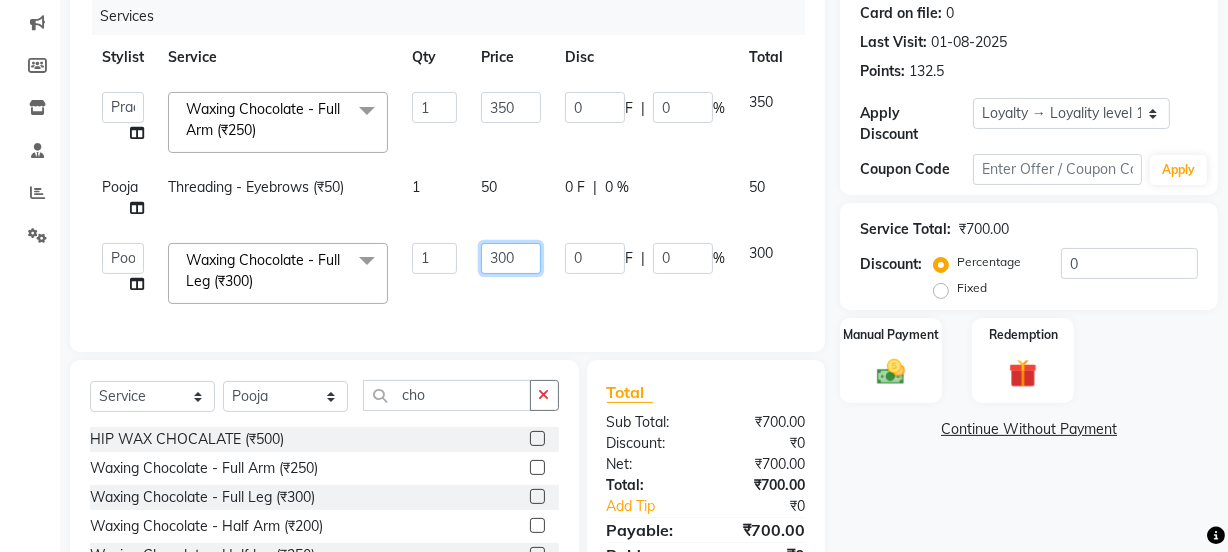 drag, startPoint x: 505, startPoint y: 267, endPoint x: 462, endPoint y: 268, distance: 43.011627 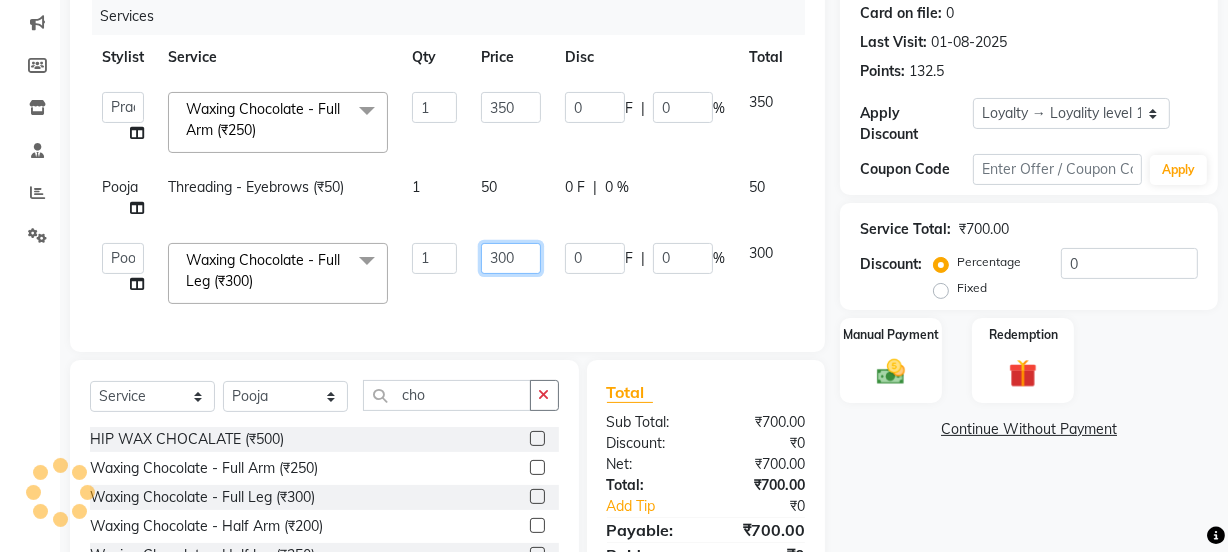 drag, startPoint x: 494, startPoint y: 256, endPoint x: 439, endPoint y: 260, distance: 55.145264 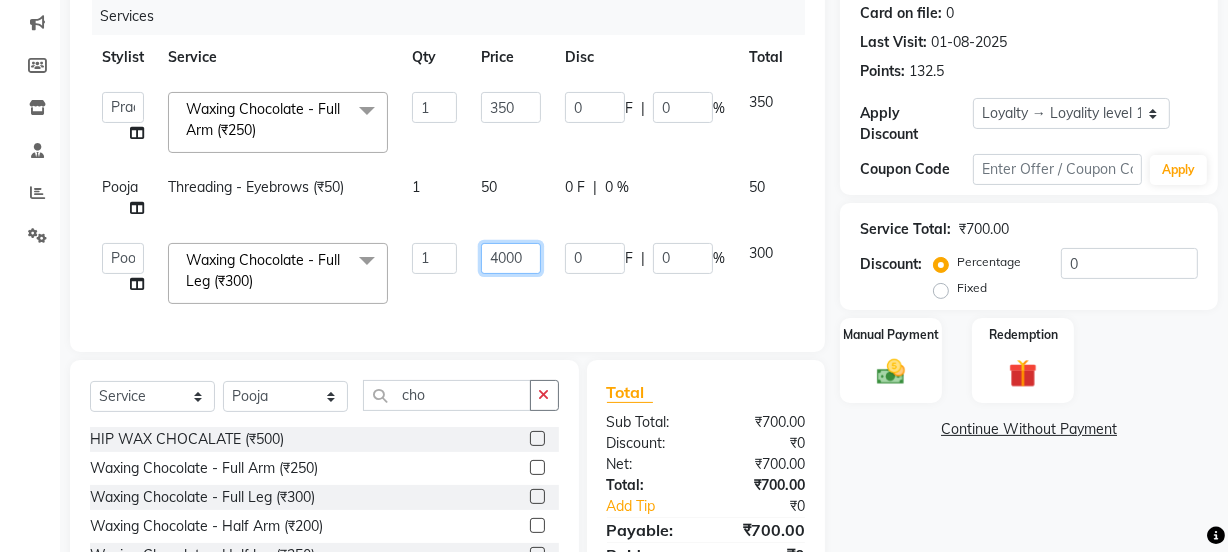 type on "400" 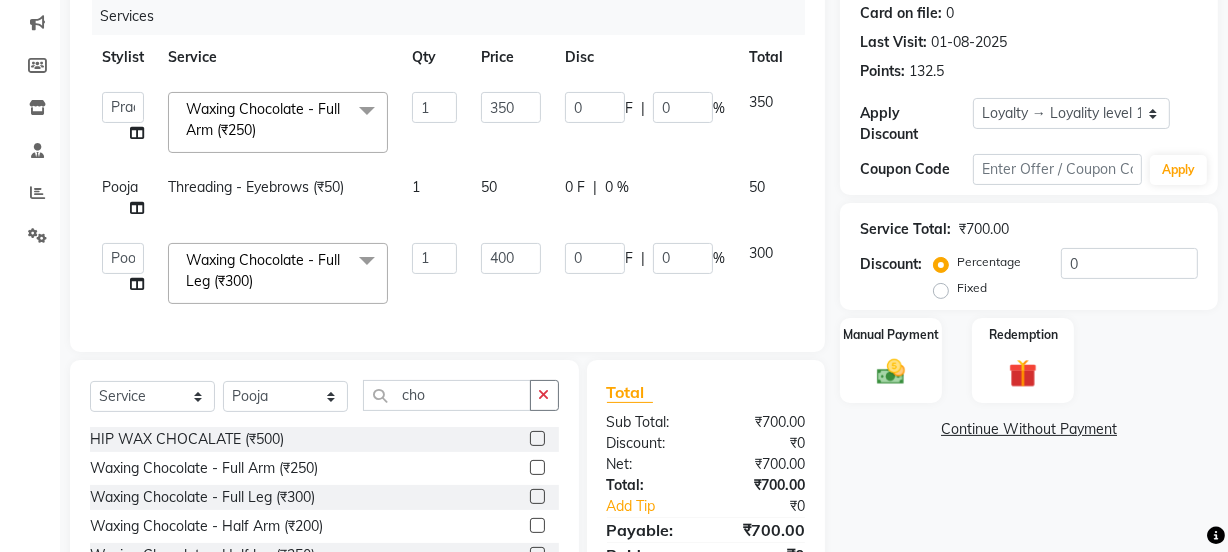 click on "Services Stylist Service Qty Price Disc Total Action  [FIRST]  Waxing Chocolate  - Full Arm (₹250)  x Day light makeup  - Krylon (₹3000) Day light makeup  - Makeup studio (₹4000) Day light makeup  - Air brush (₹5000) Frount trimming (₹200) NANO (₹6000) Schwarzkopf root touch (₹1200) Full Arms Bleach (₹500) Bubble gum pedicure (₹1200) Wella bleach (₹700) FACE SCRUB (₹200) EYELESH (₹500) KANPEKI (₹3000) TANINO BOTOX (₹7000) BUBBLE GUM MANICURE (₹1500) TMT MASK (₹8001) MOROCCO SEREM (₹1800) LOREAL GLOBLE COLOUR (₹3000) BACK RICA WAX (₹600) NAIL CUT (₹100) PROTIN SPA G (₹1500) FOOT MASSAGE (₹300) STOMACH WAX (₹200) BACK TRIMMING (₹150) TWACHA FACIAL (₹1500) MACADAMIA SPA (₹3000) FULL BODY TRIMMING (₹100) THREADING MALE (₹100) BLUETOX (₹6000) lower lips (₹30) NOSE WAX (₹50) CHIN WAX (₹50) UNDER ARMS TRIMMING (₹50) ELBOWS (₹100) 1 350 0" 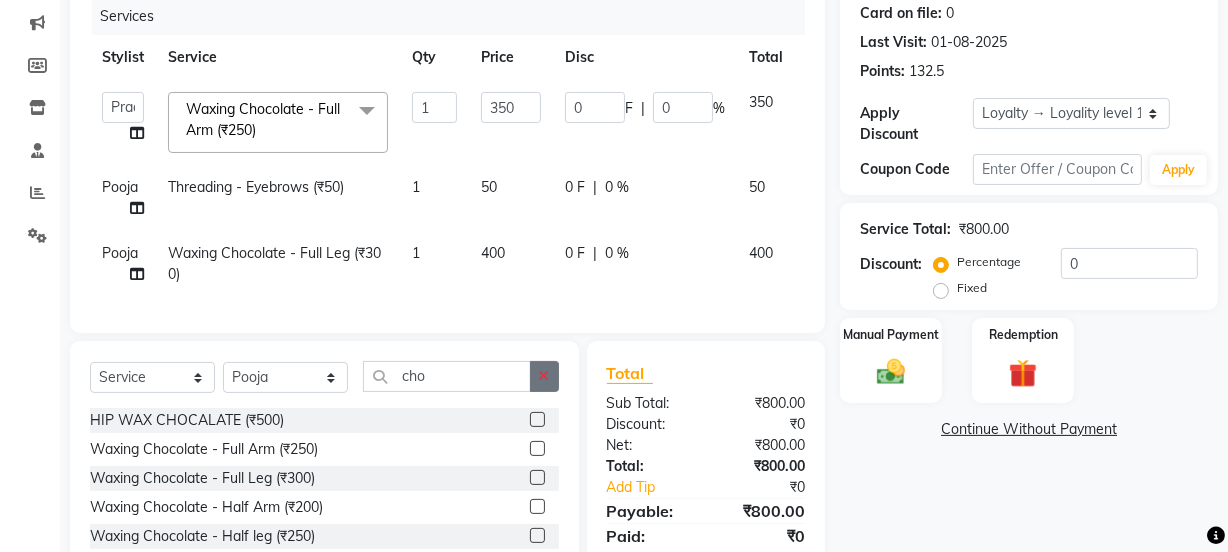 click 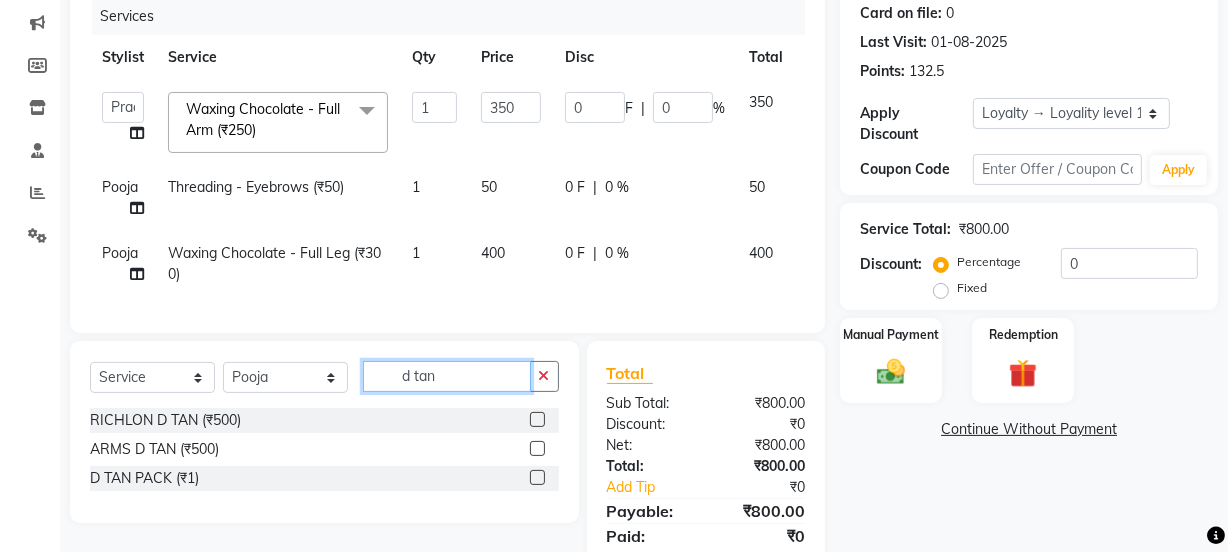 type on "d tan" 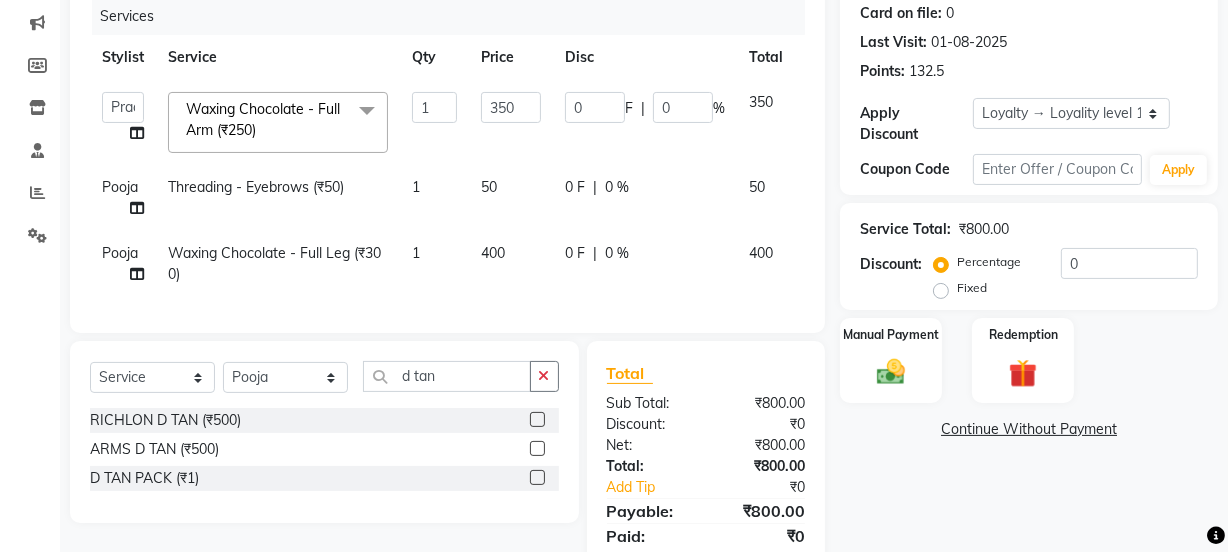 click 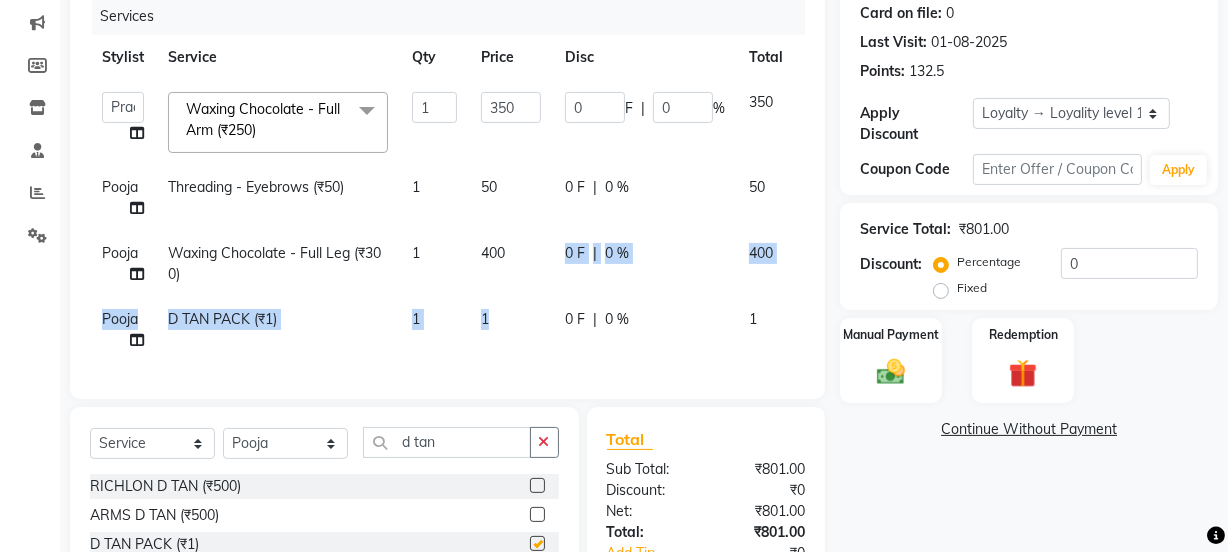 drag, startPoint x: 521, startPoint y: 282, endPoint x: 523, endPoint y: 328, distance: 46.043457 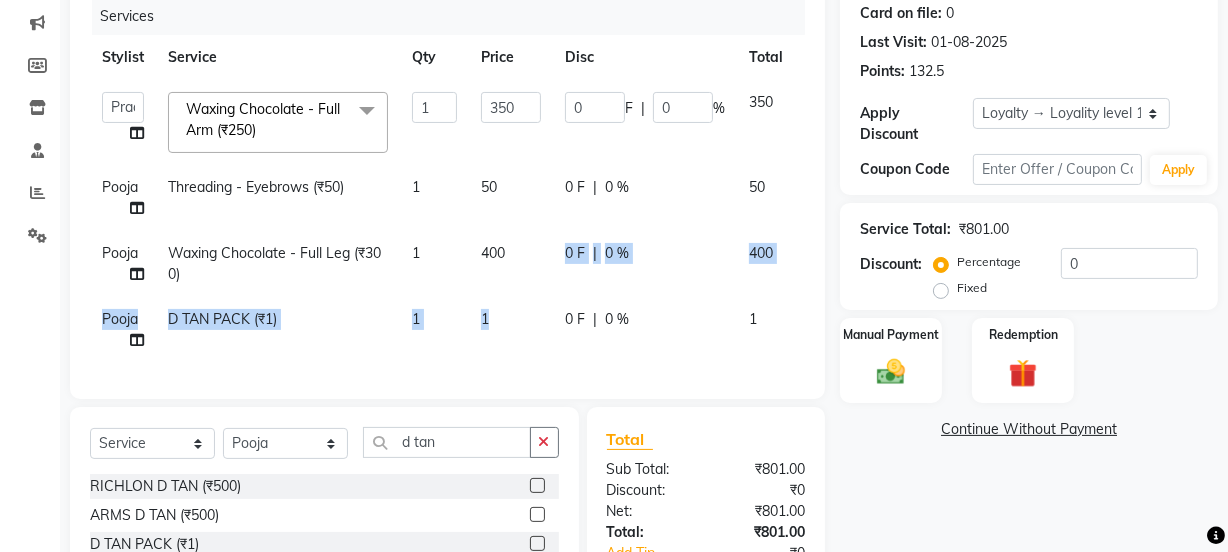 checkbox on "false" 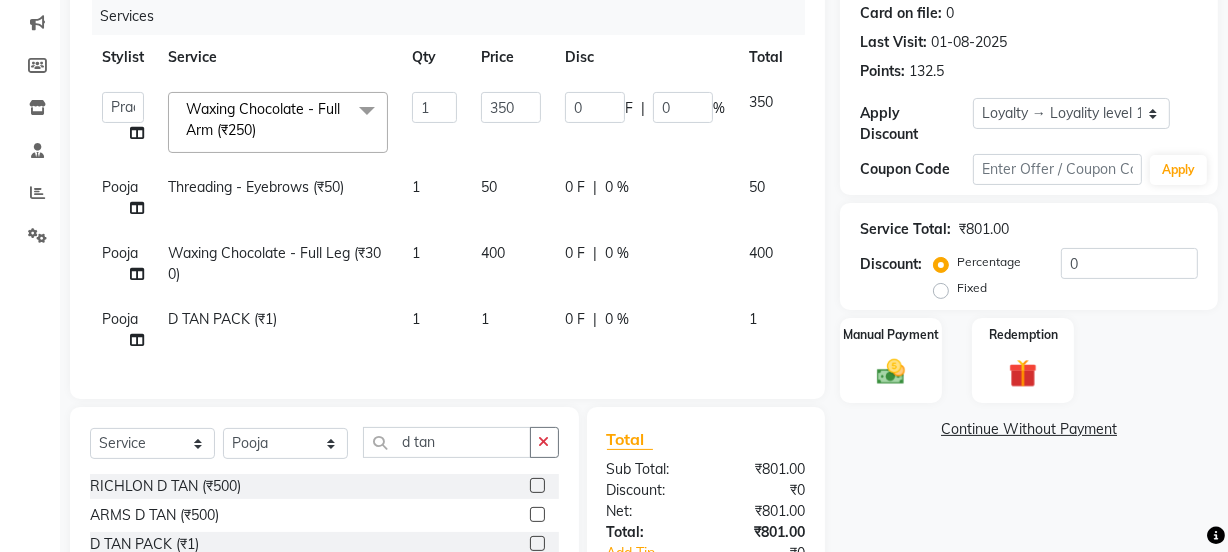 select on "43944" 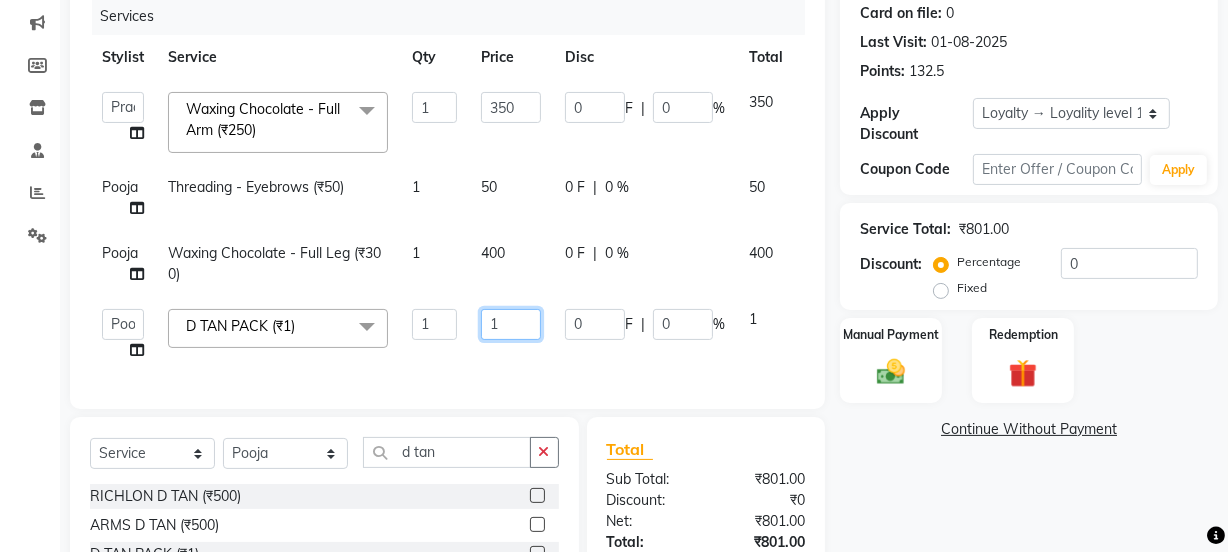 click on "1" 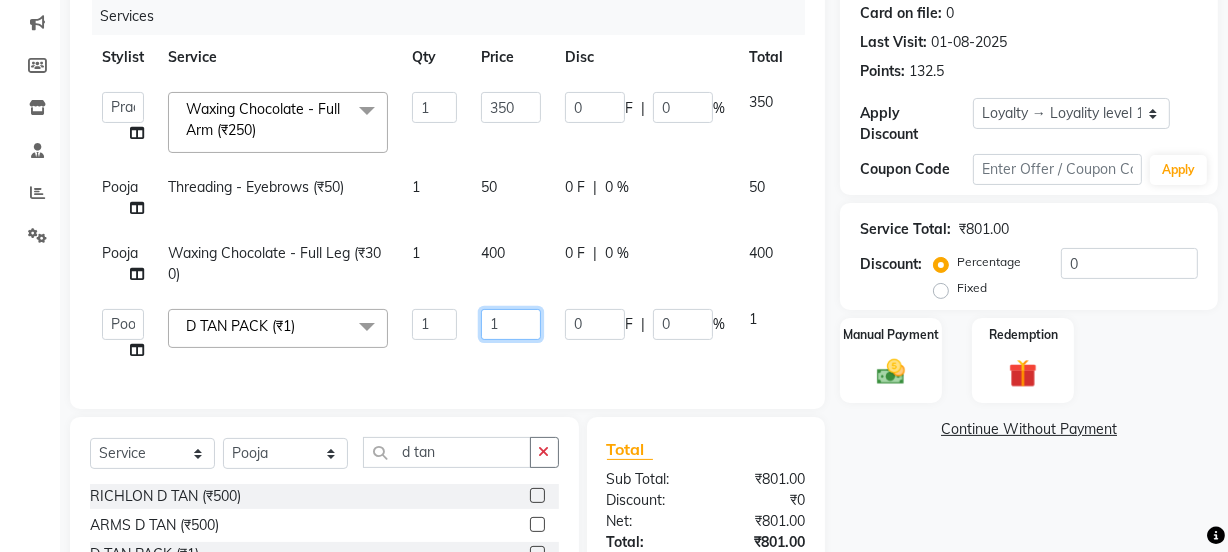 drag, startPoint x: 475, startPoint y: 323, endPoint x: 424, endPoint y: 326, distance: 51.088158 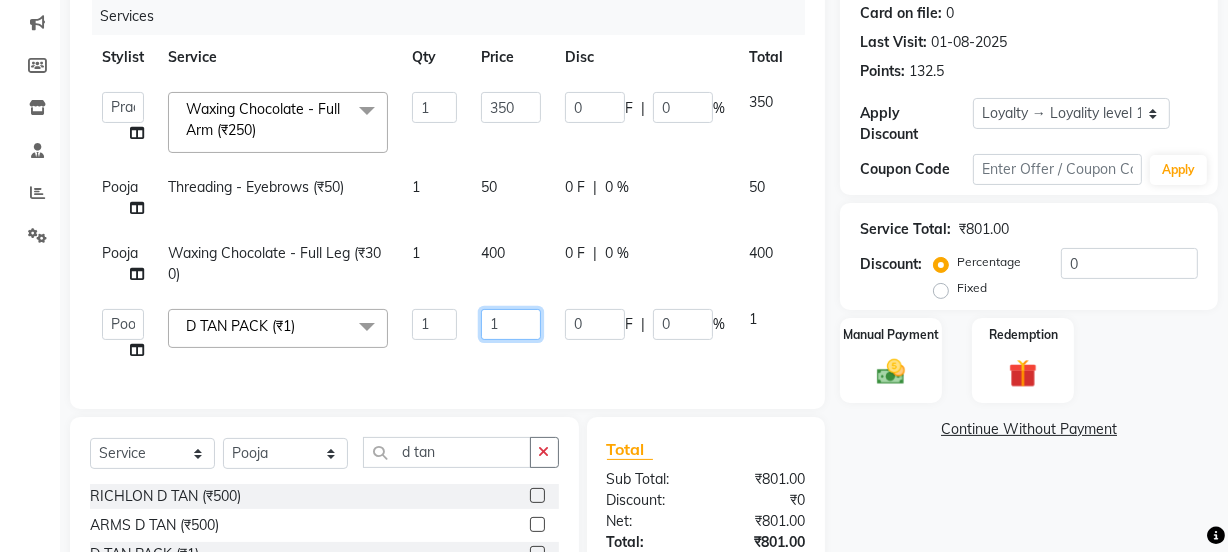 click on "[FIRST]   [FIRST]   Manager   [FIRST]   [FIRST]   [FIRST]   [FIRST] 2   Reception   [FIRST]   [FIRST]   [FIRST]   [FIRST]   [FIRST]   [FIRST]  D TAN PACK (₹1)  x Day light makeup  - Krylon (₹3000) Day light makeup  - Makeup studio (₹4000) Day light makeup  - Air brush (₹5000) Frount trimming (₹200) NANO (₹6000) Schwarzkopf root touch (₹1200) Full Arms Bleach (₹500) Bubble gum pedicure (₹1200) Wella bleach (₹700) FACE SCRUB (₹200) EYELESH (₹500) KANPEKI (₹3000) TANINO BOTOX (₹7000) BUBBLE GUM MANICURE (₹1500) TMT MASK (₹8001) MOROCCO SEREM (₹1800) LOREAL GLOBLE COLOUR (₹3000) BACK RICA WAX (₹600) NAIL CUT (₹100) PROTIN SPA G (₹1500) FOOT MASSAGE (₹300) STOMACH WAX (₹200) BACK TRIMMING (₹150) TWACHA FACIAL (₹1500) MACADAMIA SPA (₹3000) FULL BODY TRIMMING (₹100) THREADING MALE (₹100) BLUETOX (₹6000) lower lips (₹30) NOSE WAX (₹50) CHIN WAX (₹50) UNDER ARMS TRIMMING (₹50) ELBOWS (₹100) MENHDI APPLICATION (₹300) FROUNT BLEACH (₹400) BACK  BLEACH (₹400) 1 1 0 F" 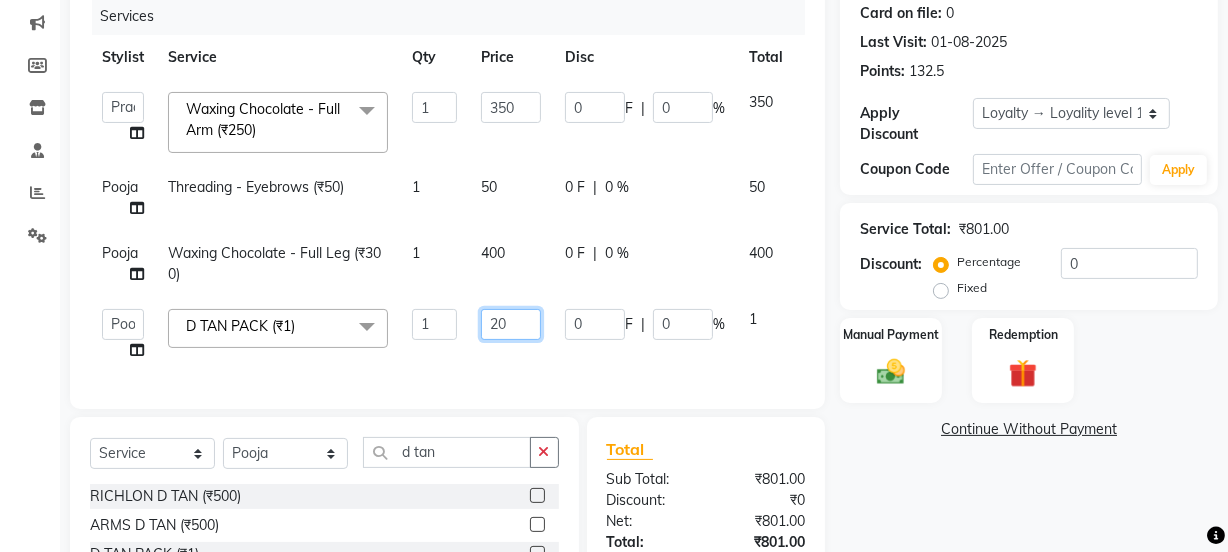 type on "200" 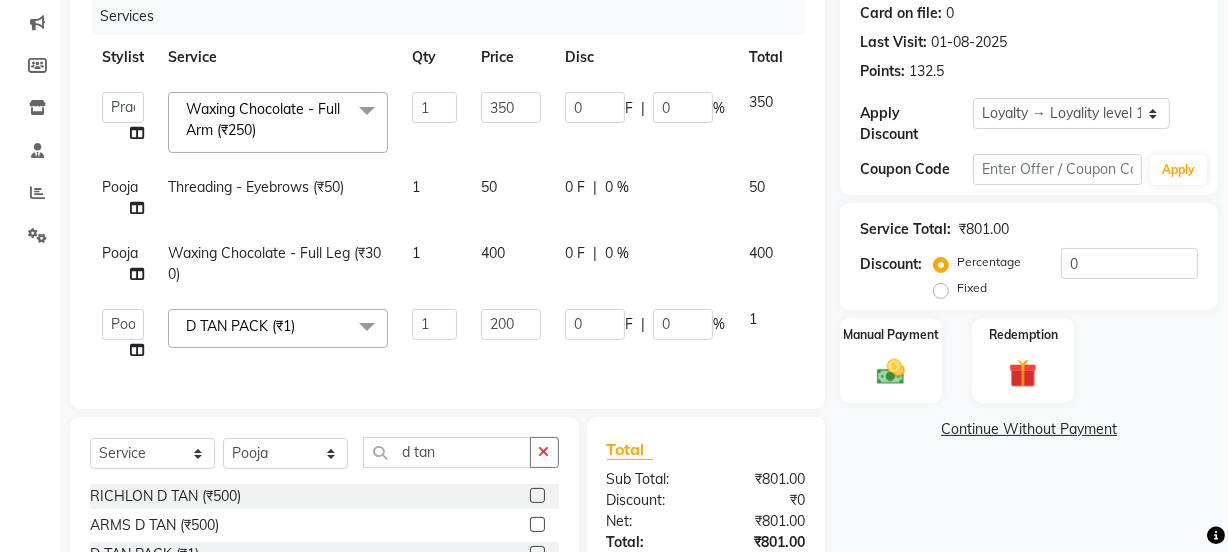 click on "1" 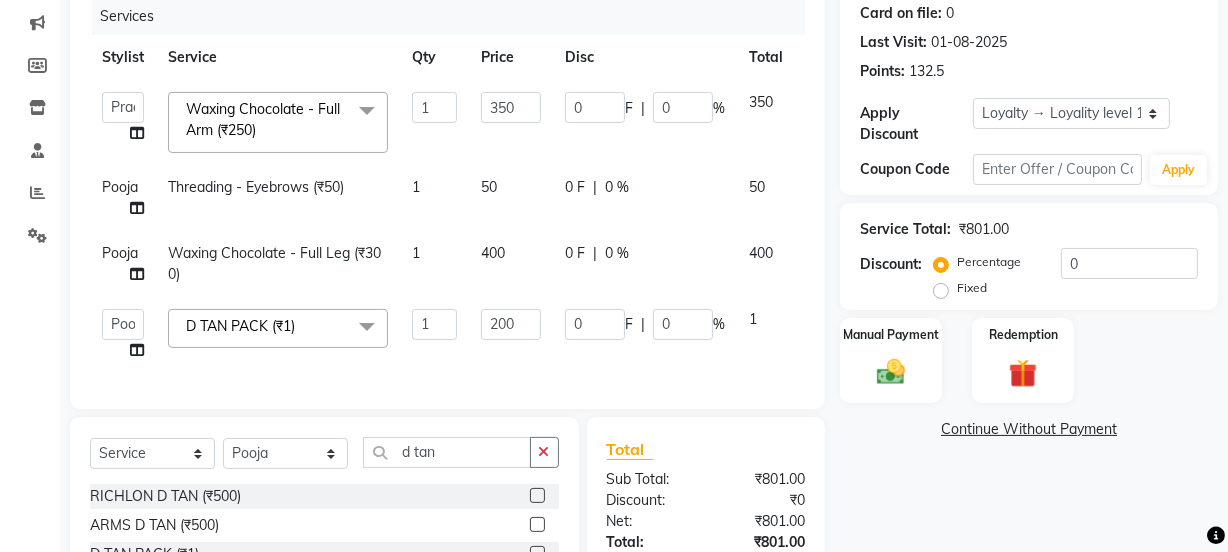 select on "43944" 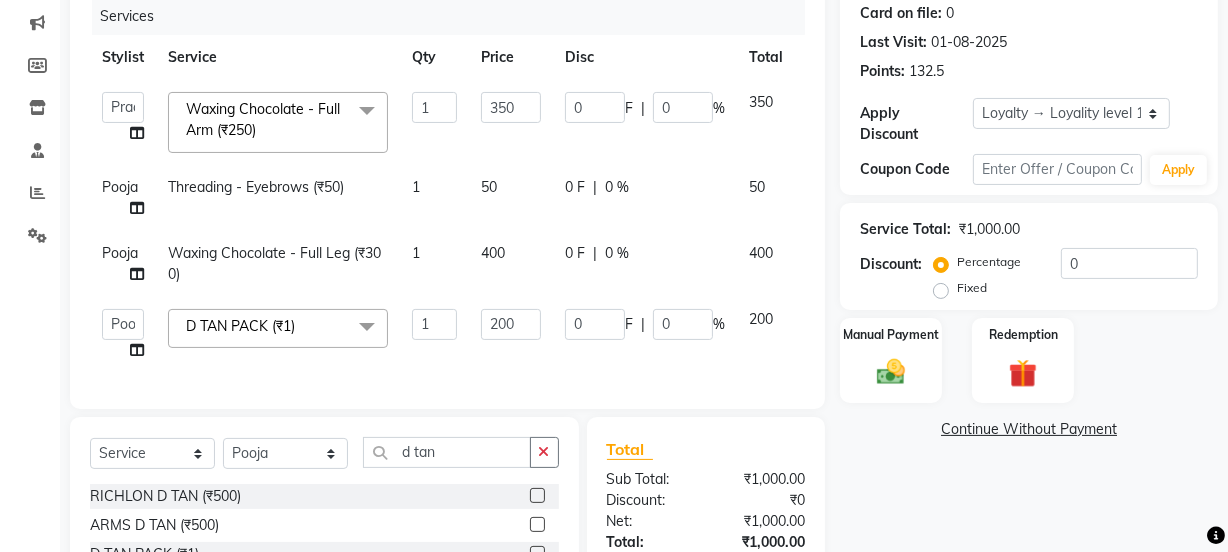 scroll, scrollTop: 410, scrollLeft: 0, axis: vertical 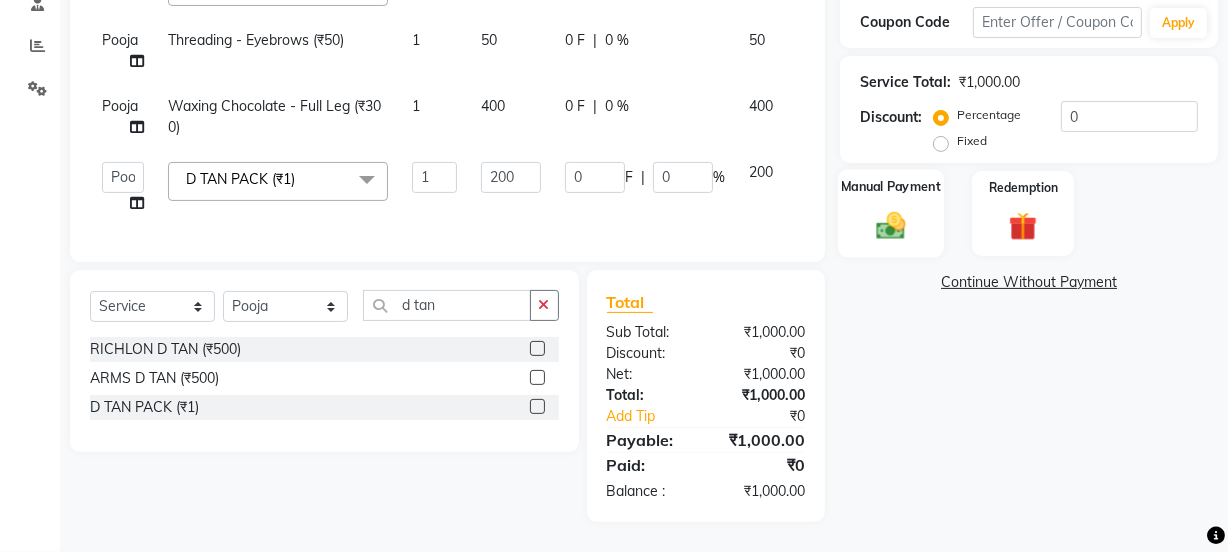 drag, startPoint x: 907, startPoint y: 216, endPoint x: 989, endPoint y: 243, distance: 86.33076 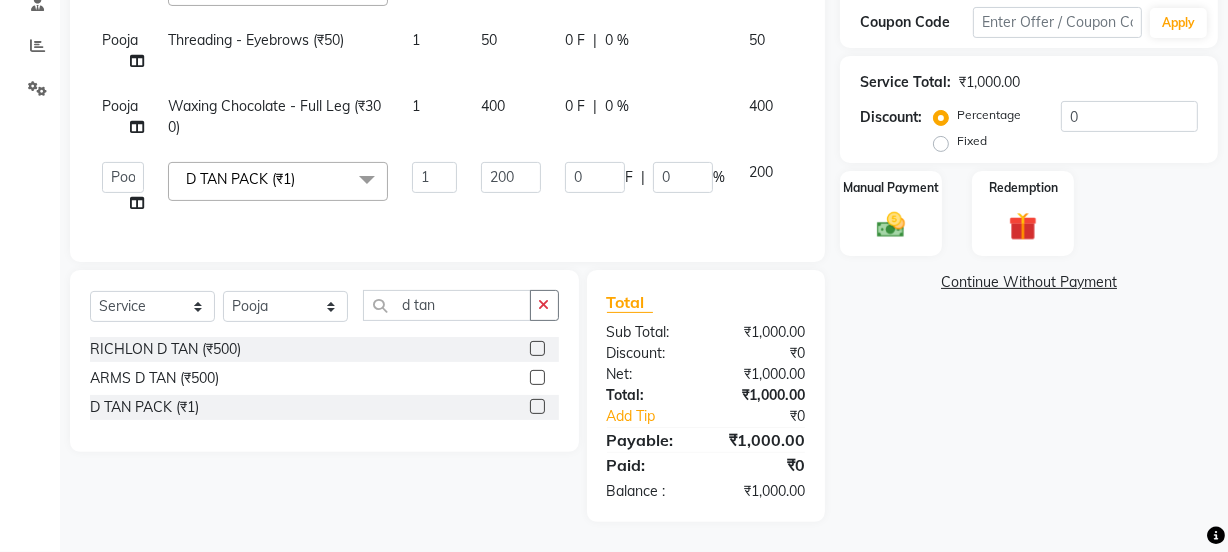 click 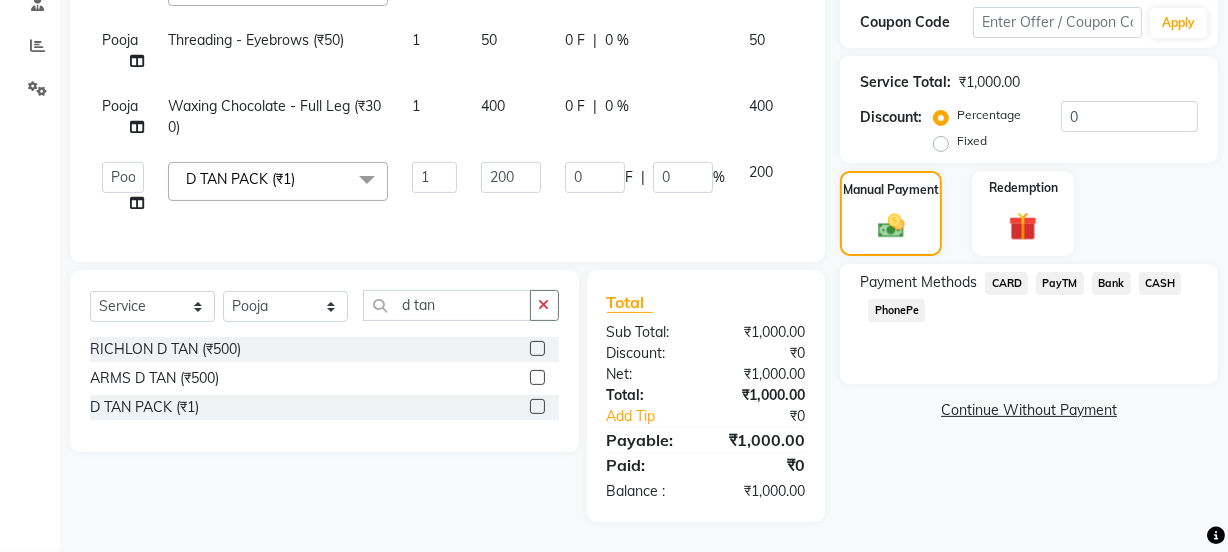 scroll, scrollTop: 0, scrollLeft: 0, axis: both 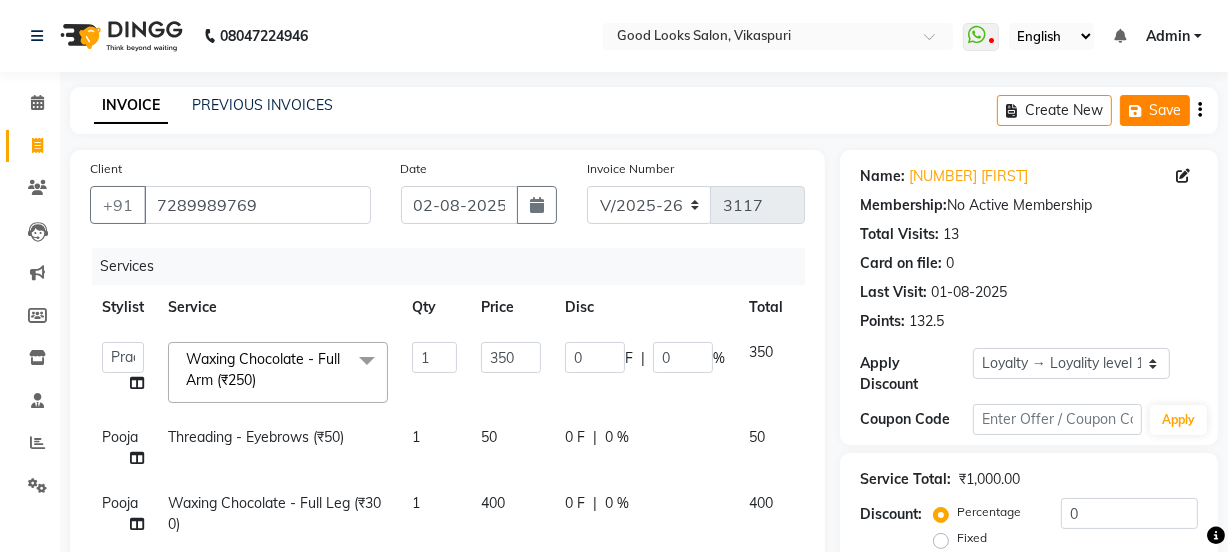 click on "Save" 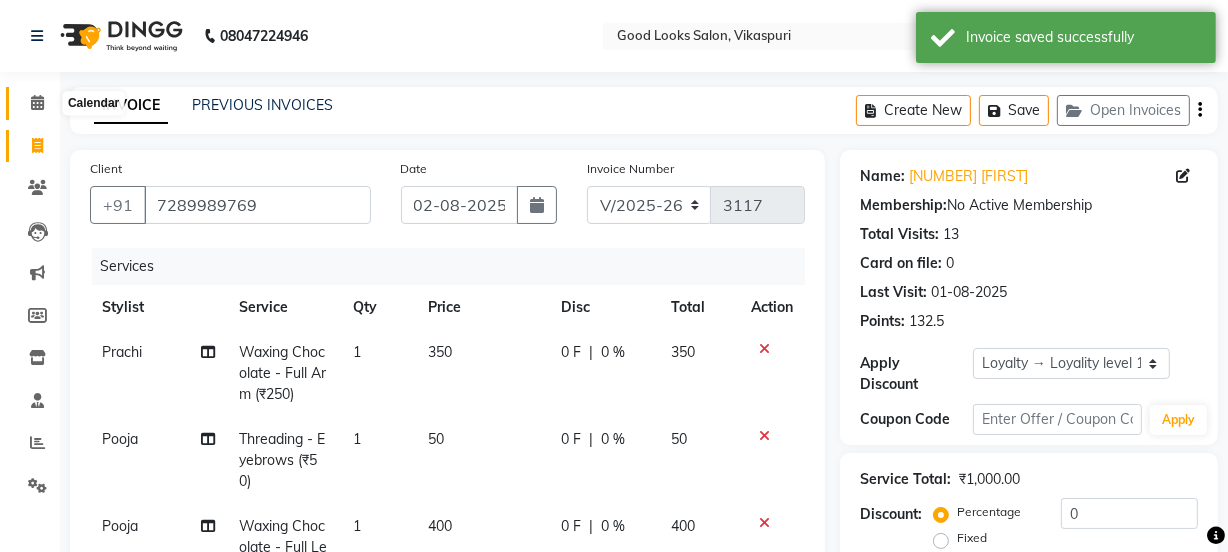 click 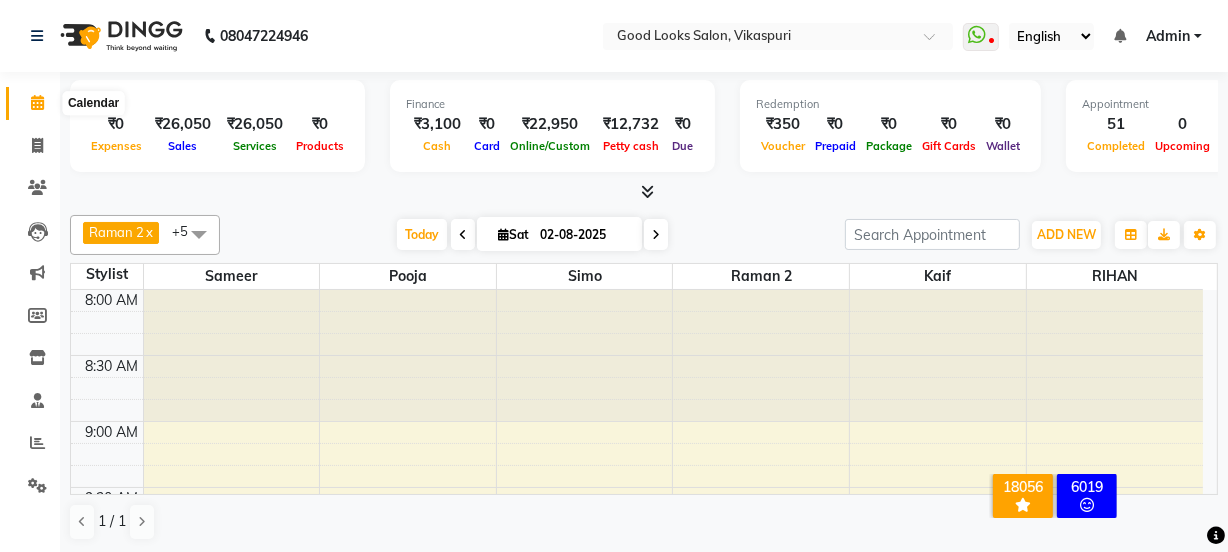 click 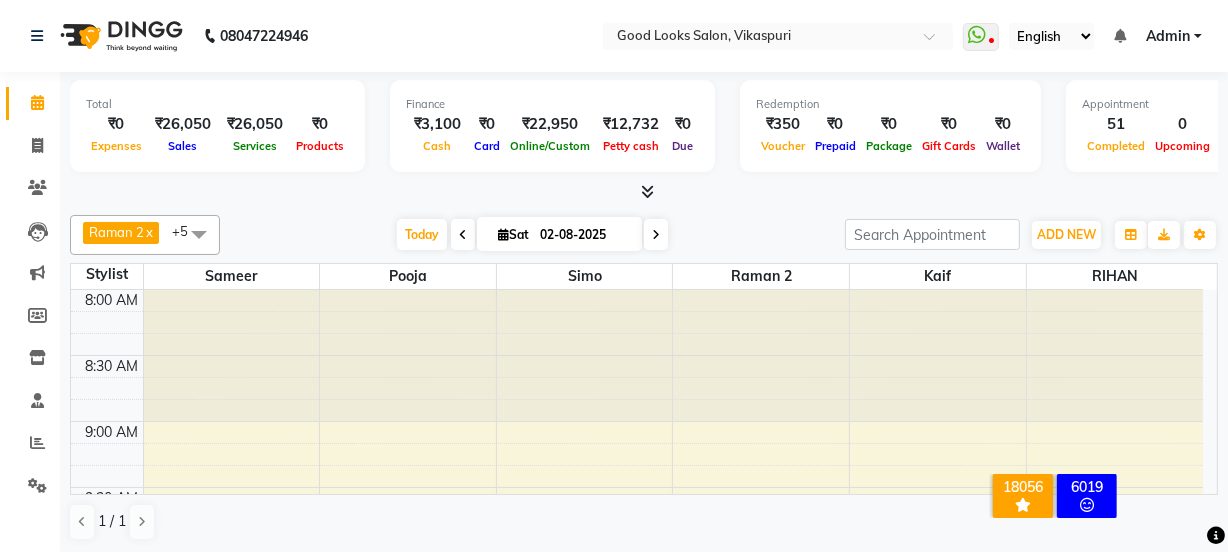 click on "8:00 AM 8:30 AM 9:00 AM 9:30 AM 10:00 AM 10:30 AM 11:00 AM 11:30 AM 12:00 PM 12:30 PM 1:00 PM 1:30 PM 2:00 PM 2:30 PM 3:00 PM 3:30 PM 4:00 PM 4:30 PM 5:00 PM 5:30 PM 6:00 PM 6:30 PM 7:00 PM 7:30 PM 8:00 PM 8:30 PM     [FIRST], TK07, 11:40 AM-02:40 PM, W ONE NANO  (₹8000)     [FIRST], TK02, 11:55 AM-12:25 PM, Service - Head Wash (Shampoo & Conditioner) (₹500)     [FIRST], TK06, 02:15 PM-02:30 PM, INOA (₹1)     tuli dg2, TK16, 05:05 PM-06:05 PM, Root Touch-up - Loreal (₹1000)     prince FACIAL CLIENT, TK17, 05:25 PM-06:11 PM, Service - Head Massage (₹350),FOOT MASSAGE (₹300),HEAD WASH (₹1)     Hitarthi, TK09, 03:05 PM-03:35 PM, Service - Blow Dryer (₹400)     rytham head wash, TK12, 03:35 PM-04:35 PM, Pedicure - Traditional (₹600),Service - Head Wash (Shampoo & Conditioner) (₹500)     Kapil Vp, TK24, 07:05 PM-07:35 PM, Pedicure - Traditional (₹600)     JOHN, TK26, 08:10 PM-08:25 PM, HEAD WASH (₹1)     Hitarthi, TK09, 02:35 PM-03:05 PM, Threading  - Milky Wax (up) (₹50)" at bounding box center [637, 1147] 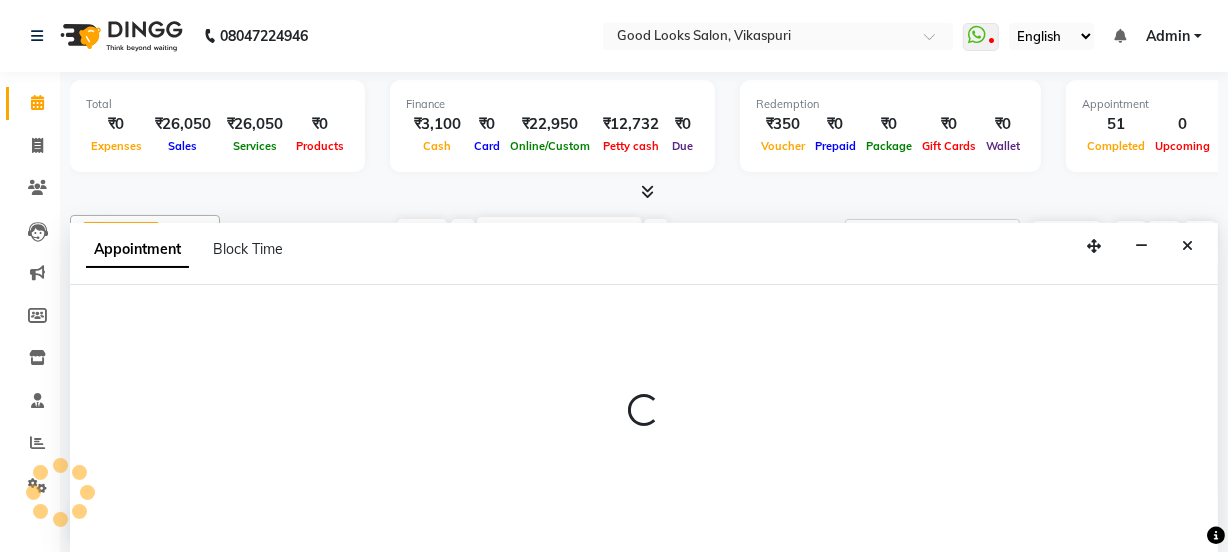 scroll, scrollTop: 0, scrollLeft: 0, axis: both 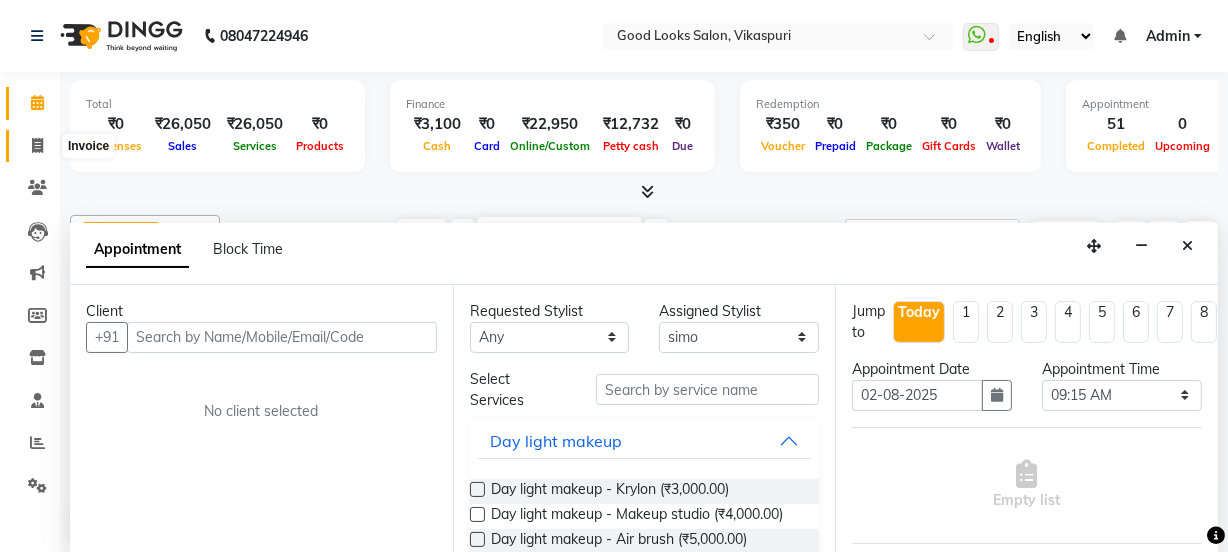 click 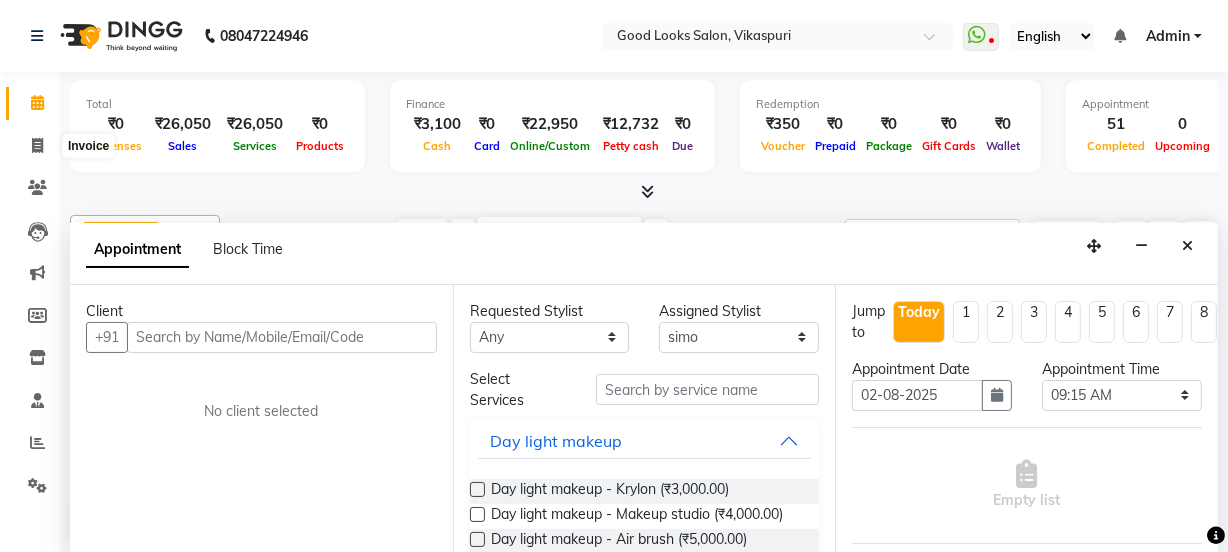 select on "4230" 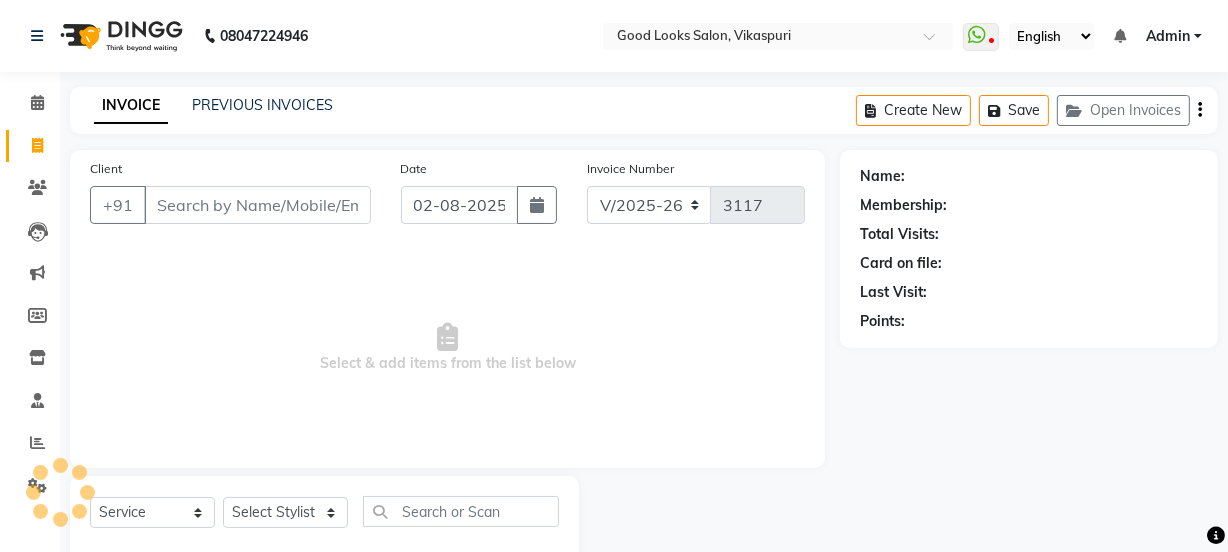 scroll, scrollTop: 0, scrollLeft: 0, axis: both 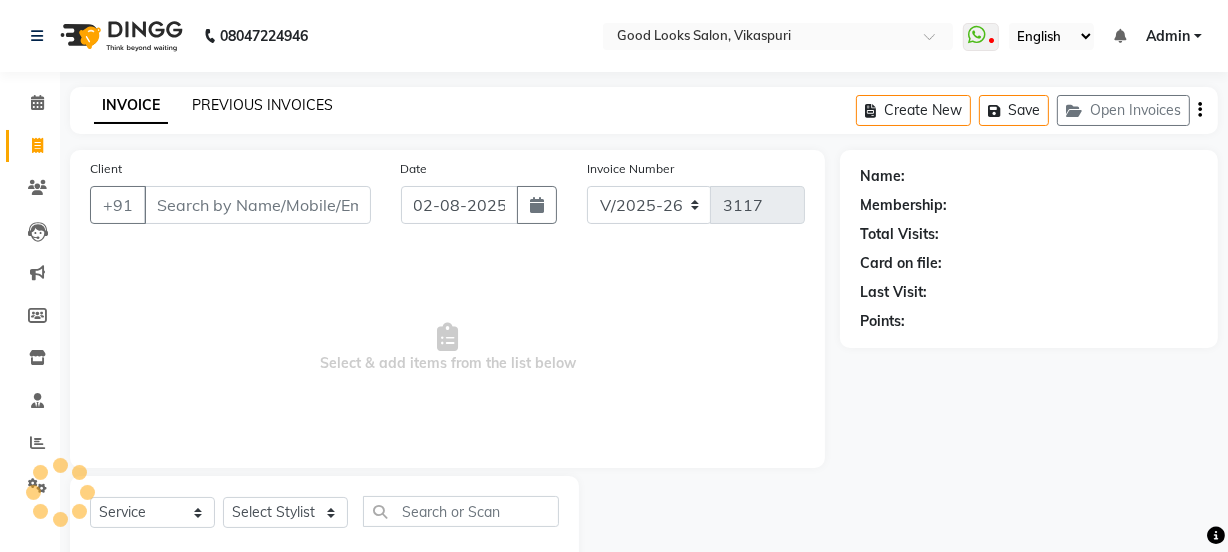click on "PREVIOUS INVOICES" 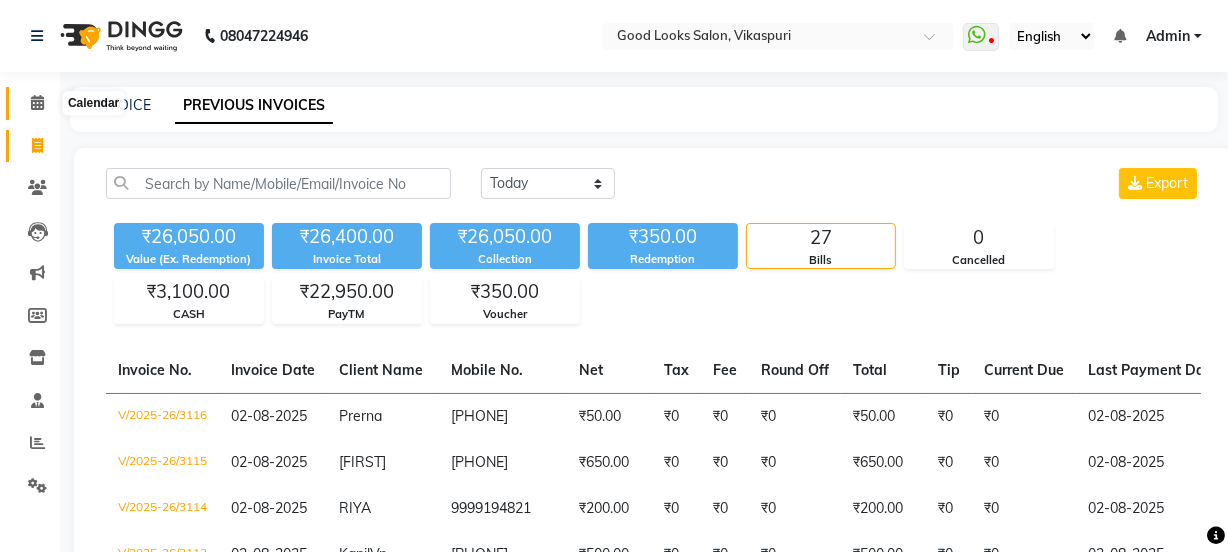 click 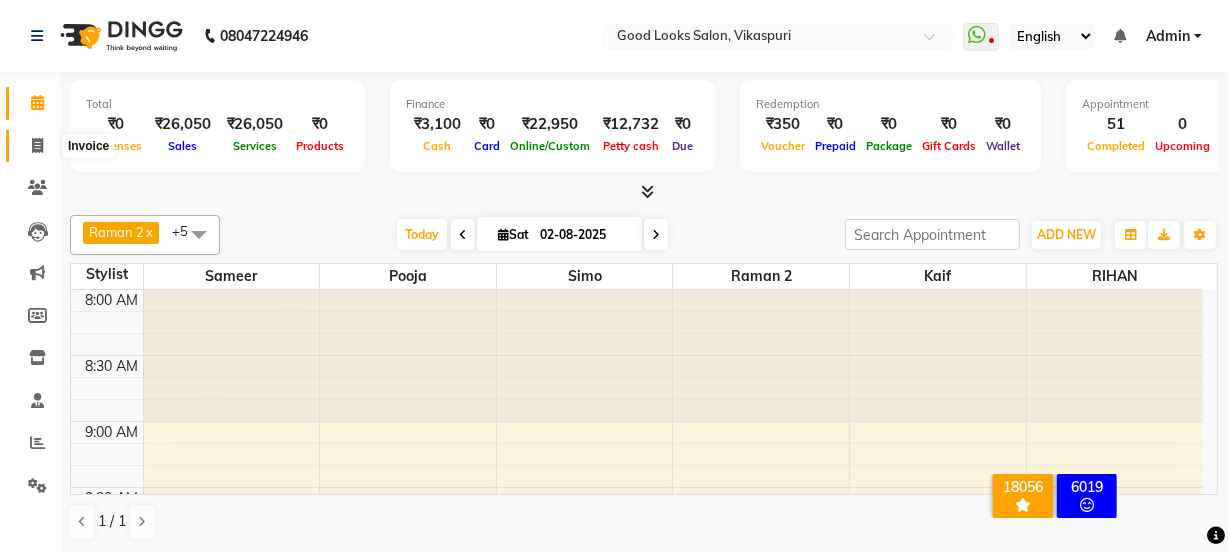 click 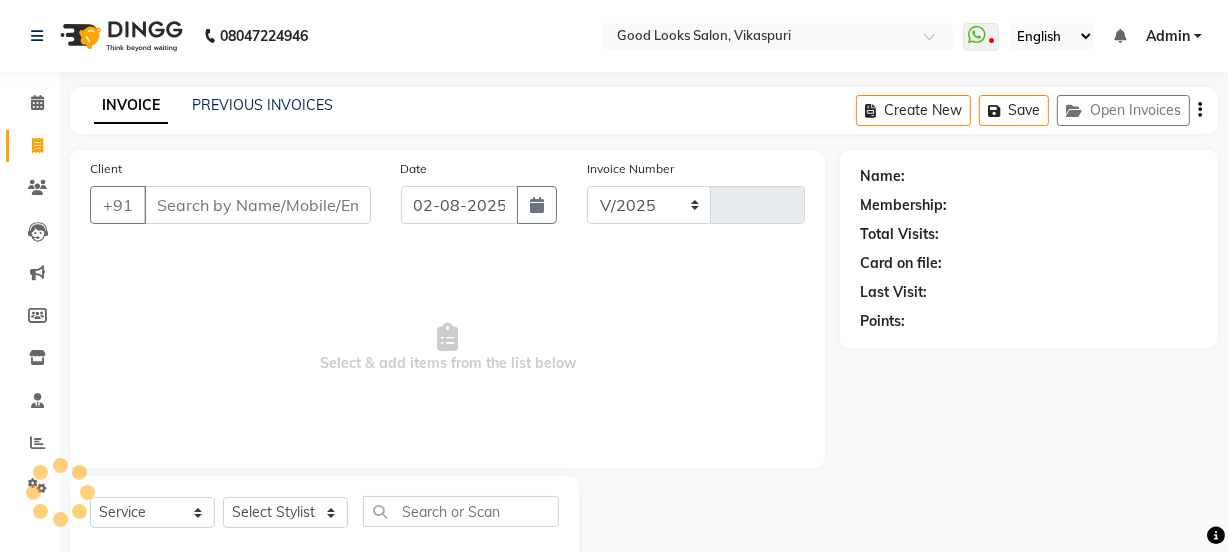 select on "4230" 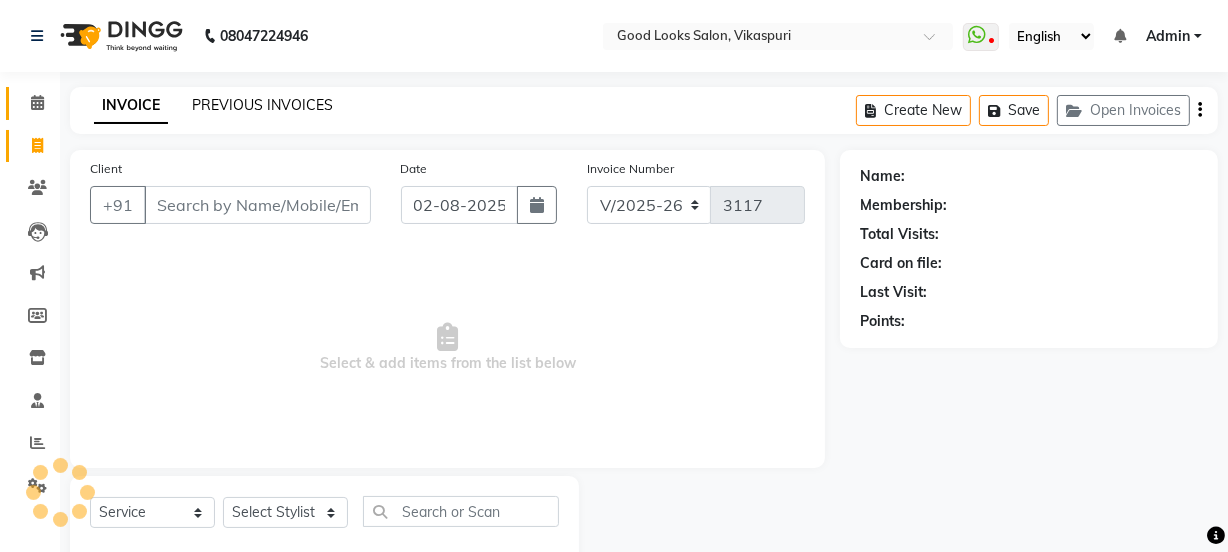 click on "PREVIOUS INVOICES" 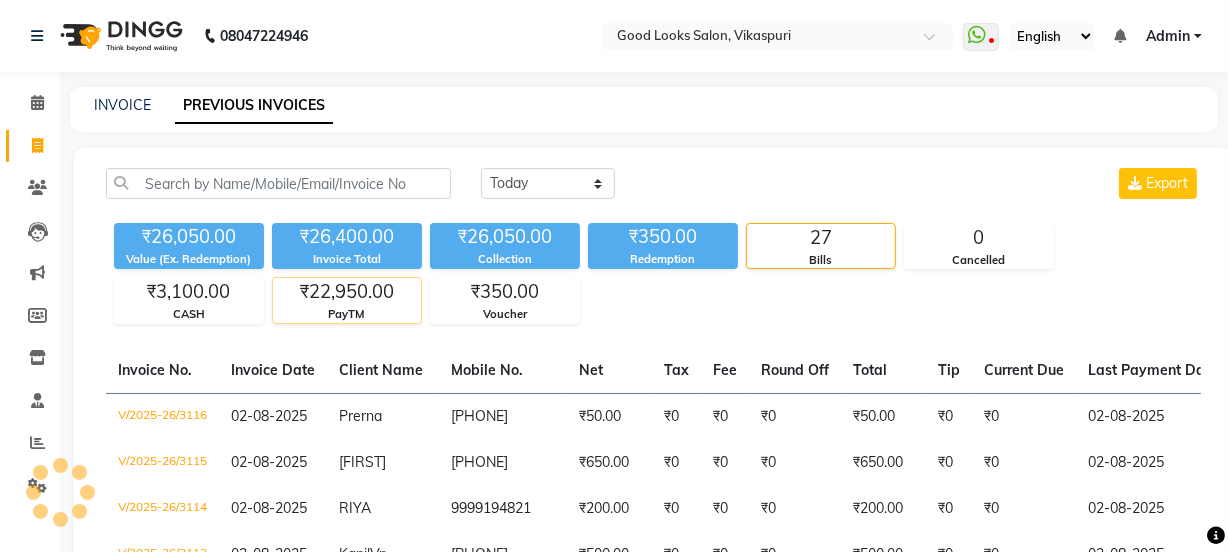 click on "₹22,950.00" 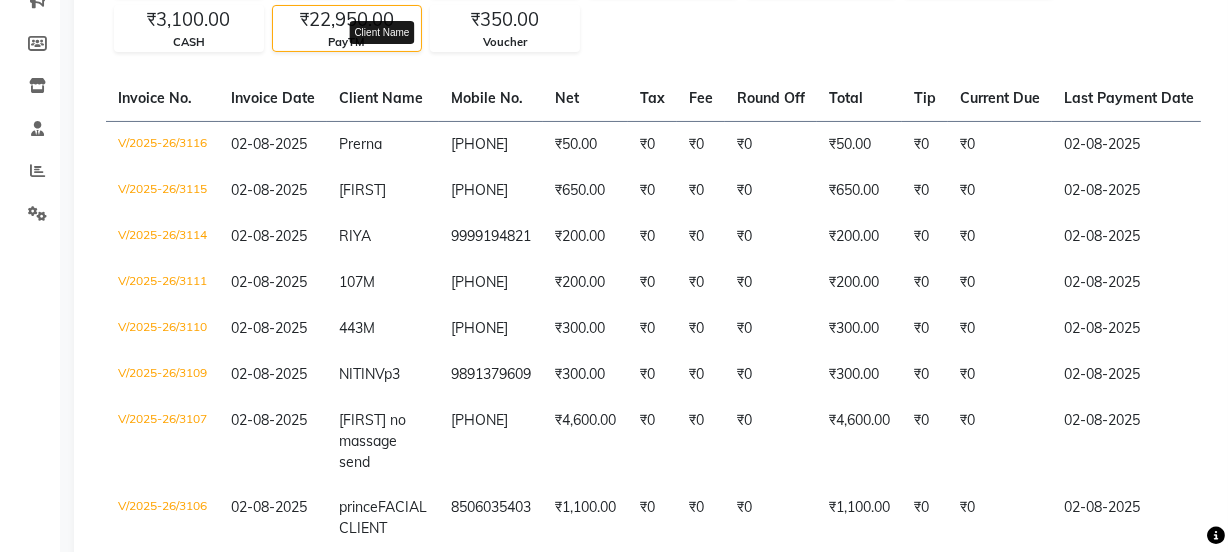 scroll, scrollTop: 0, scrollLeft: 0, axis: both 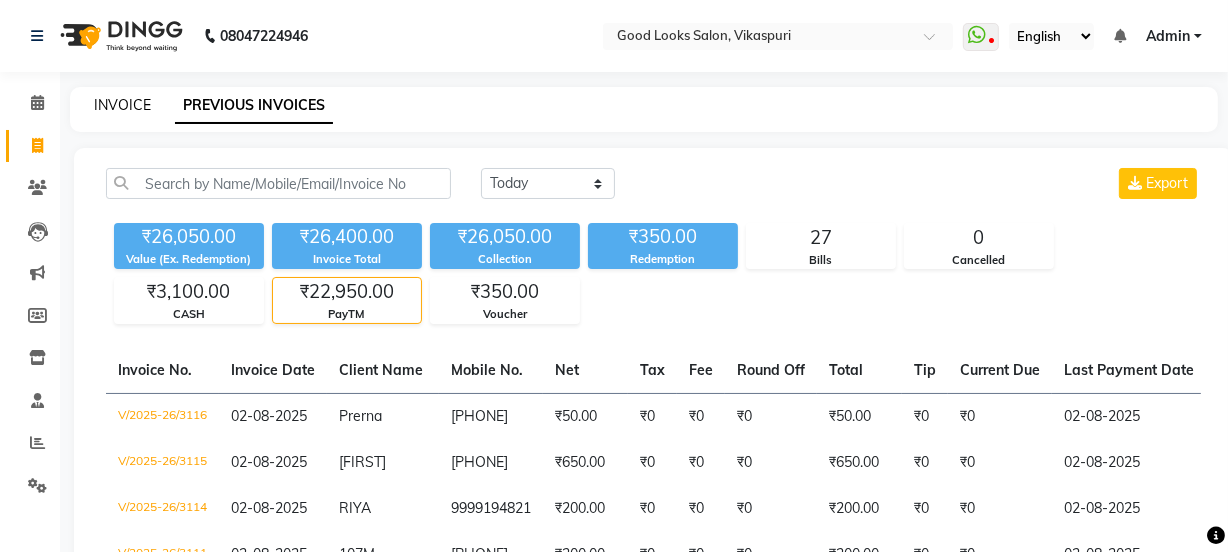 click on "INVOICE" 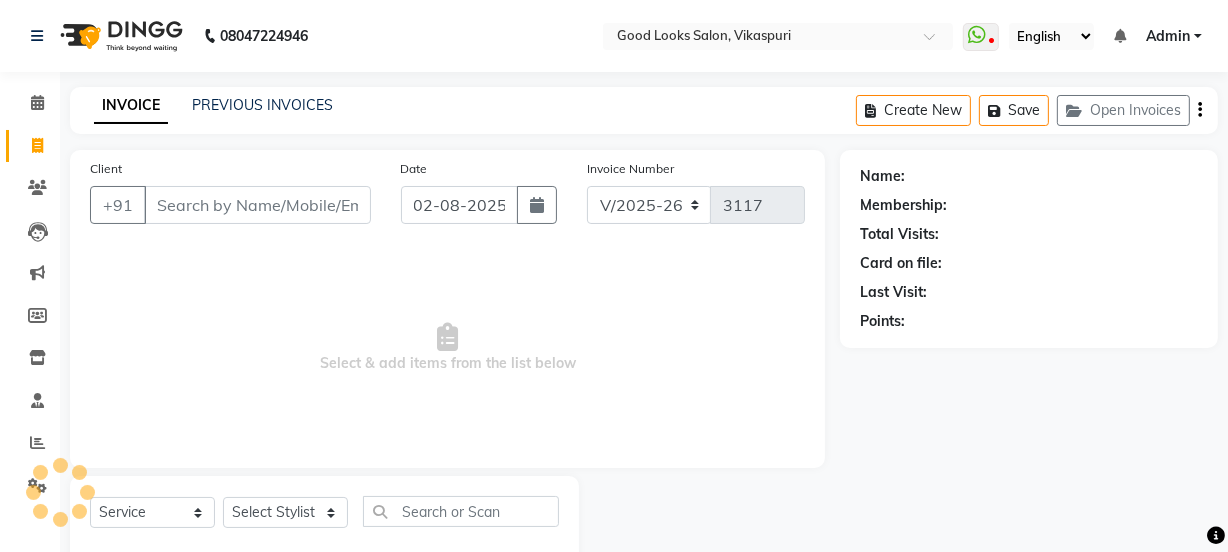 scroll, scrollTop: 50, scrollLeft: 0, axis: vertical 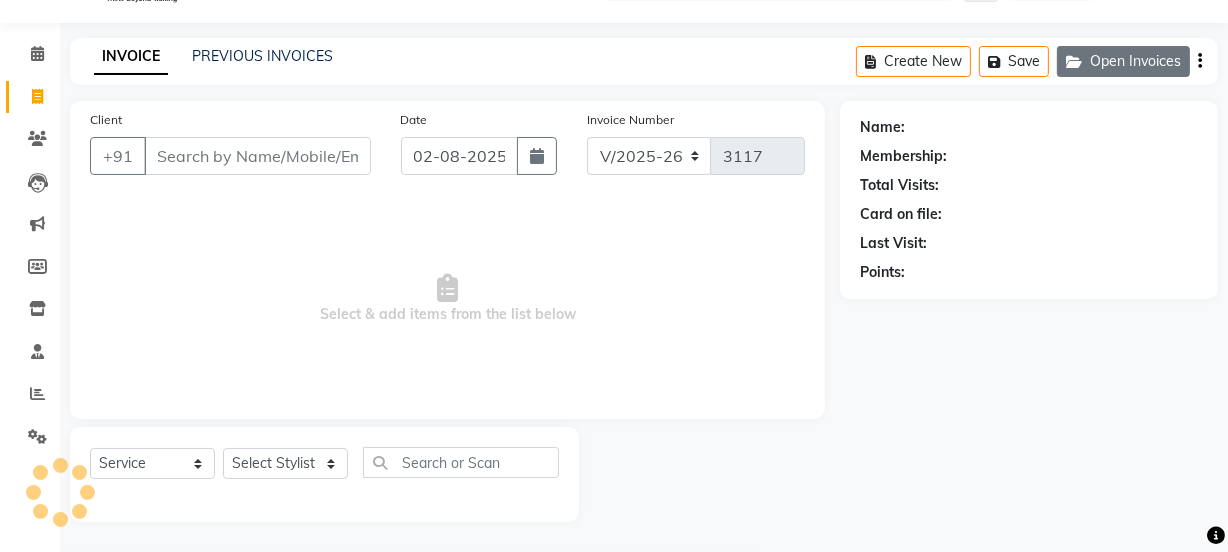 click on "Open Invoices" 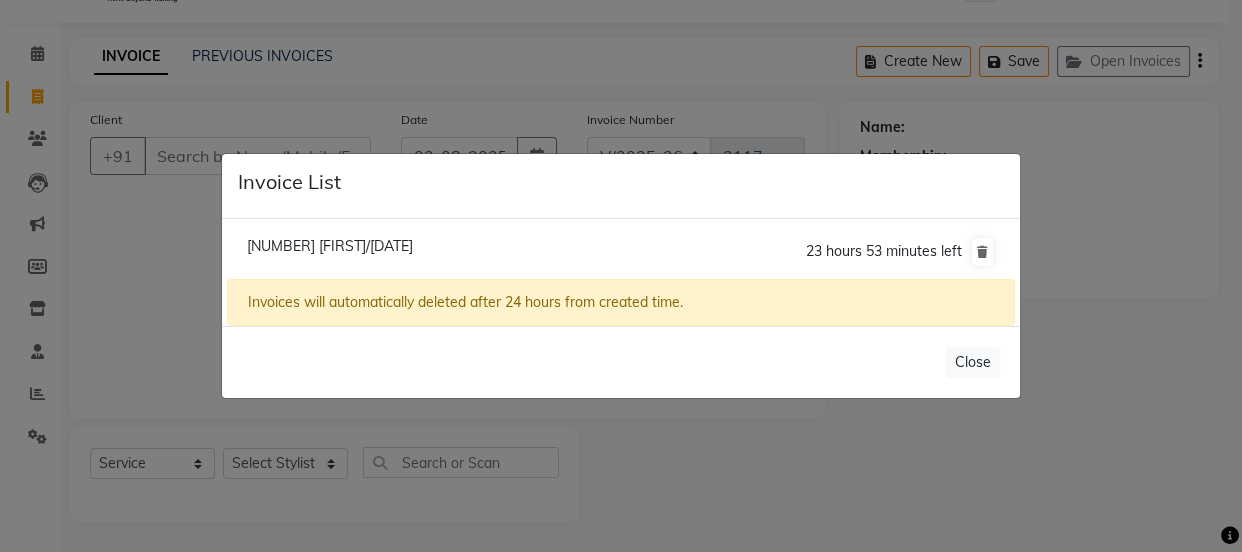 click on "[NUMBER] [FIRST]/[DATE]" 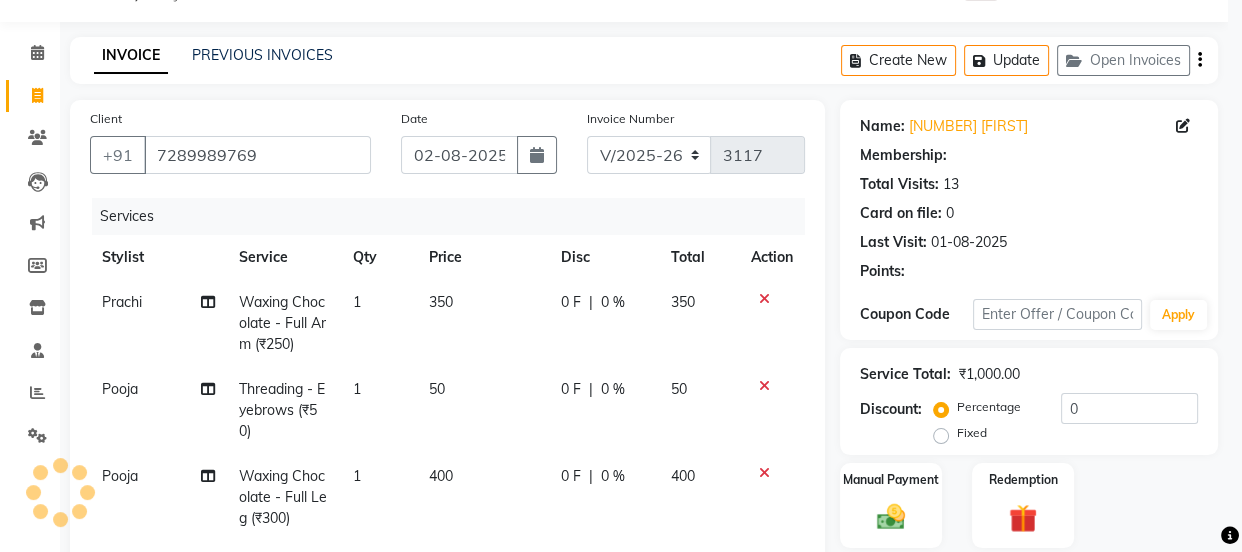 select on "1: Object" 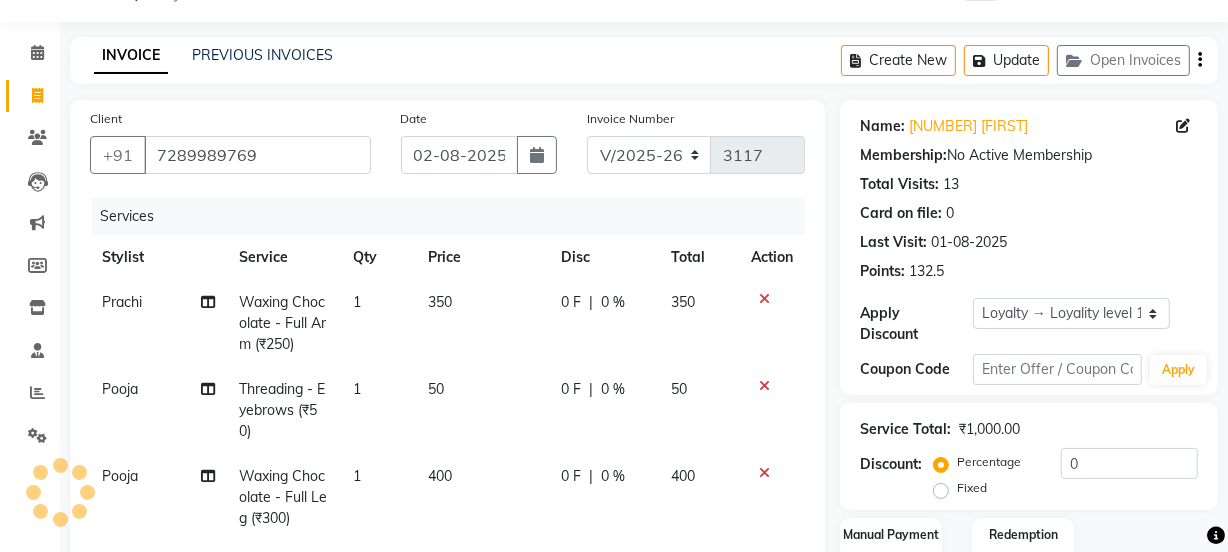 scroll, scrollTop: 445, scrollLeft: 0, axis: vertical 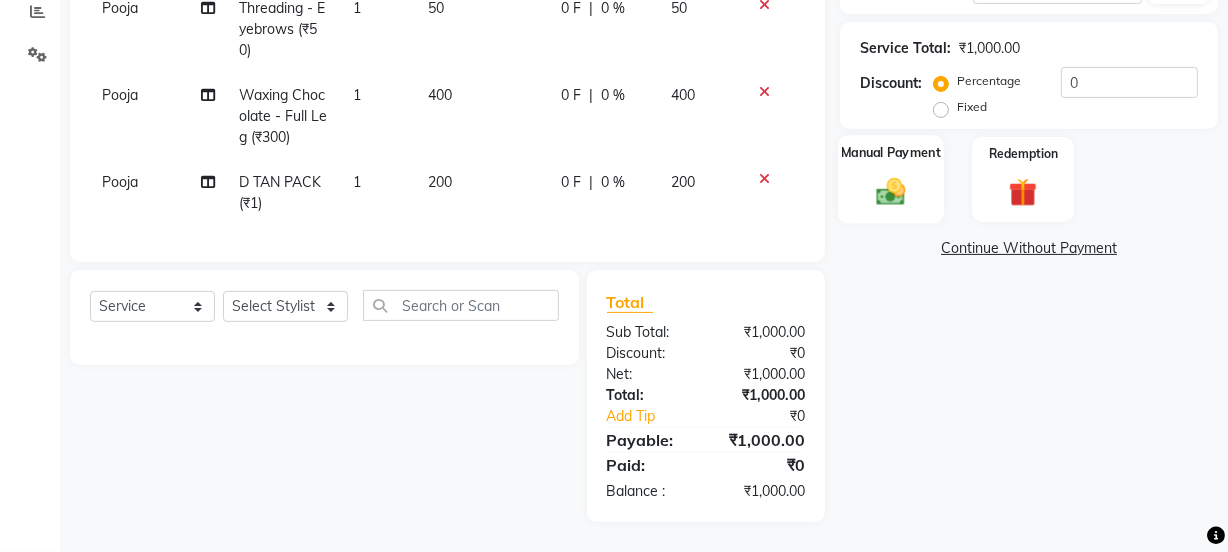 click on "Manual Payment" 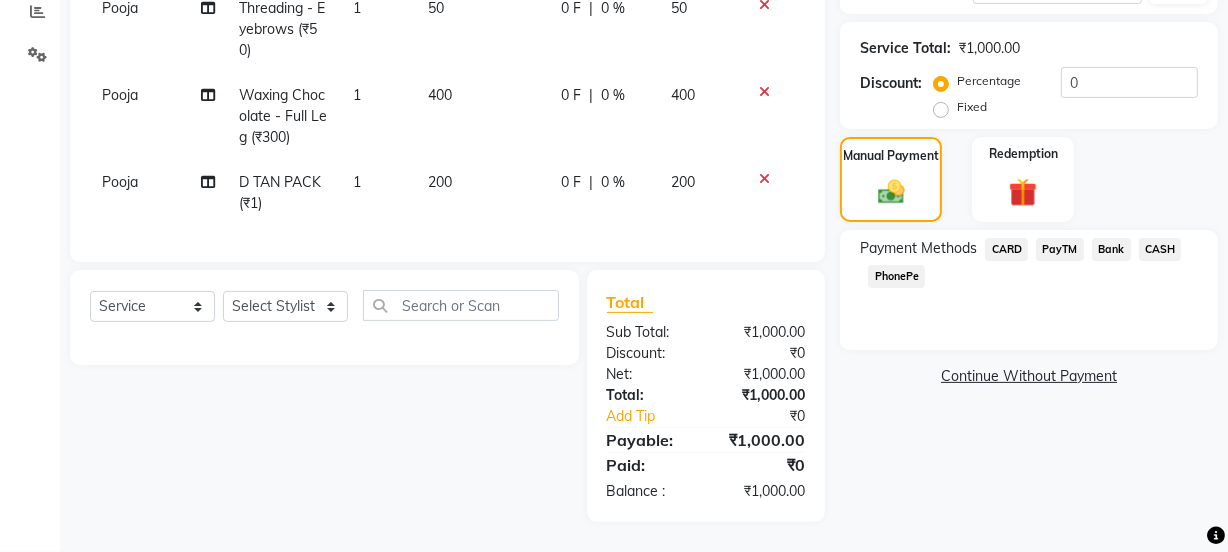 click on "PayTM" 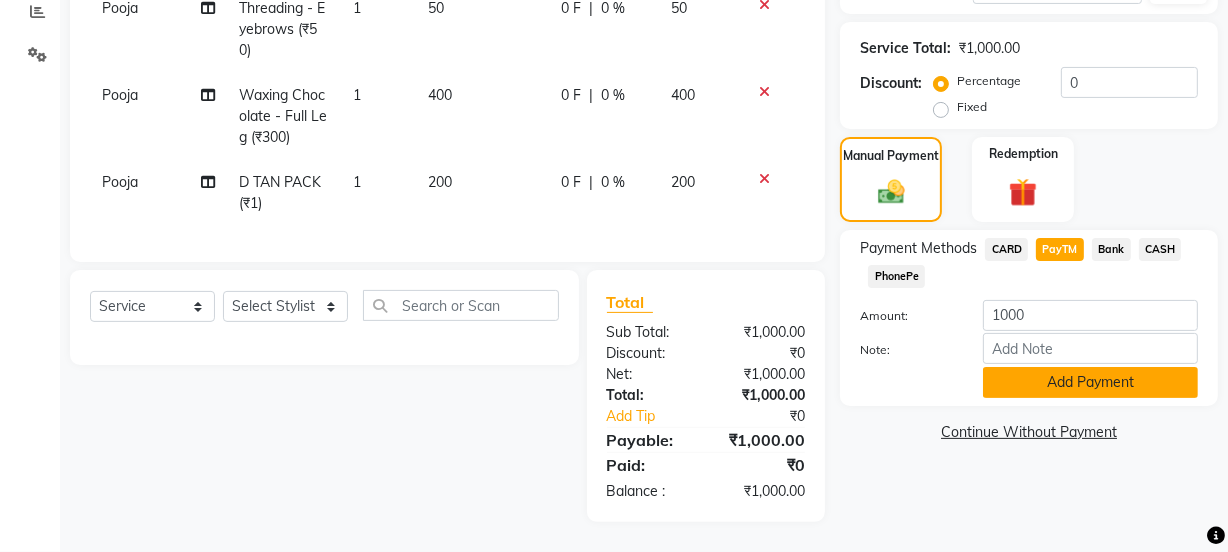 click on "Add Payment" 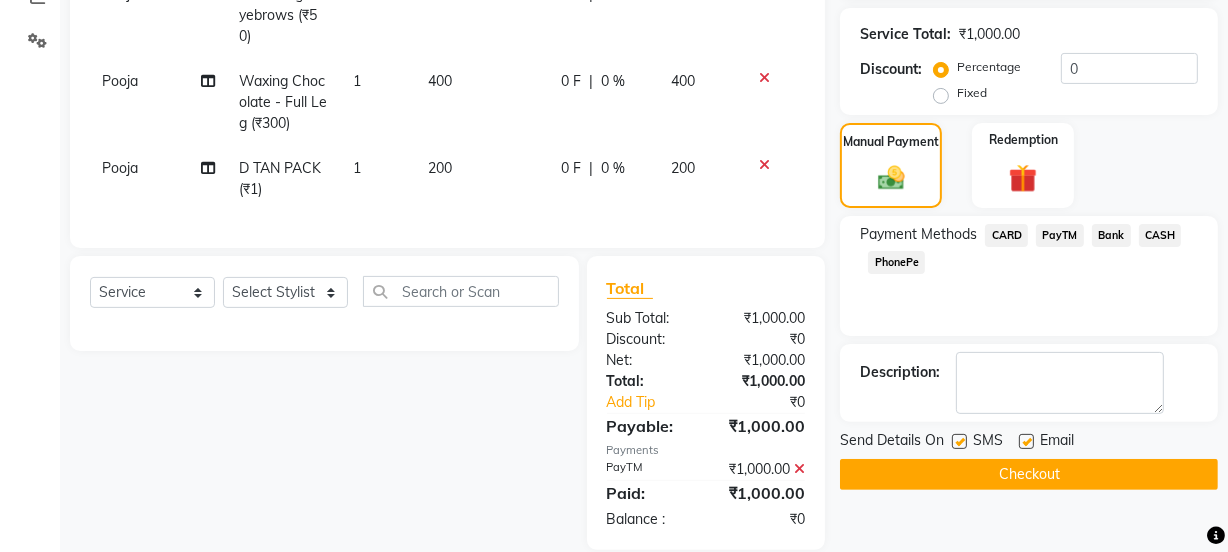 scroll, scrollTop: 627, scrollLeft: 0, axis: vertical 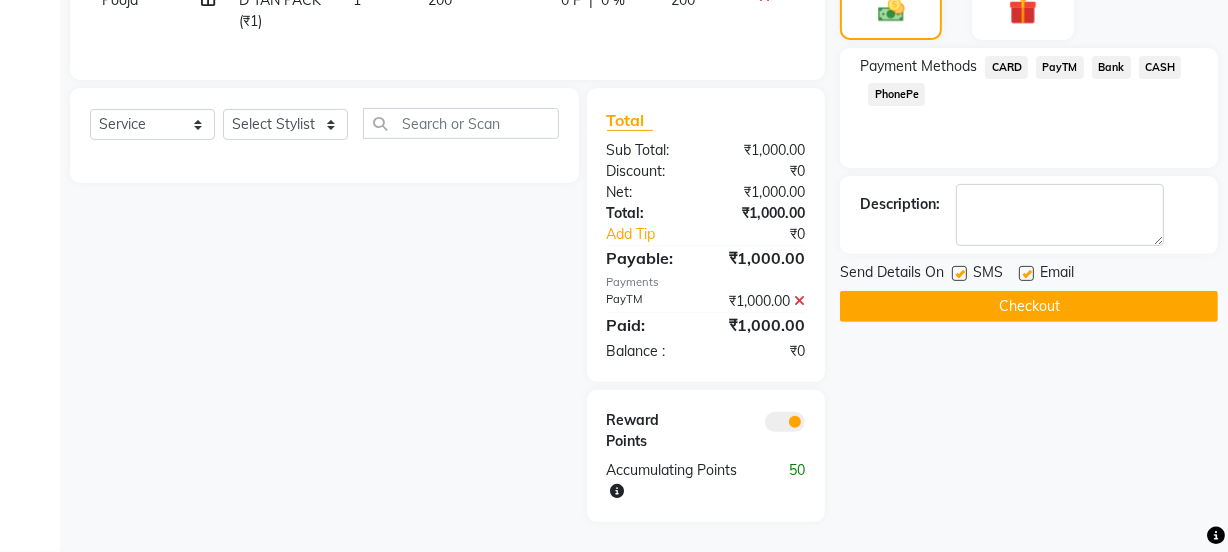 click 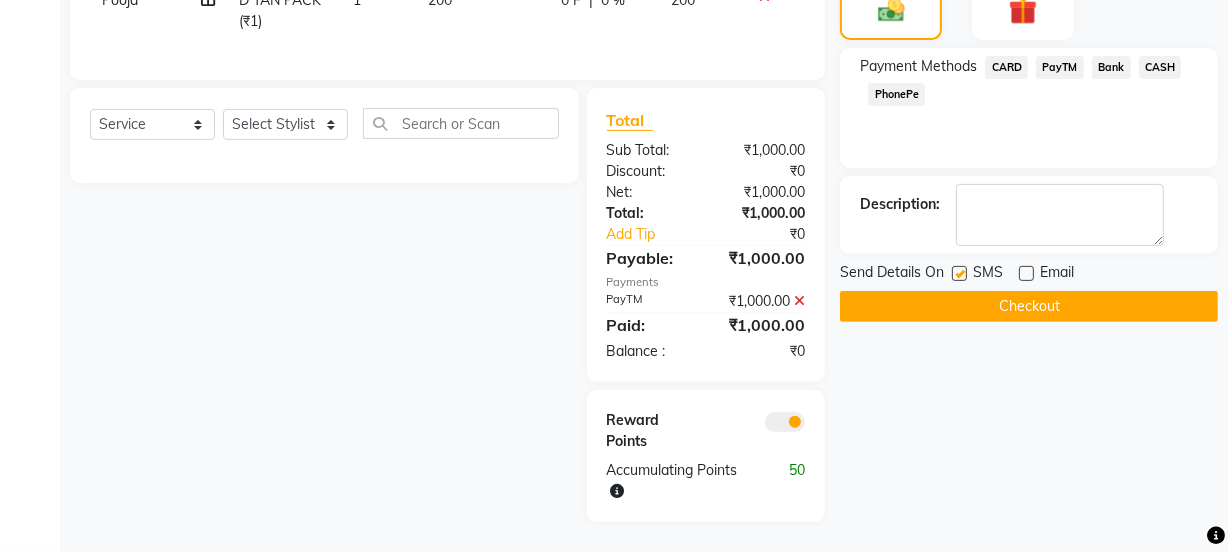 click 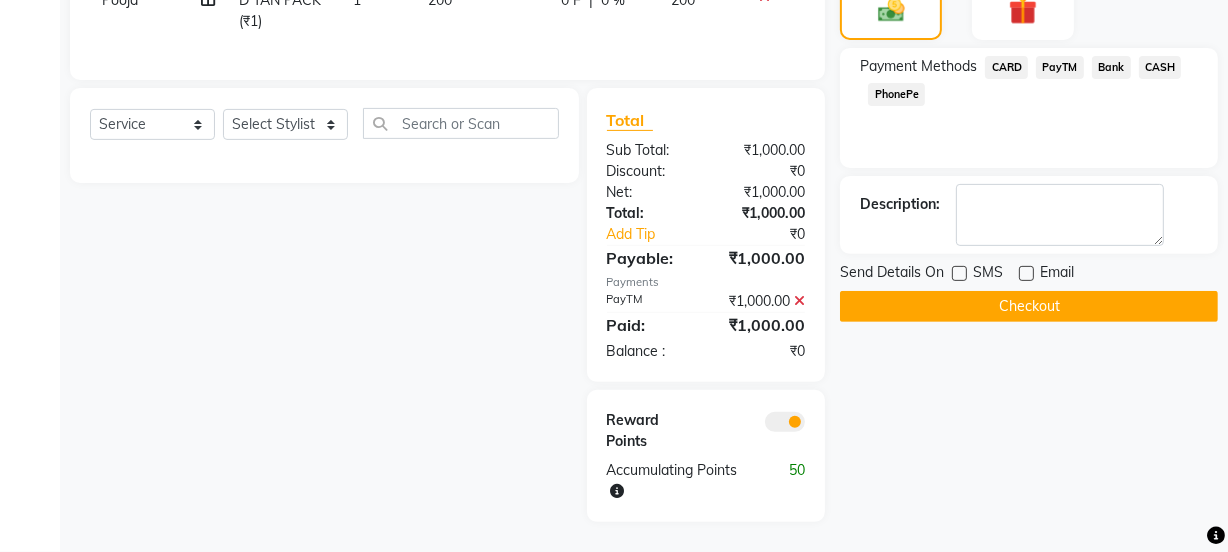 click on "Checkout" 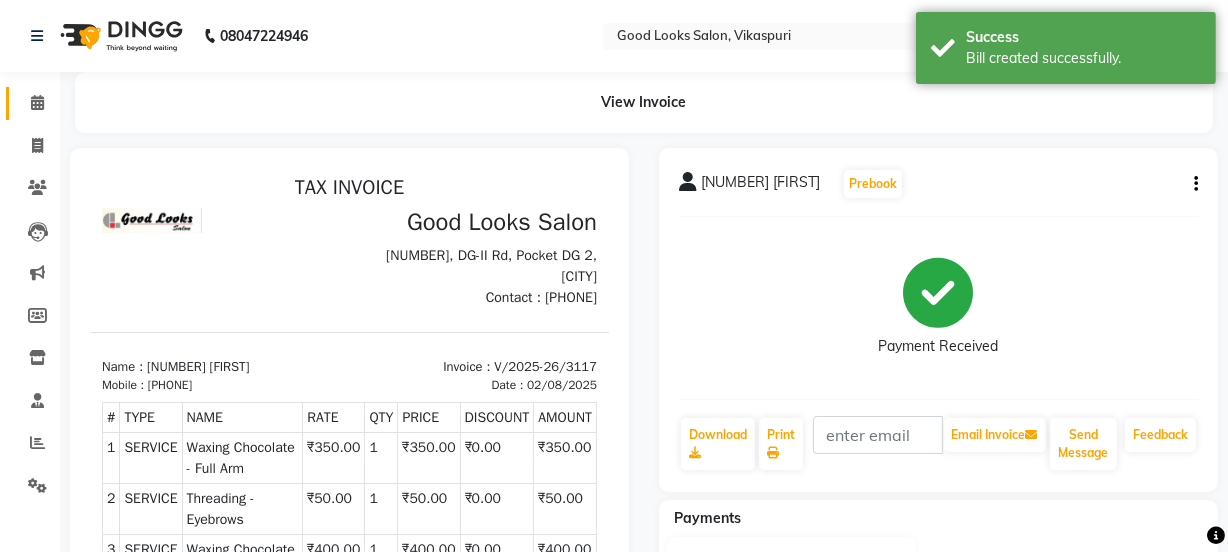 scroll, scrollTop: 0, scrollLeft: 0, axis: both 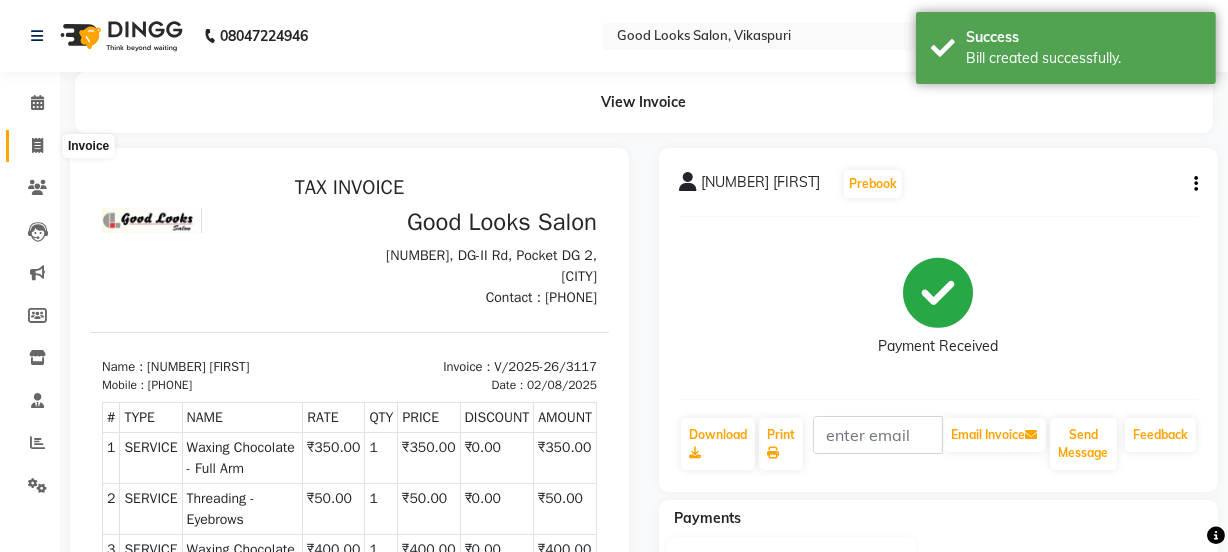 click 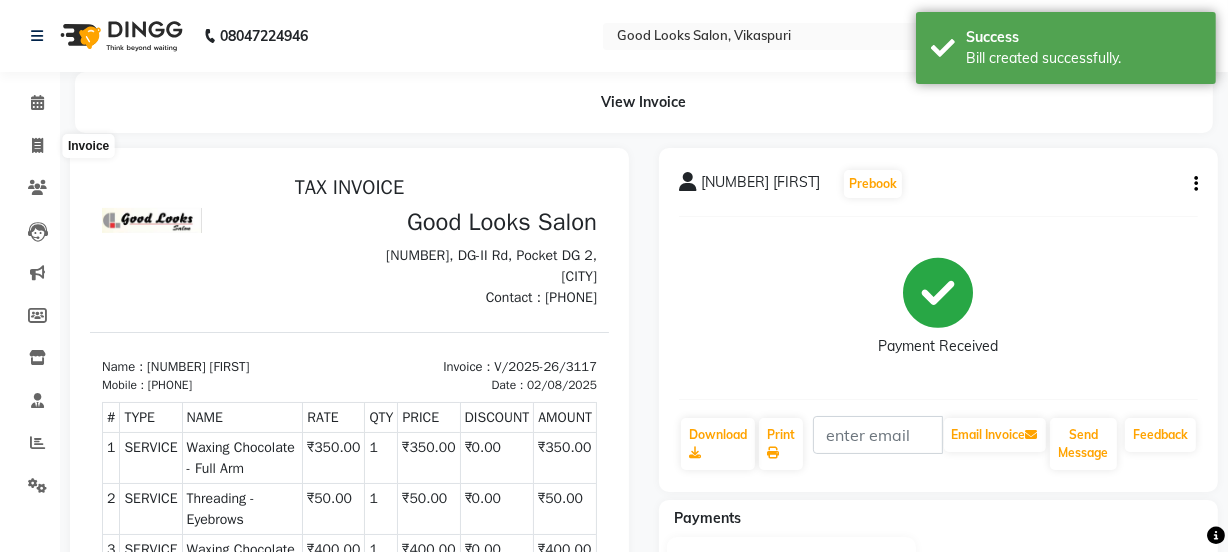 select on "service" 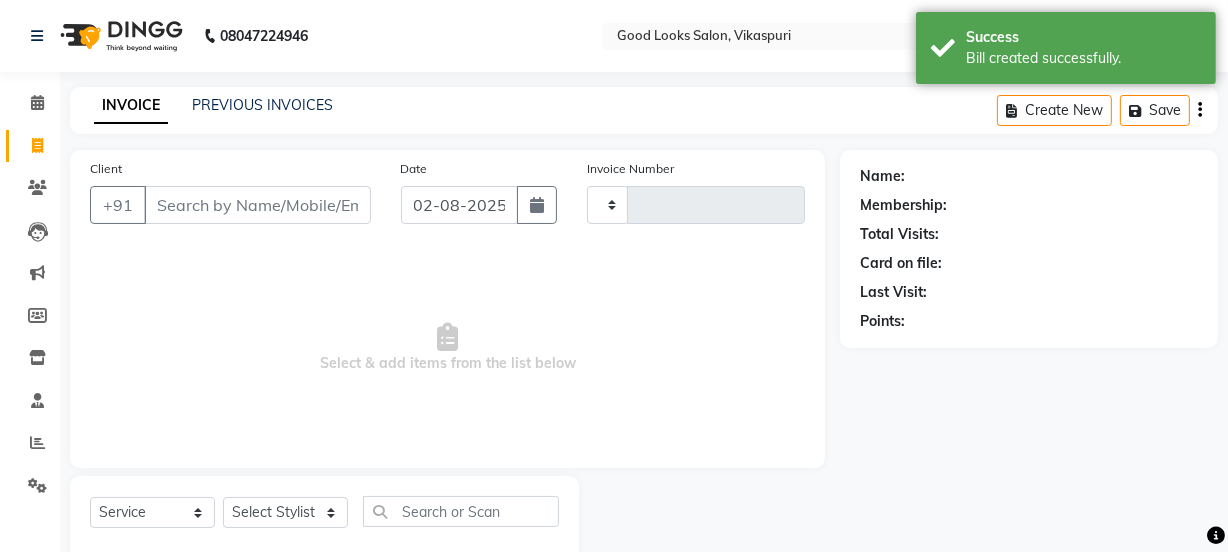type on "3118" 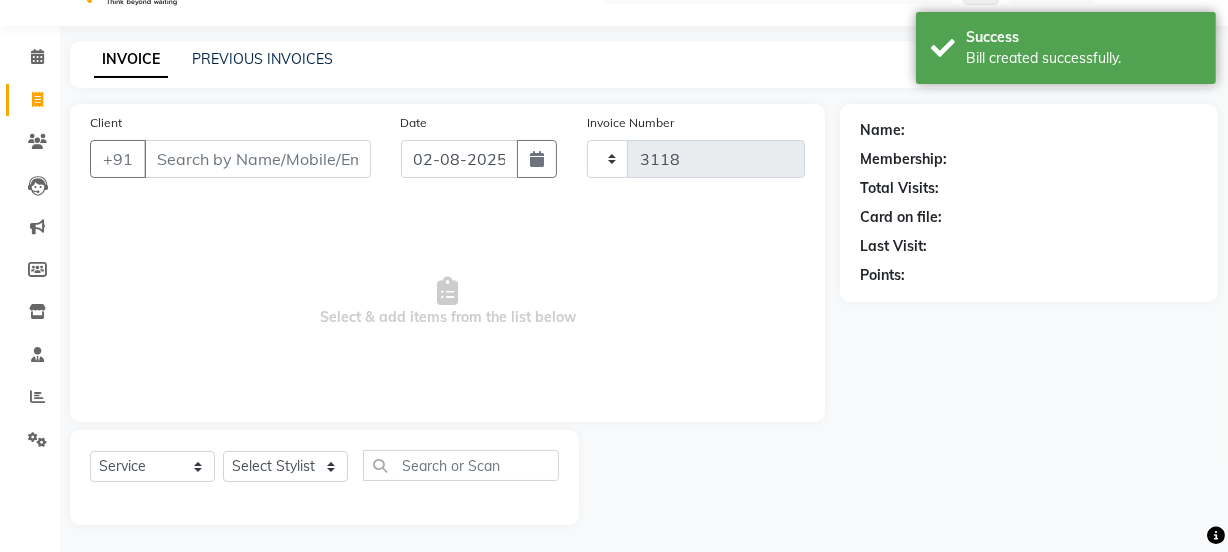 select on "4230" 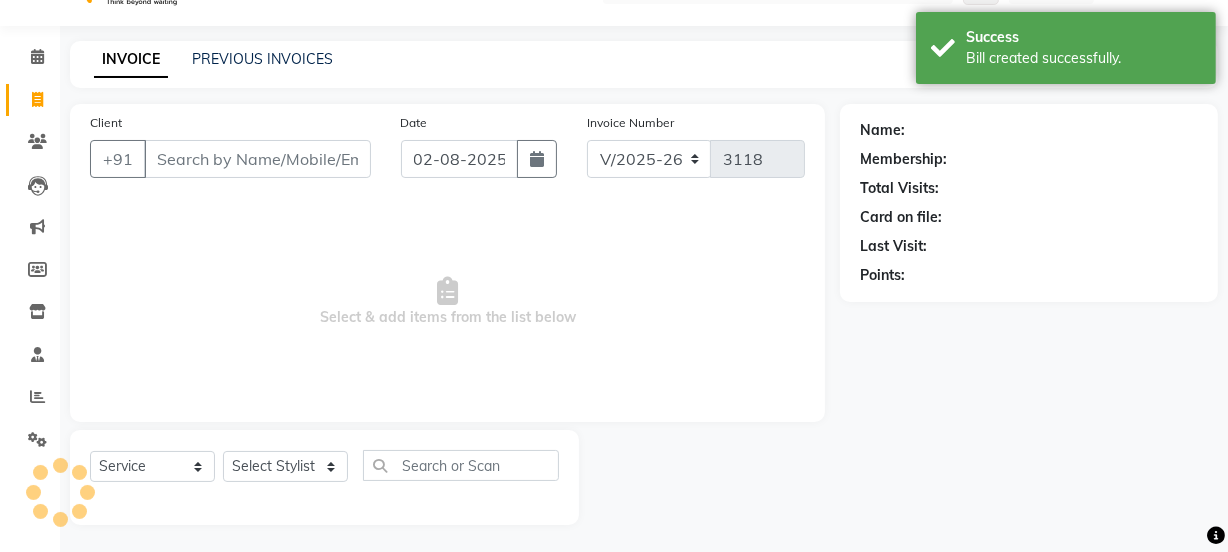 scroll, scrollTop: 50, scrollLeft: 0, axis: vertical 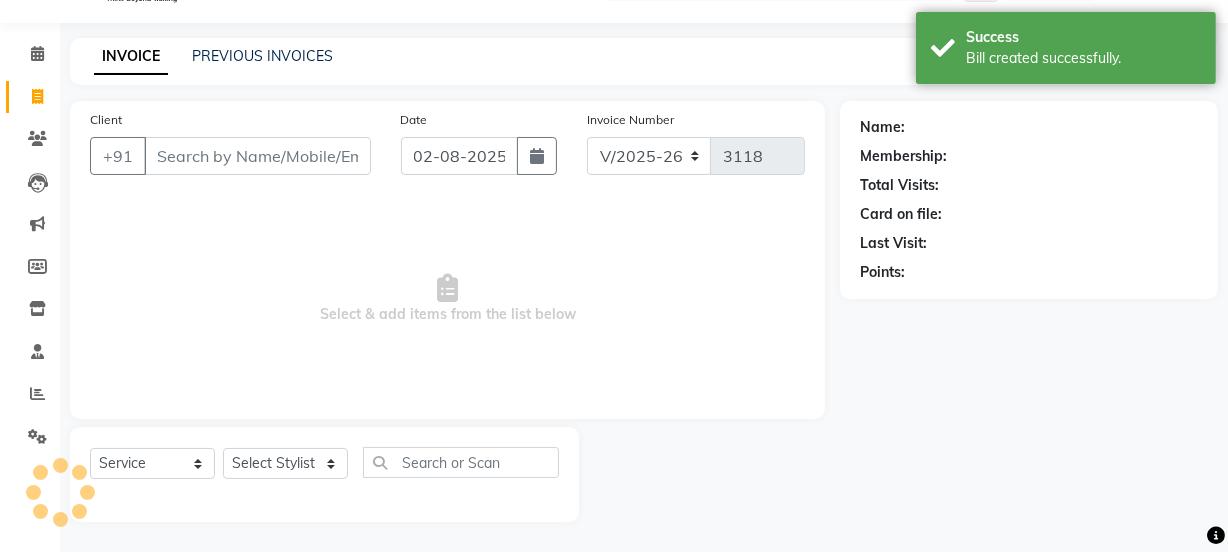 click on "INVOICE PREVIOUS INVOICES Create New   Save" 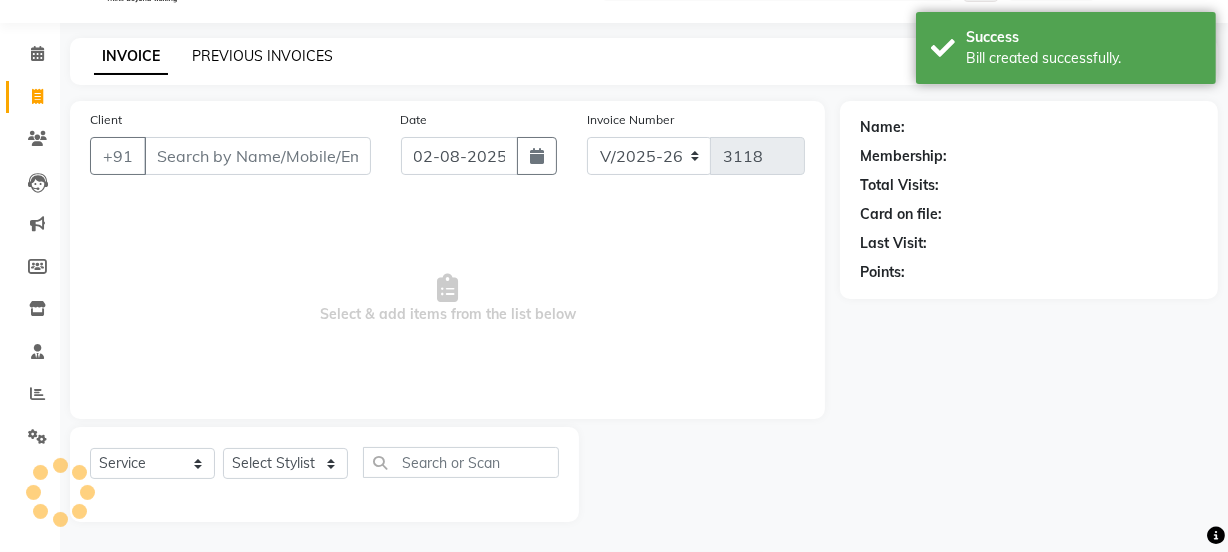 click on "PREVIOUS INVOICES" 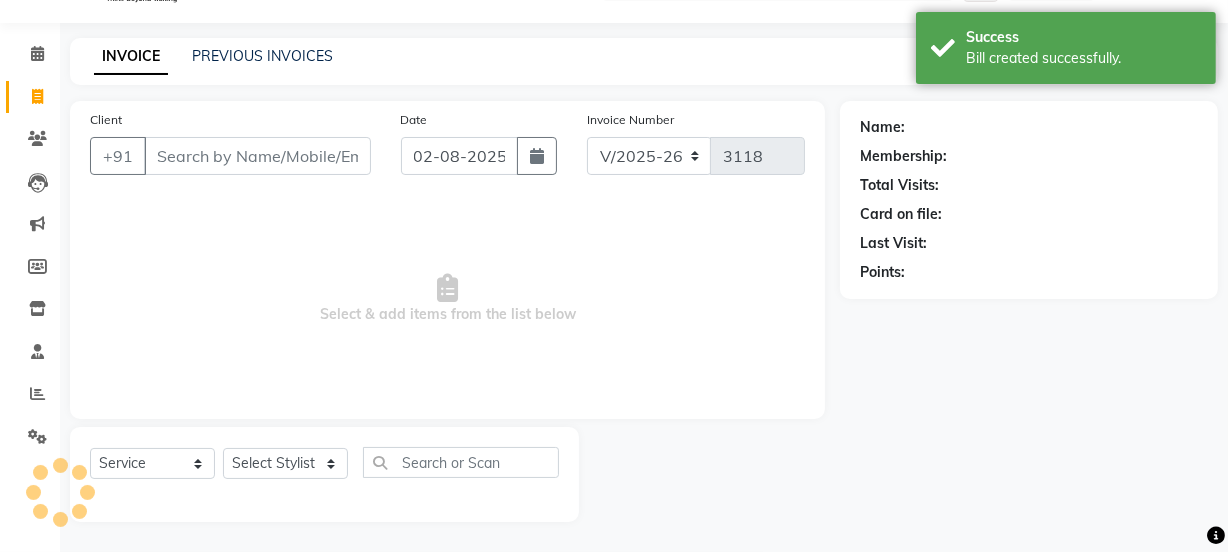 scroll, scrollTop: 0, scrollLeft: 0, axis: both 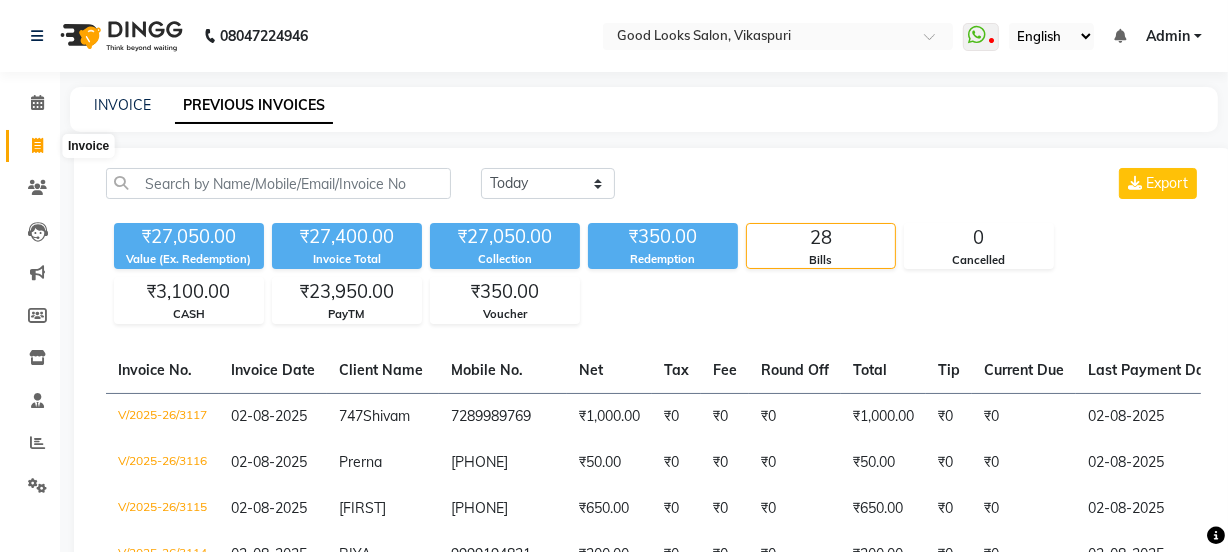 click 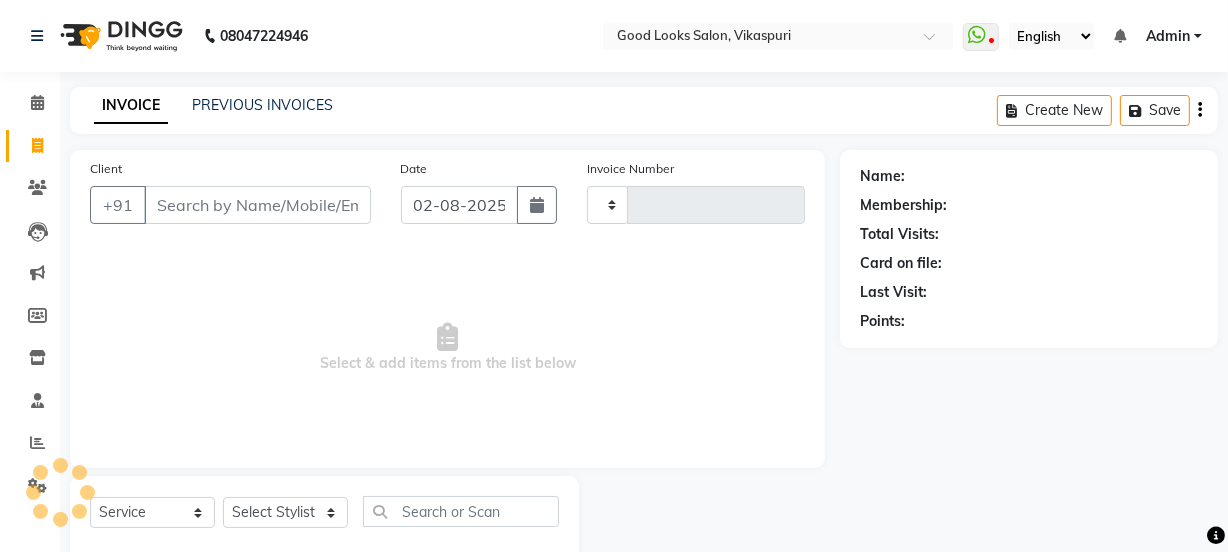 scroll, scrollTop: 50, scrollLeft: 0, axis: vertical 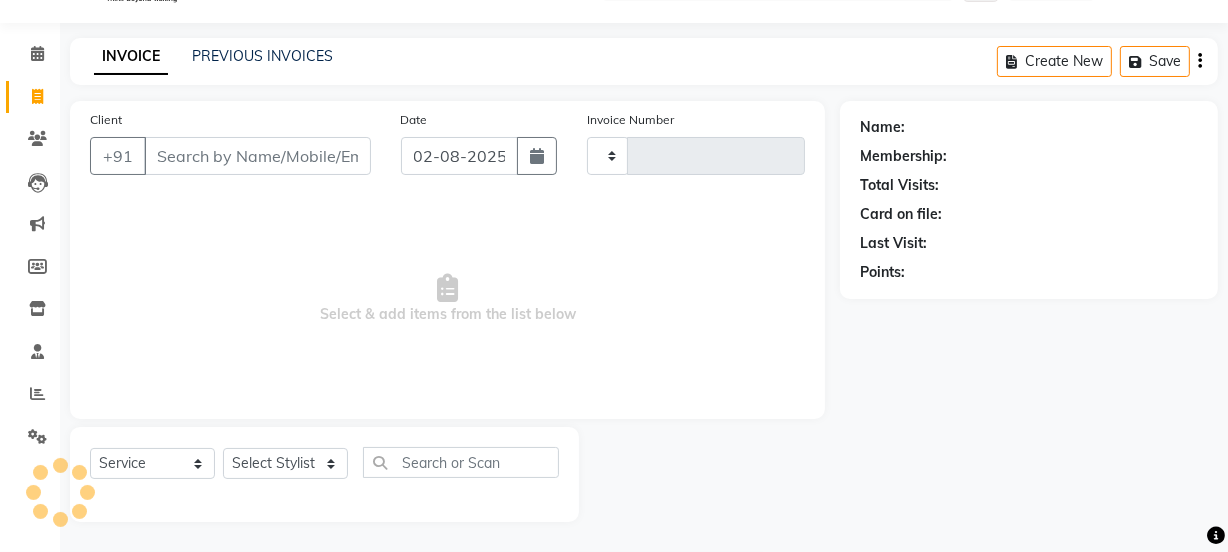 type on "3118" 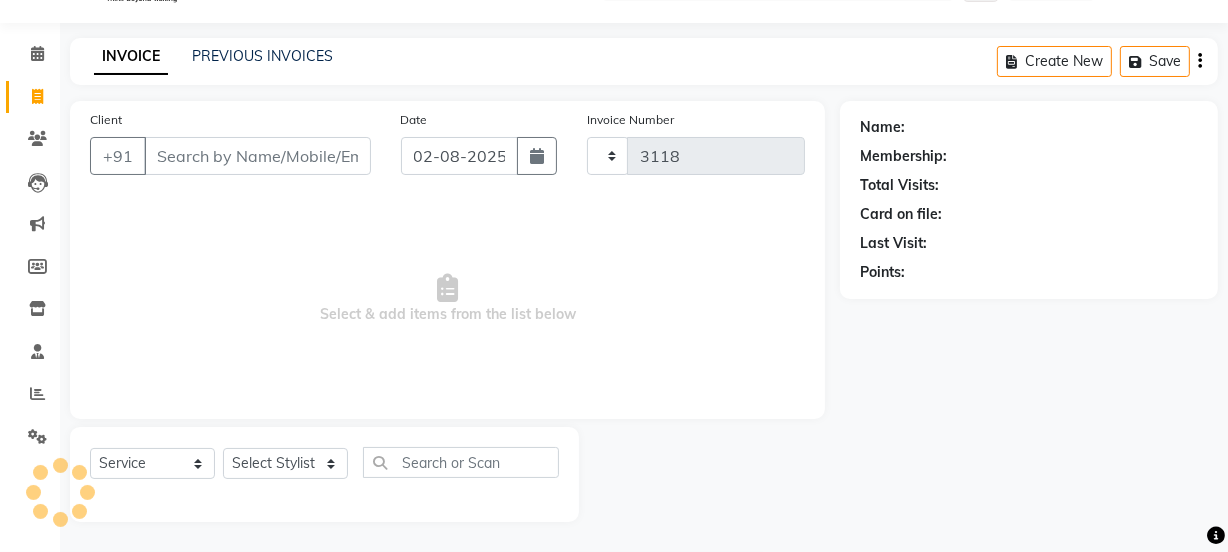 select on "4230" 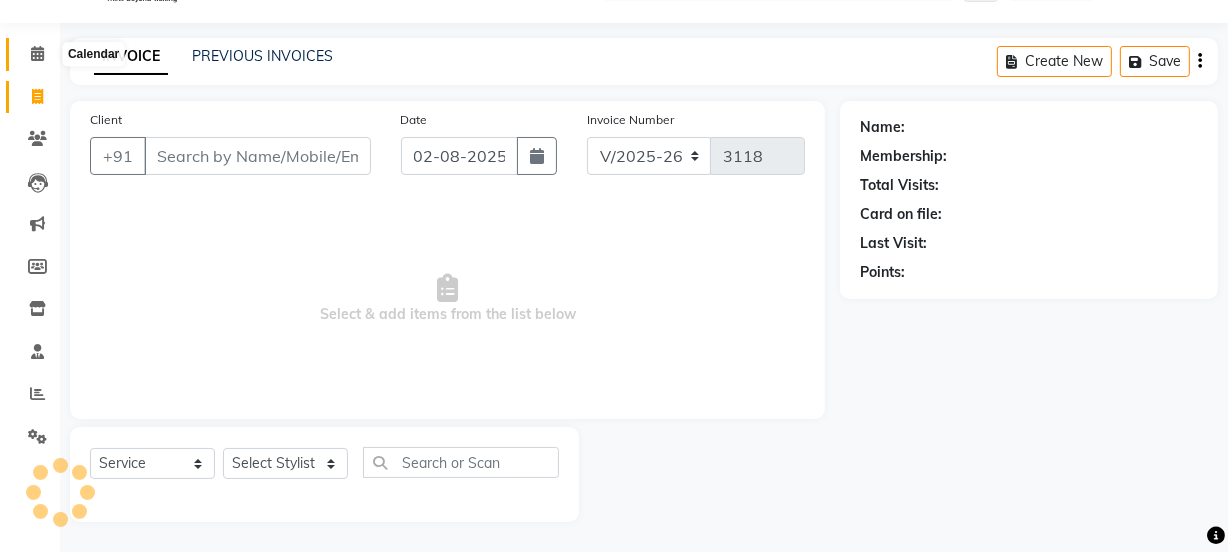 click 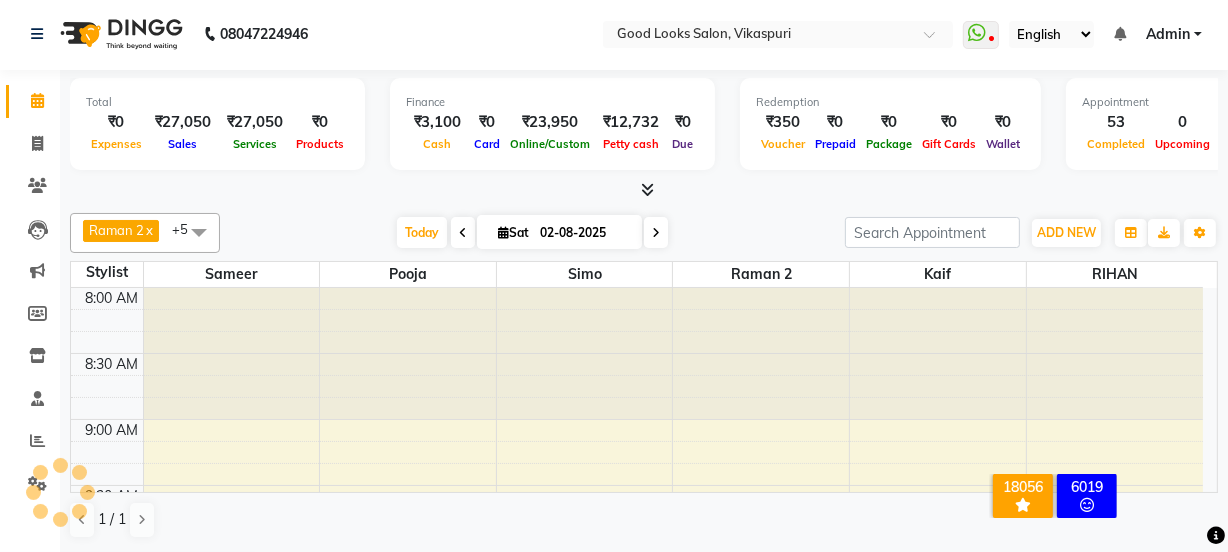 scroll, scrollTop: 0, scrollLeft: 0, axis: both 